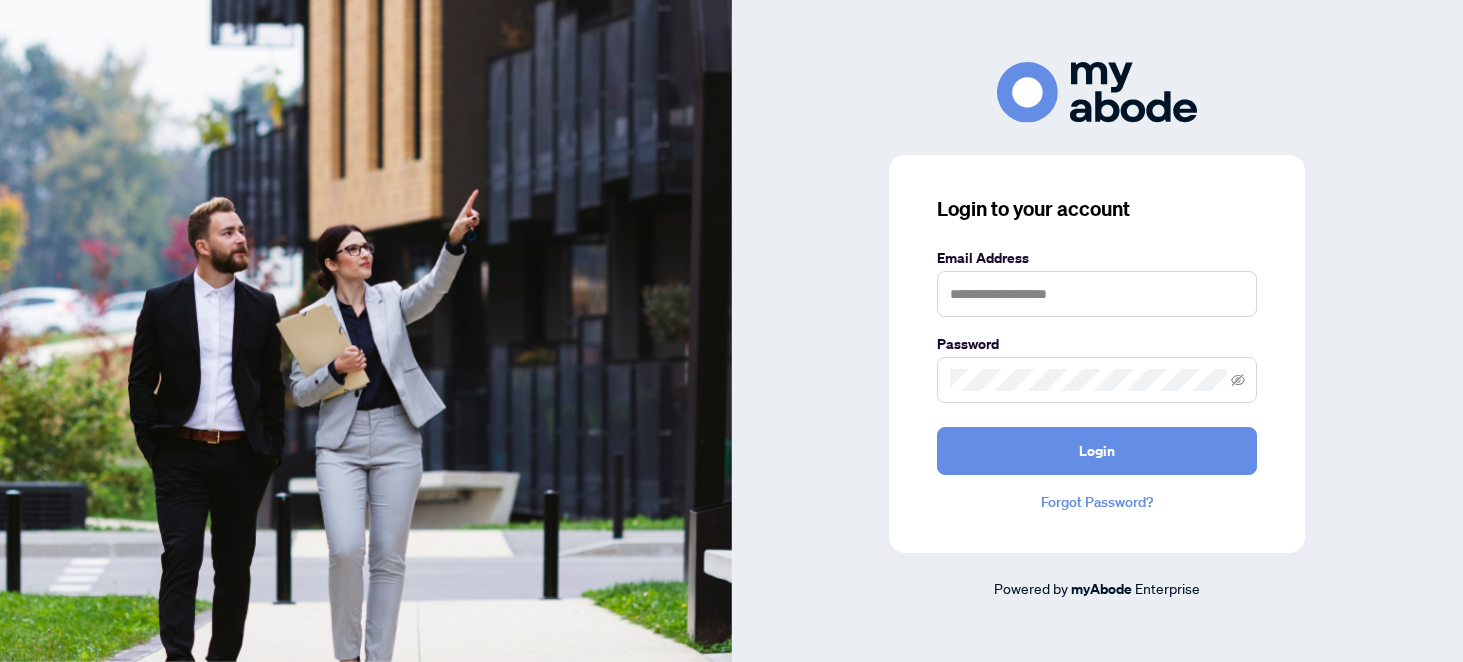 scroll, scrollTop: 0, scrollLeft: 0, axis: both 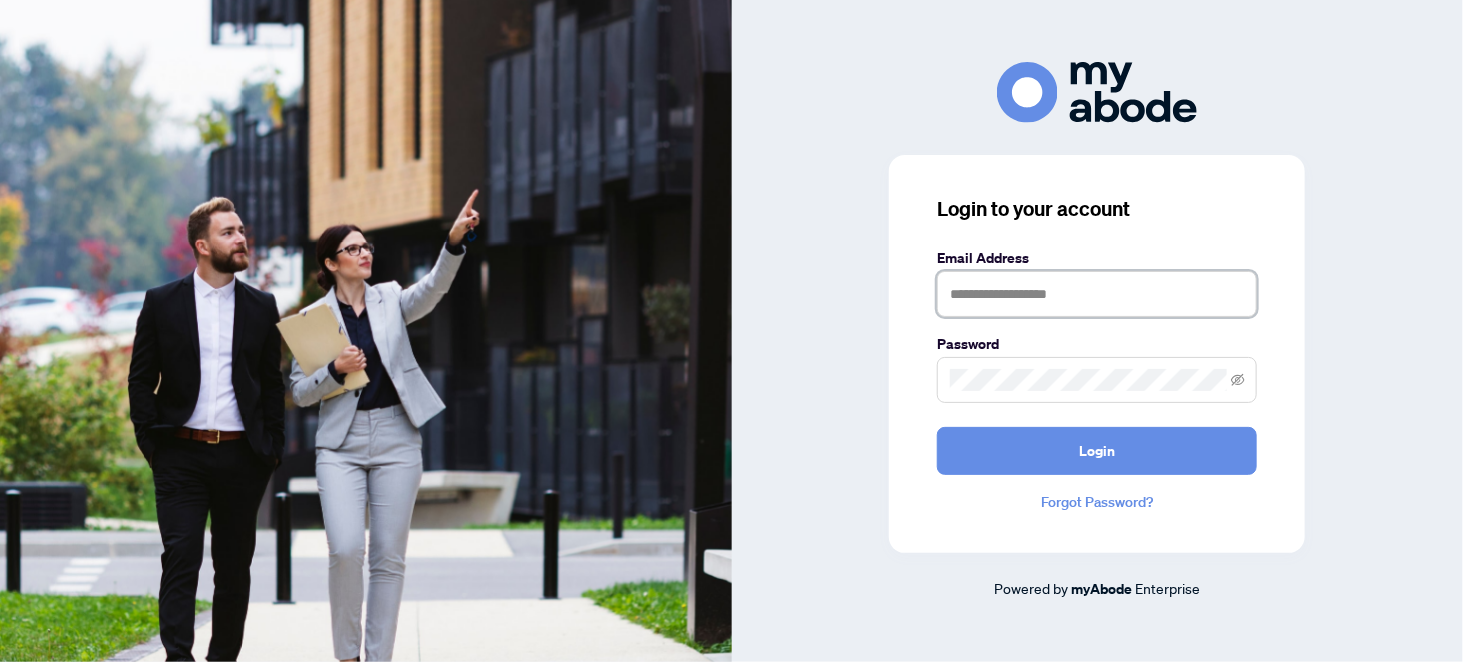 click at bounding box center [1097, 294] 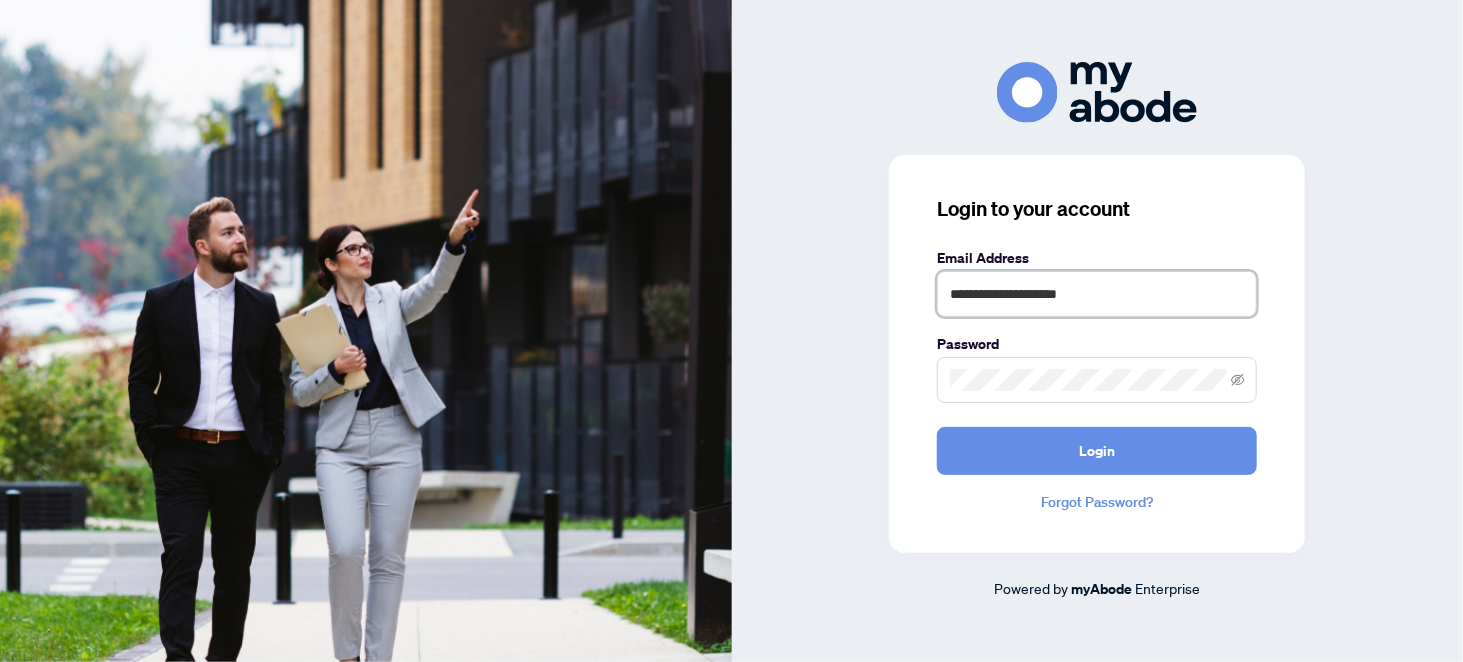type on "**********" 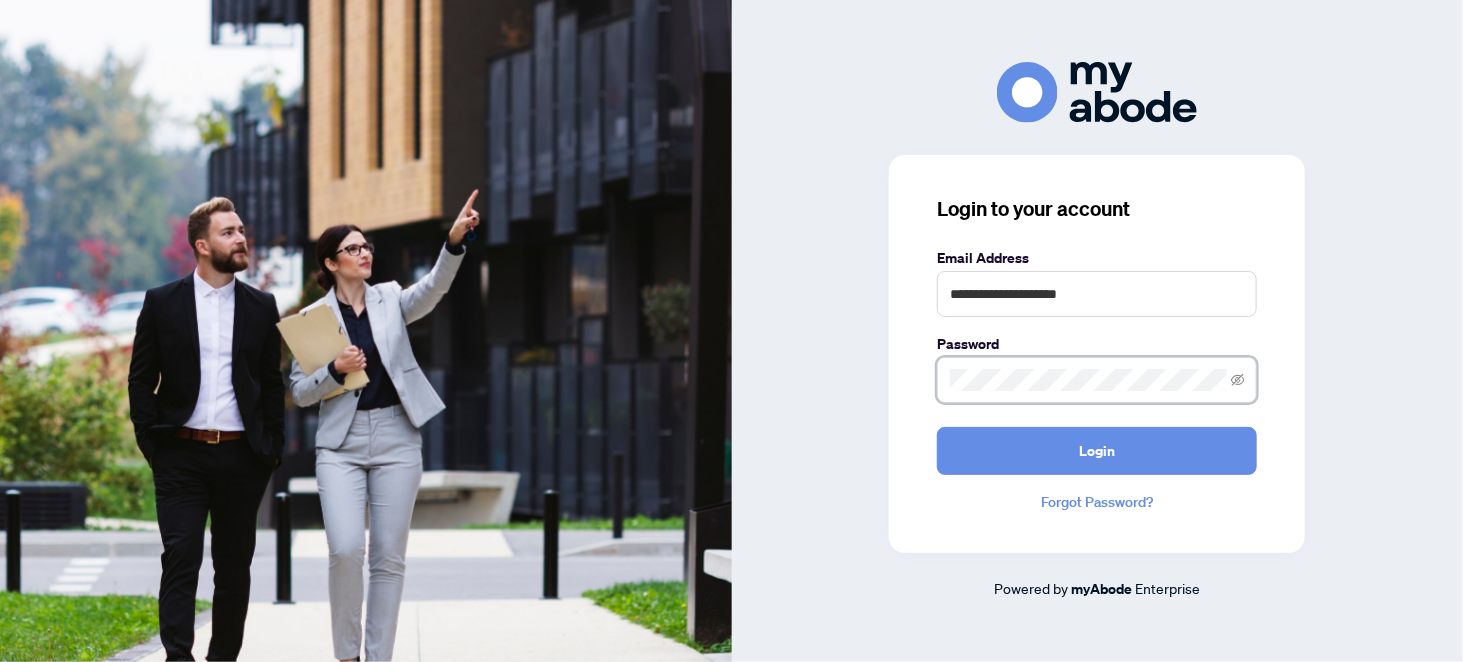 click on "Login" at bounding box center (1097, 451) 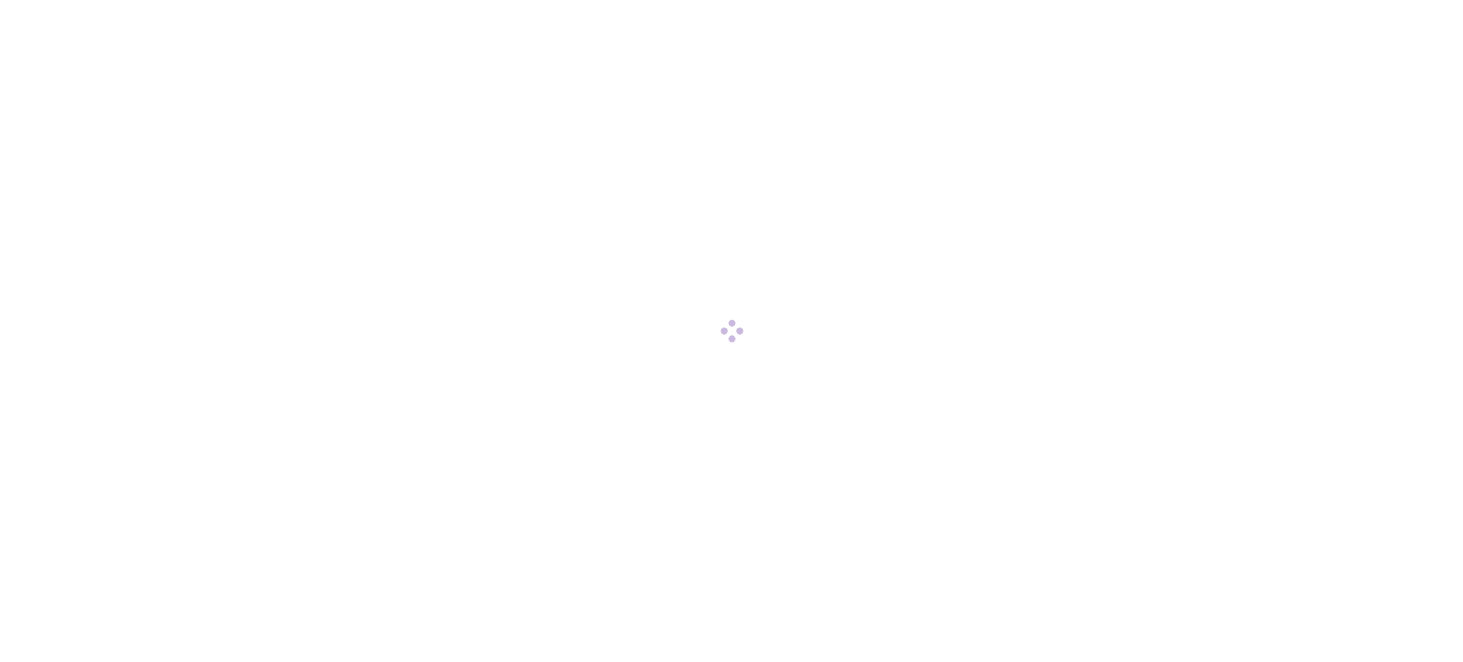 scroll, scrollTop: 0, scrollLeft: 0, axis: both 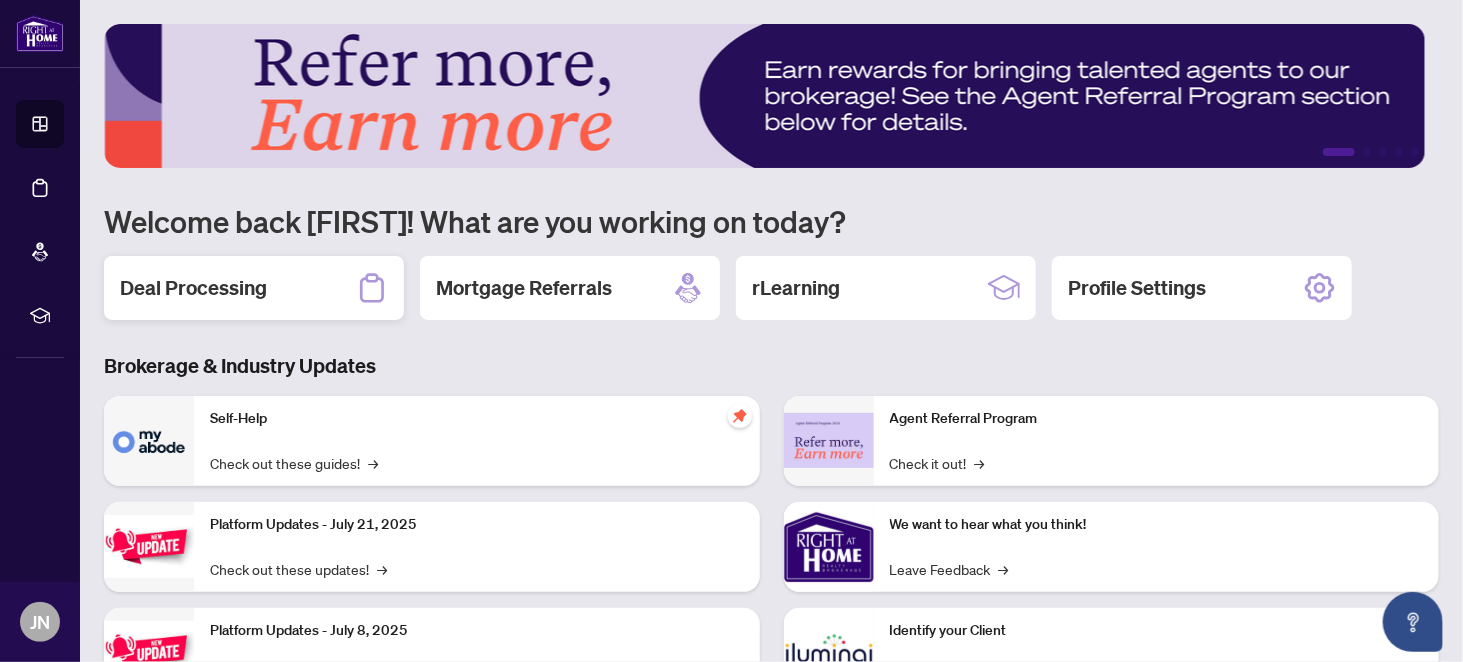 click on "Deal Processing" at bounding box center [193, 288] 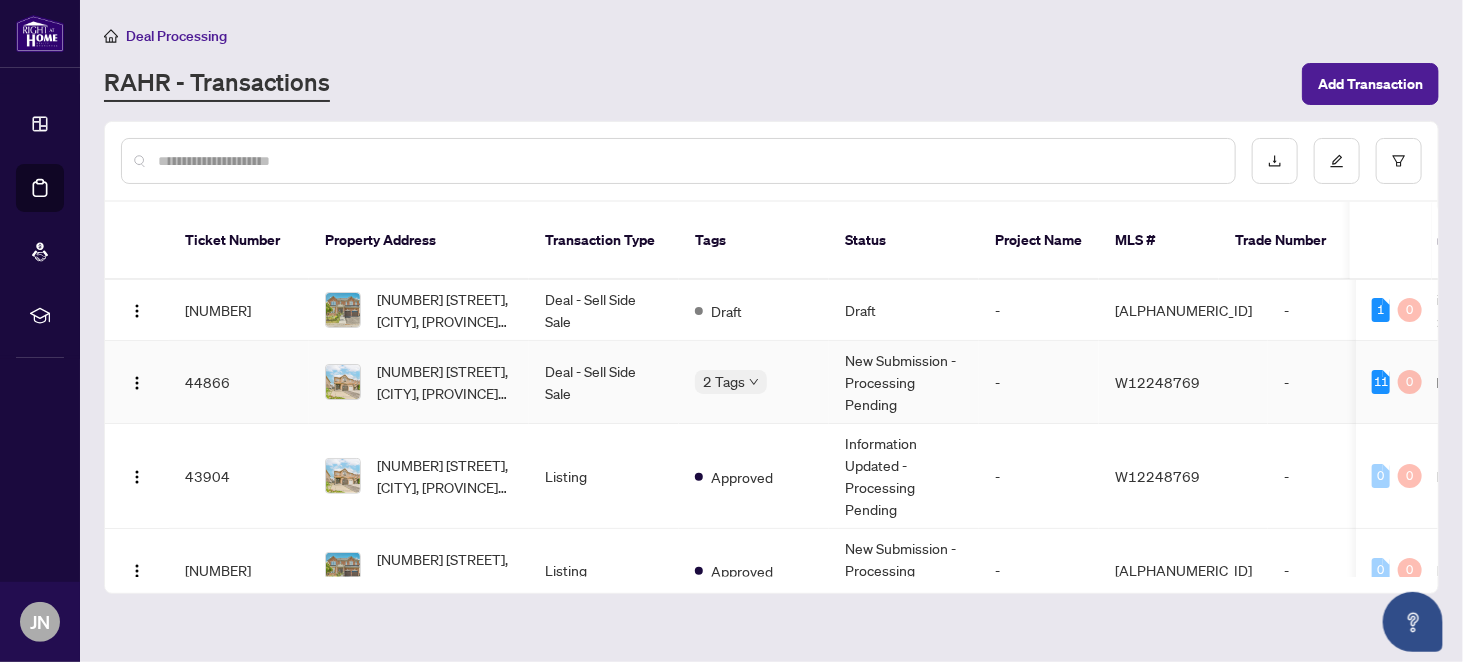 click on "Deal - Sell Side Sale" at bounding box center [604, 382] 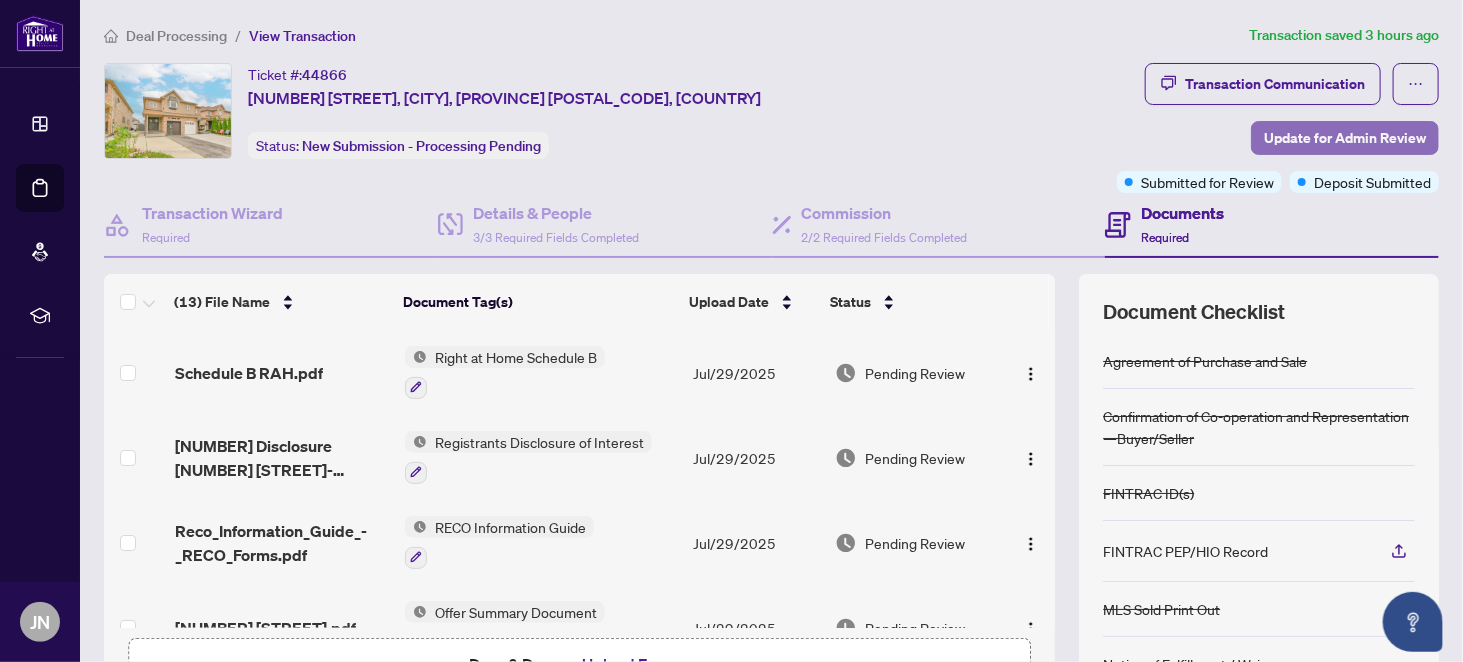 click on "Update for Admin Review" at bounding box center [1345, 138] 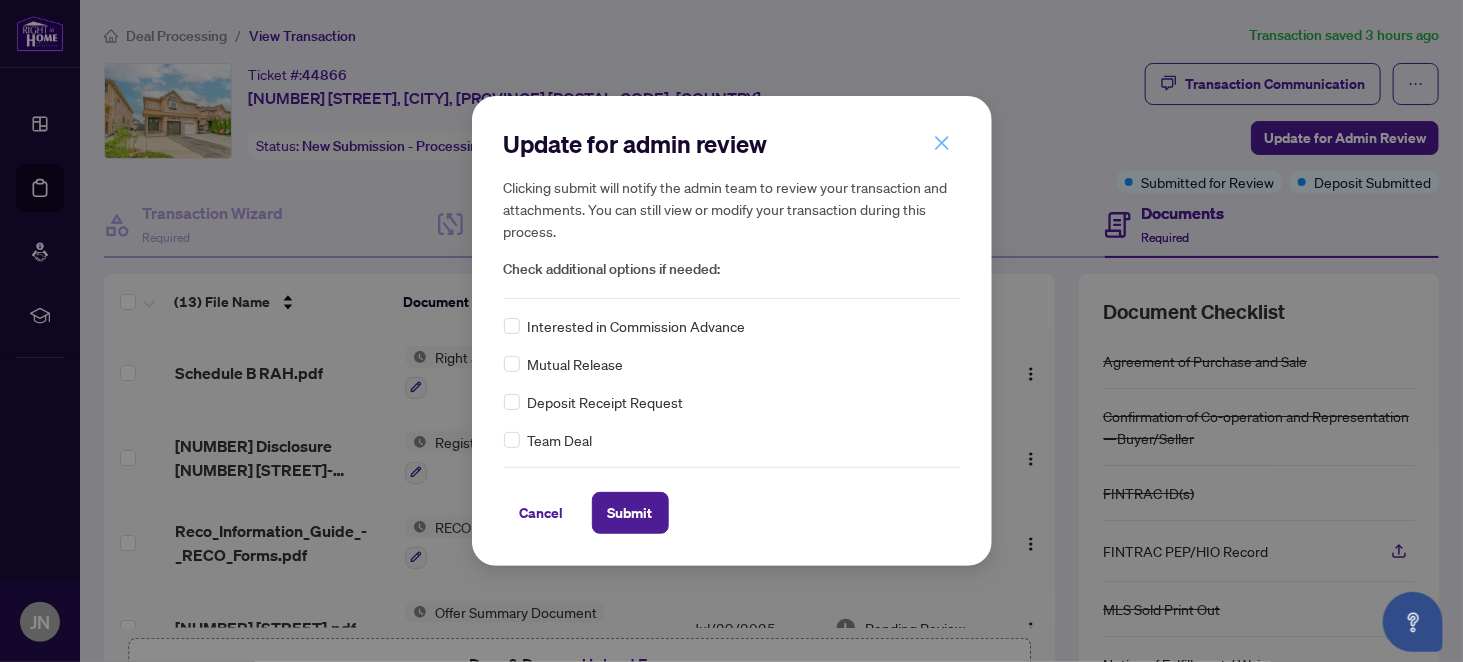 click 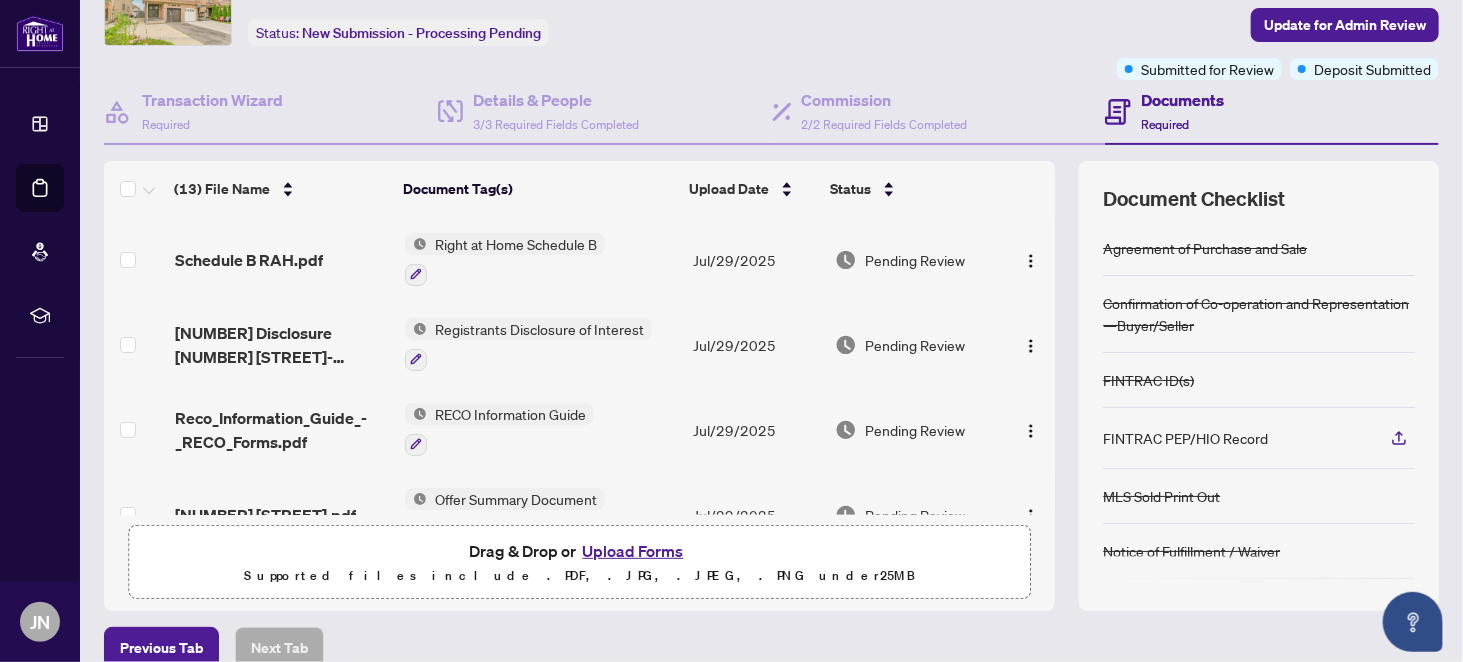 scroll, scrollTop: 200, scrollLeft: 0, axis: vertical 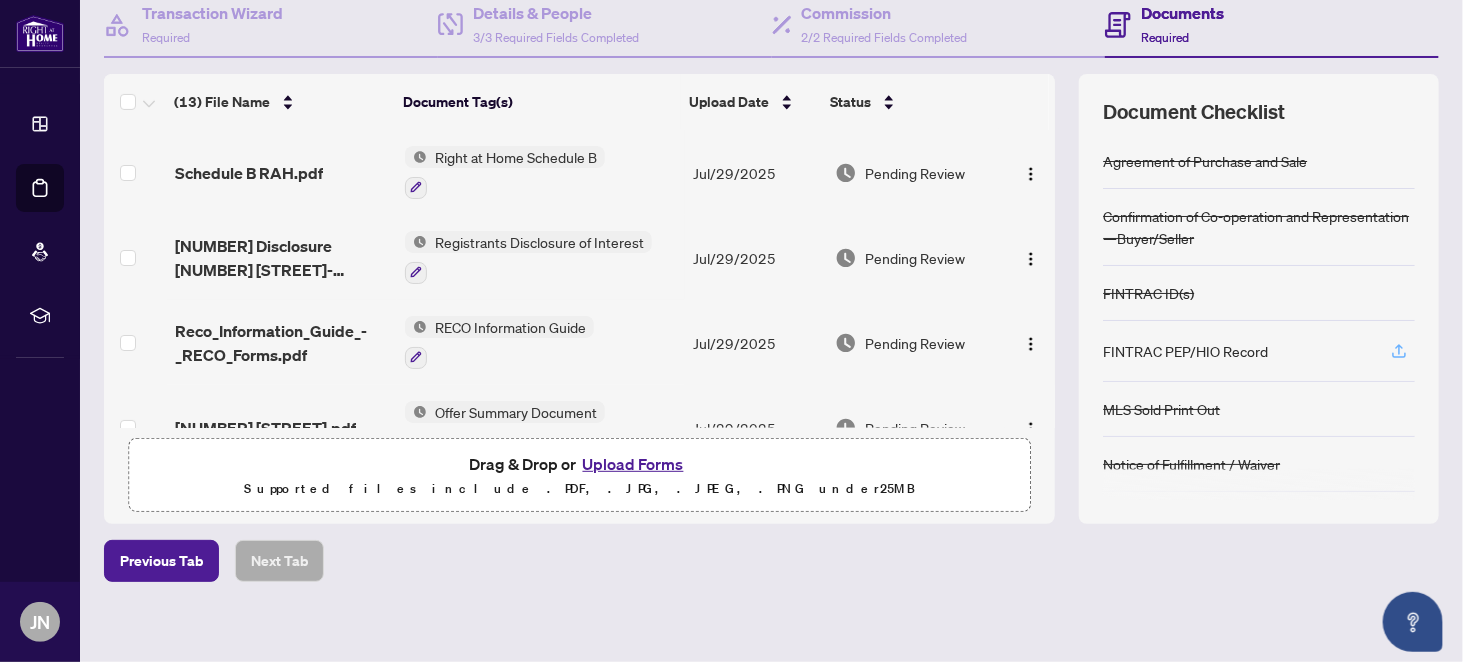 click 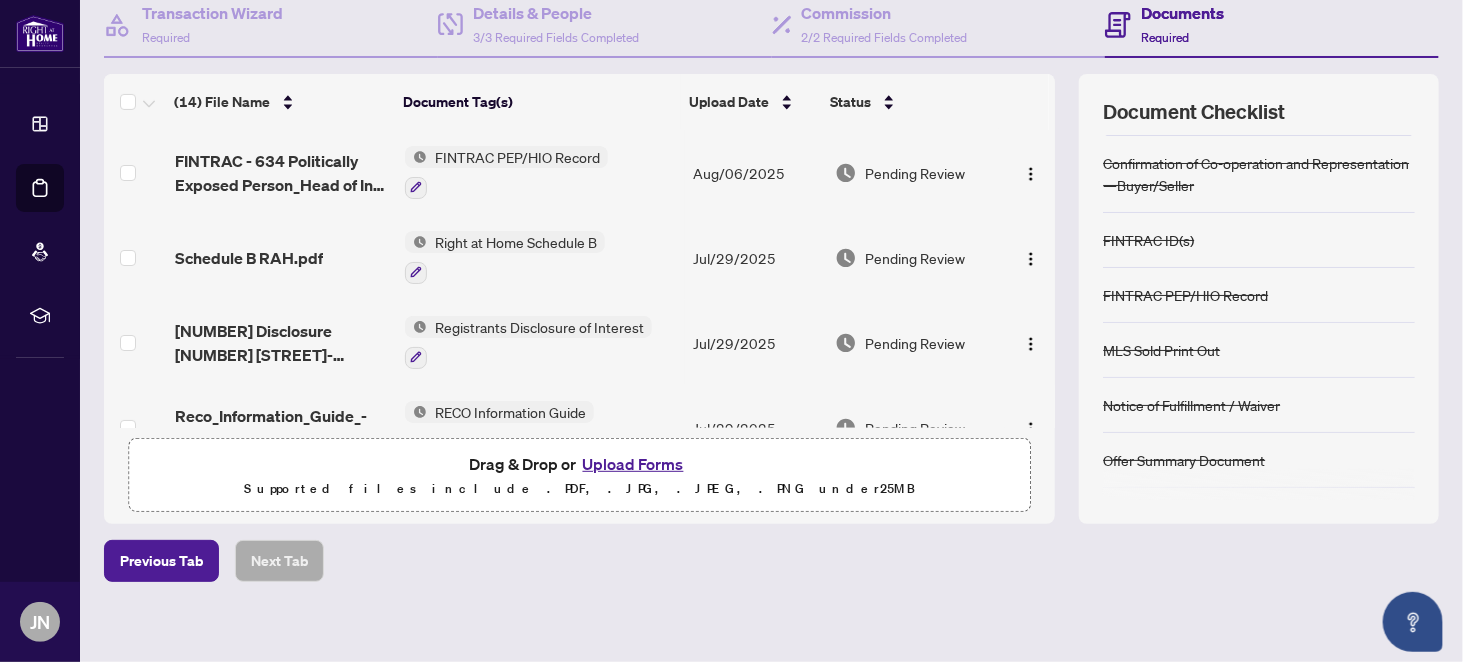 scroll, scrollTop: 0, scrollLeft: 0, axis: both 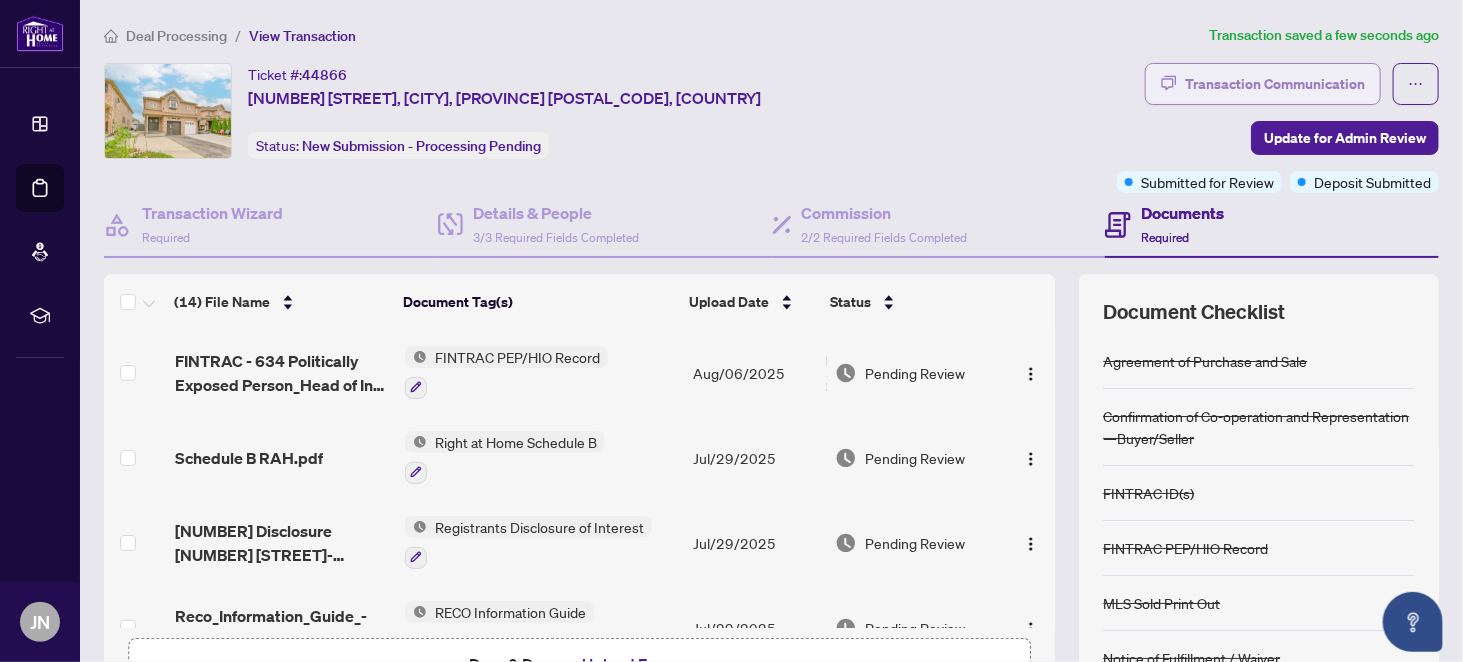 click on "Transaction Communication" at bounding box center [1275, 84] 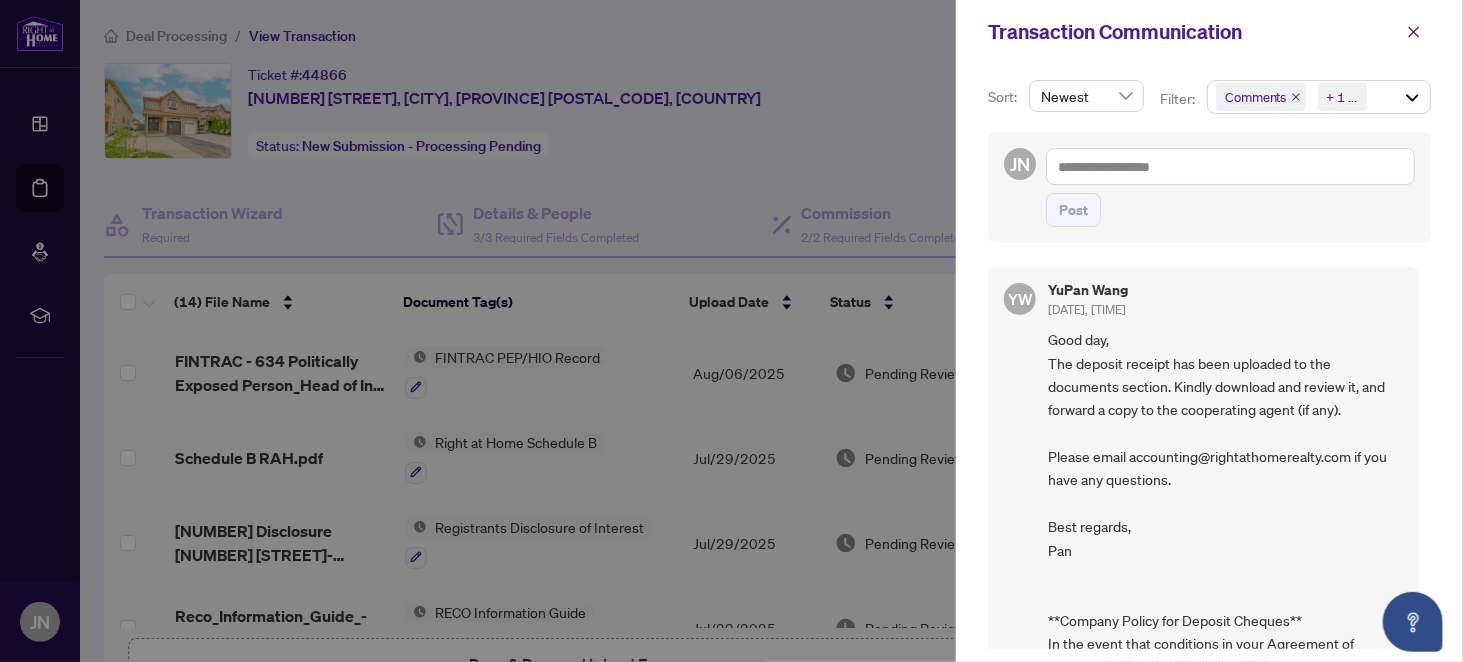 scroll, scrollTop: 1, scrollLeft: 0, axis: vertical 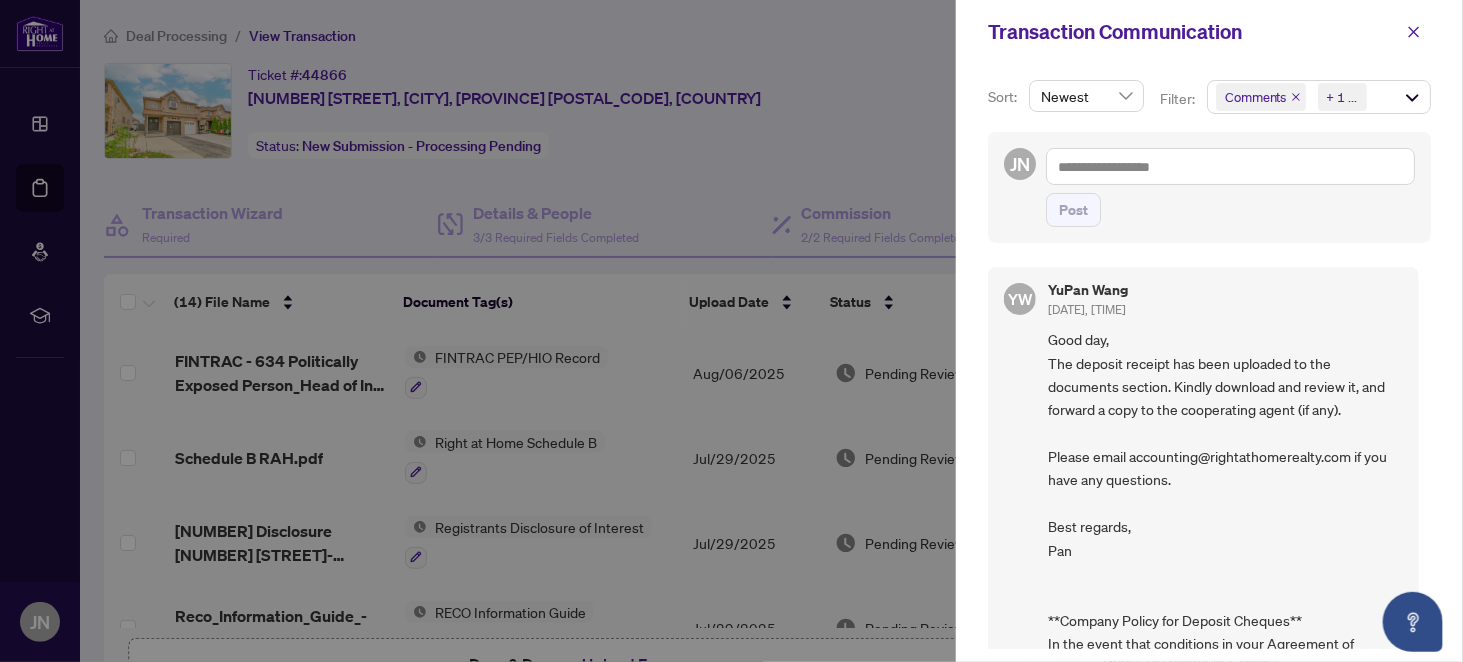 click on "Transaction Communication" at bounding box center [1192, 32] 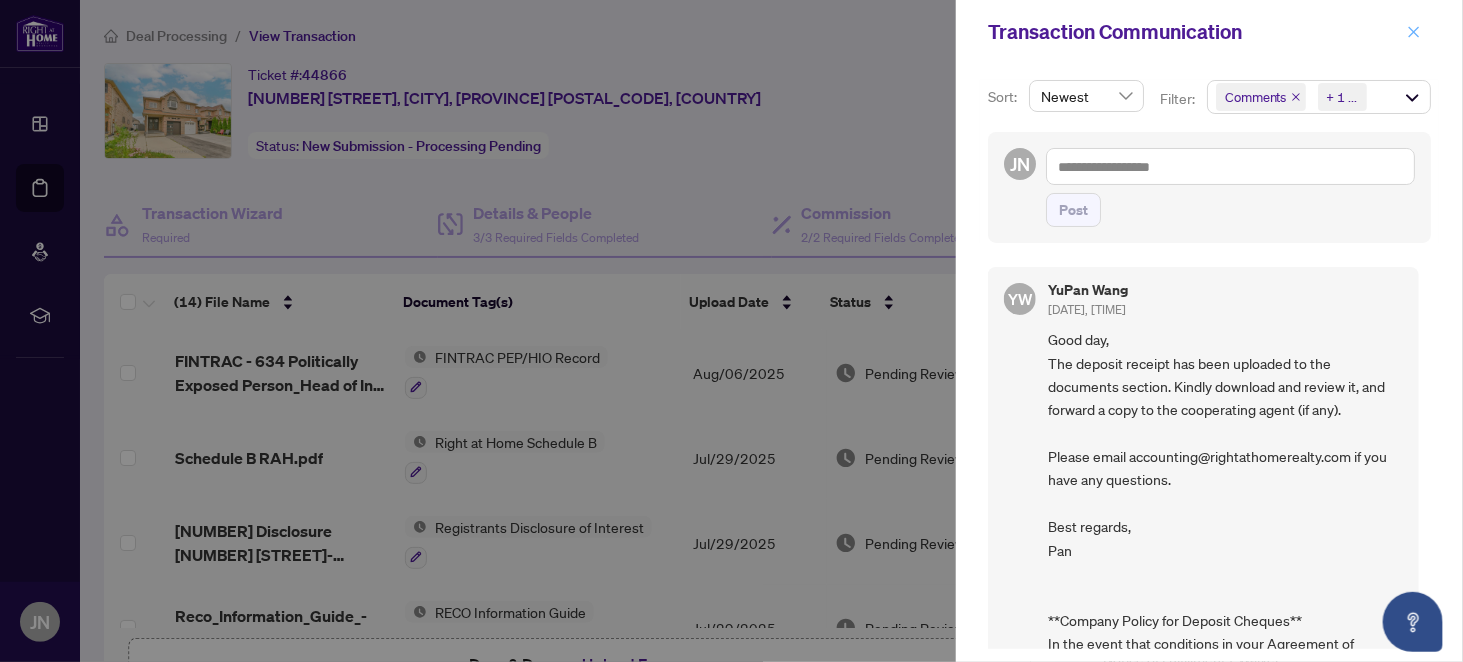 click 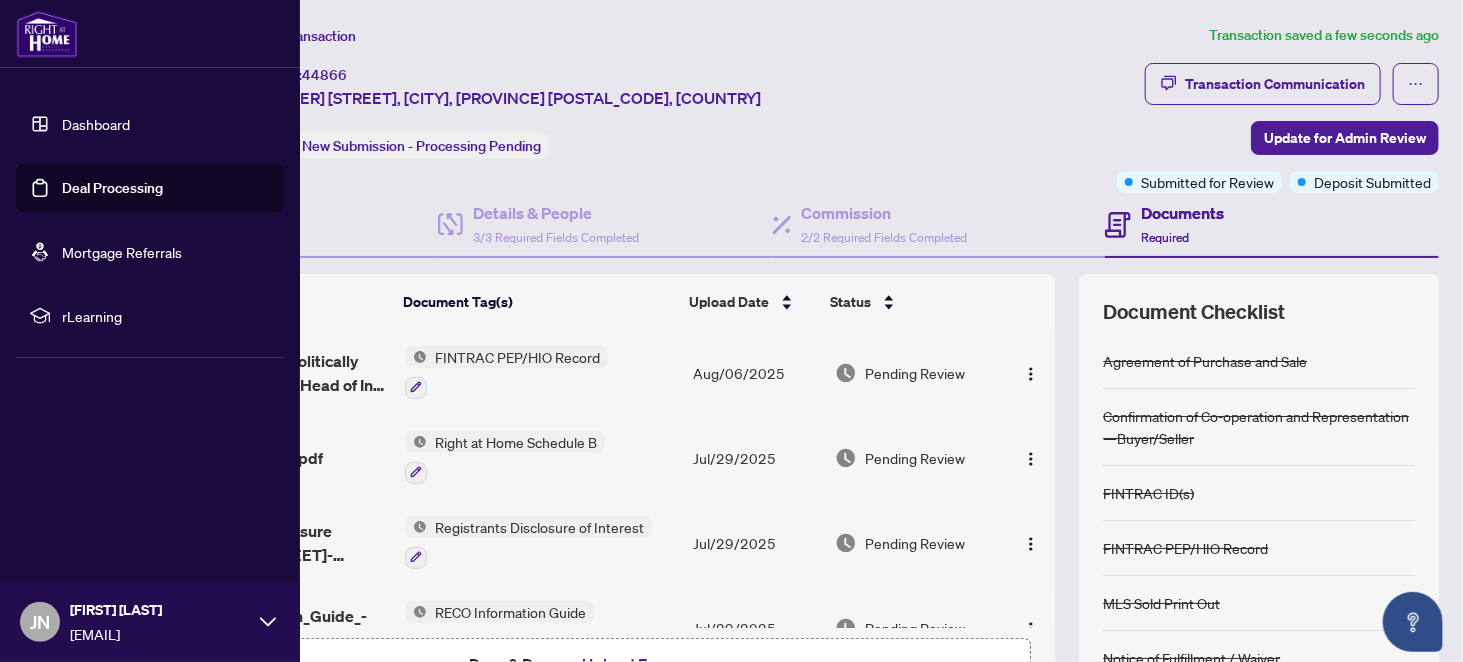 click on "Dashboard" at bounding box center [96, 124] 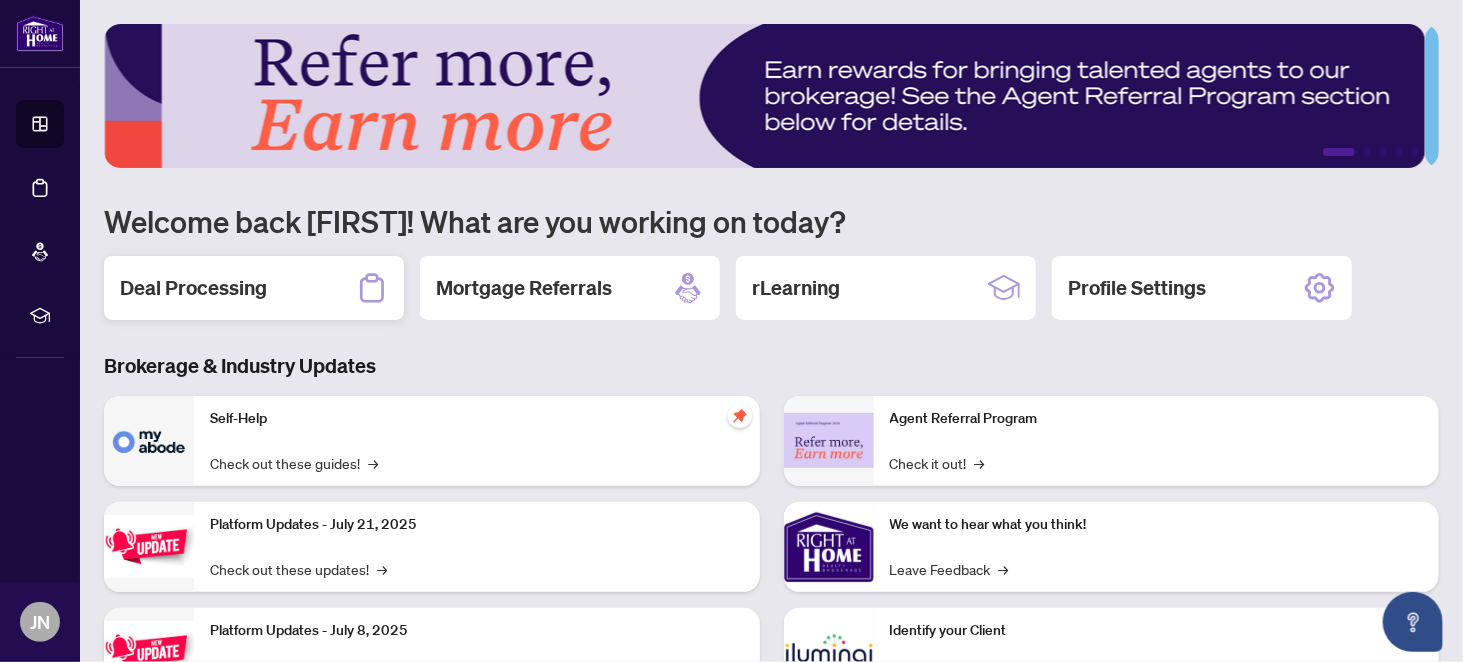 click on "Deal Processing" at bounding box center (193, 288) 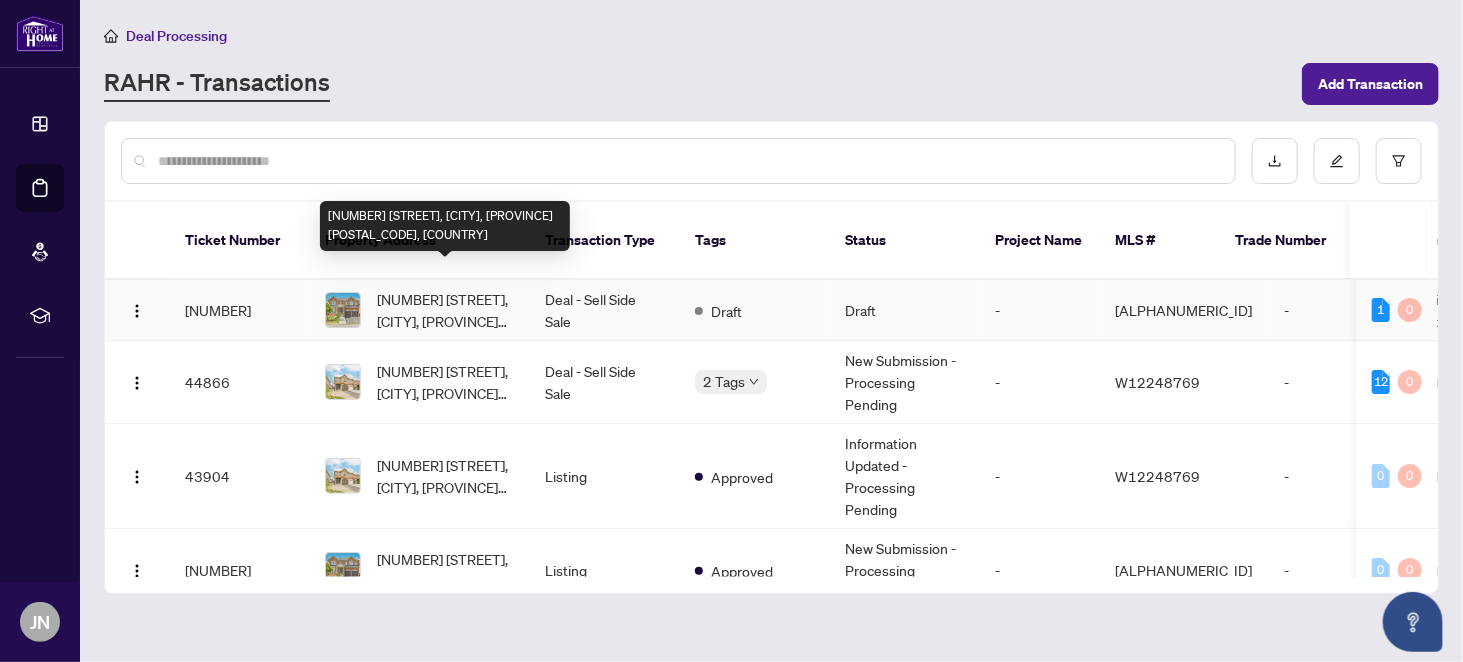 click on "[NUMBER] [STREET], [CITY], [PROVINCE] [POSTAL_CODE], [COUNTRY]" at bounding box center [445, 310] 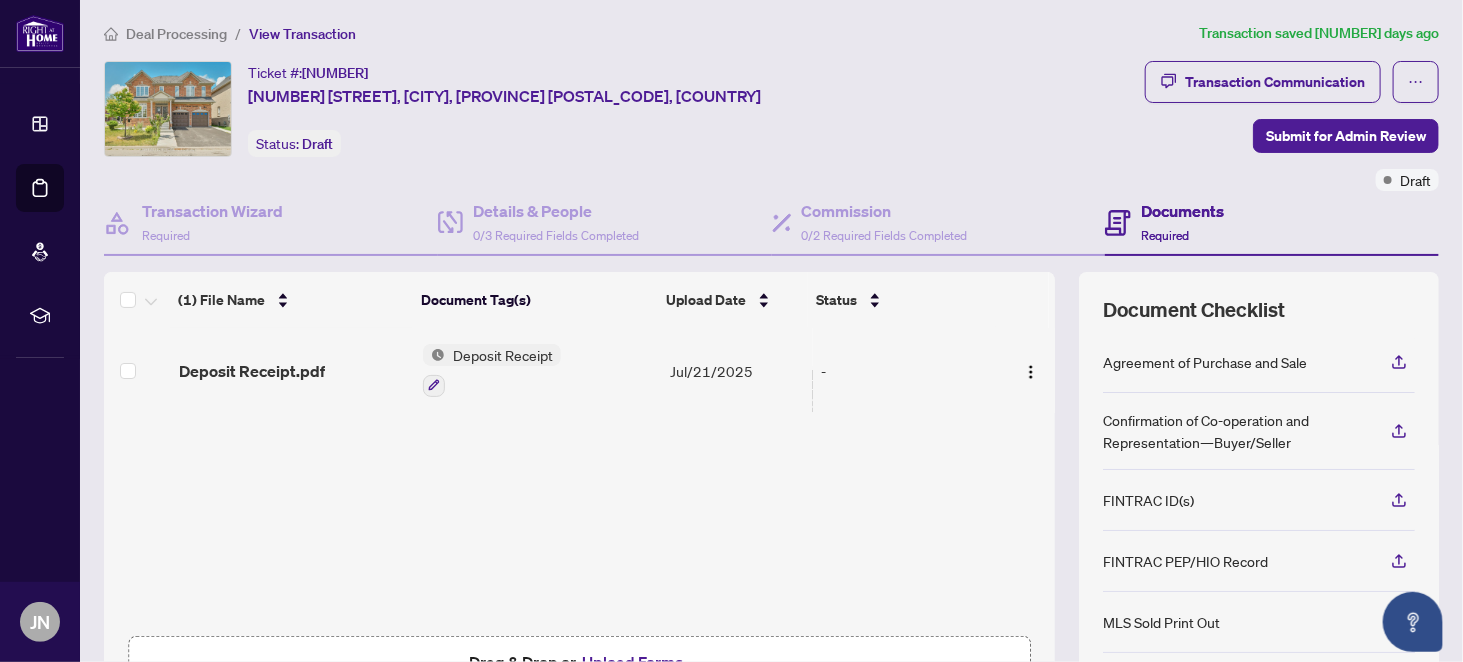 scroll, scrollTop: 0, scrollLeft: 0, axis: both 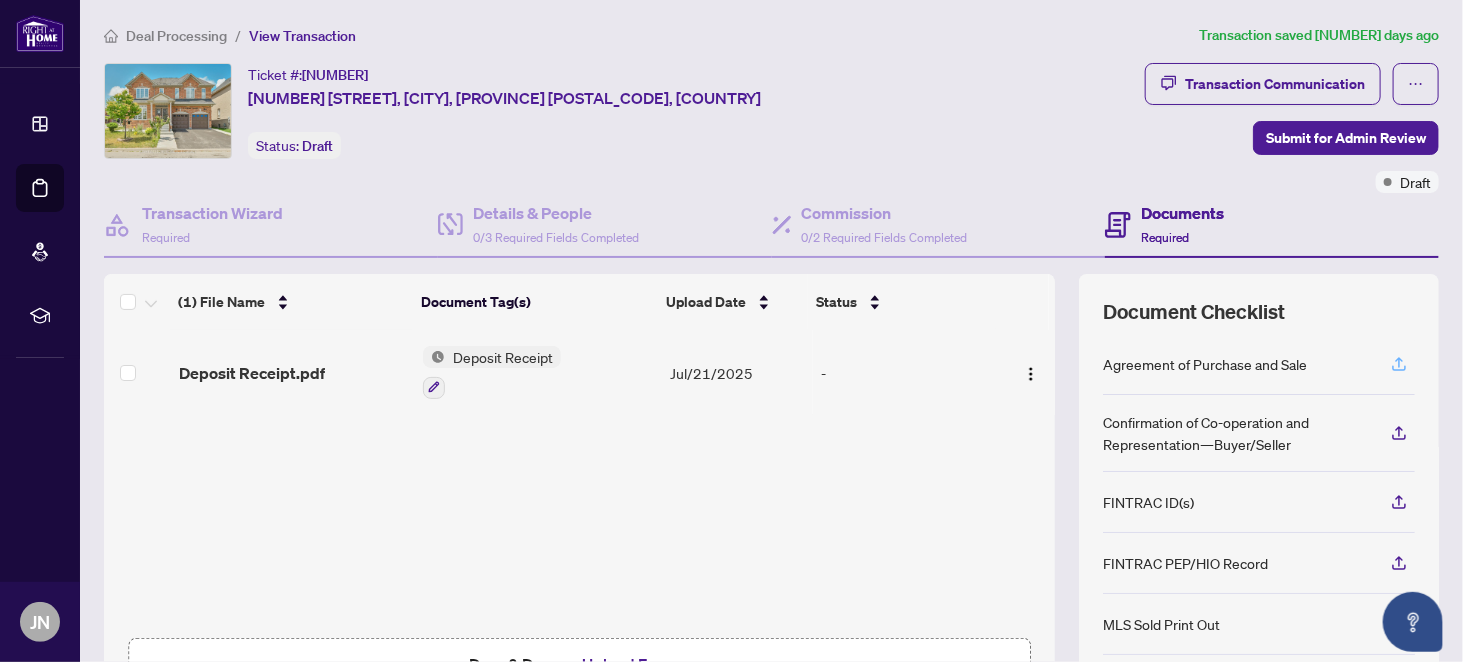click 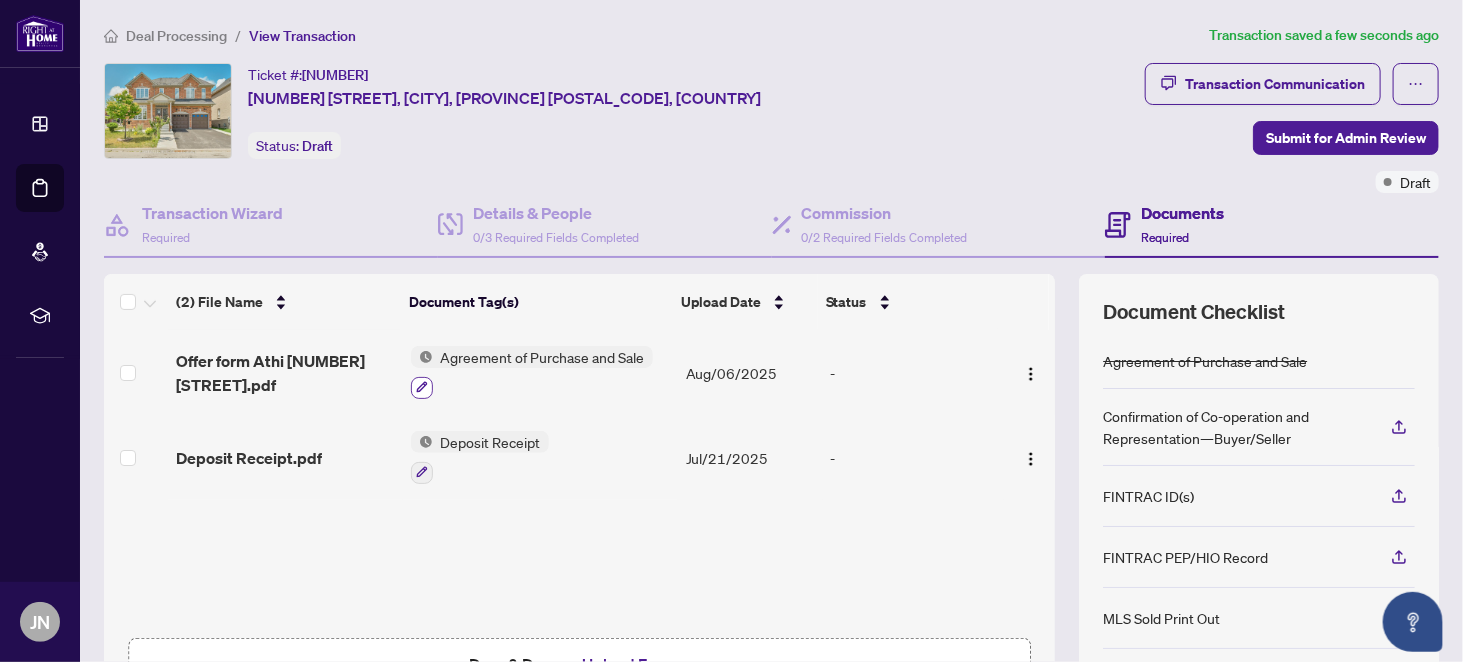 click 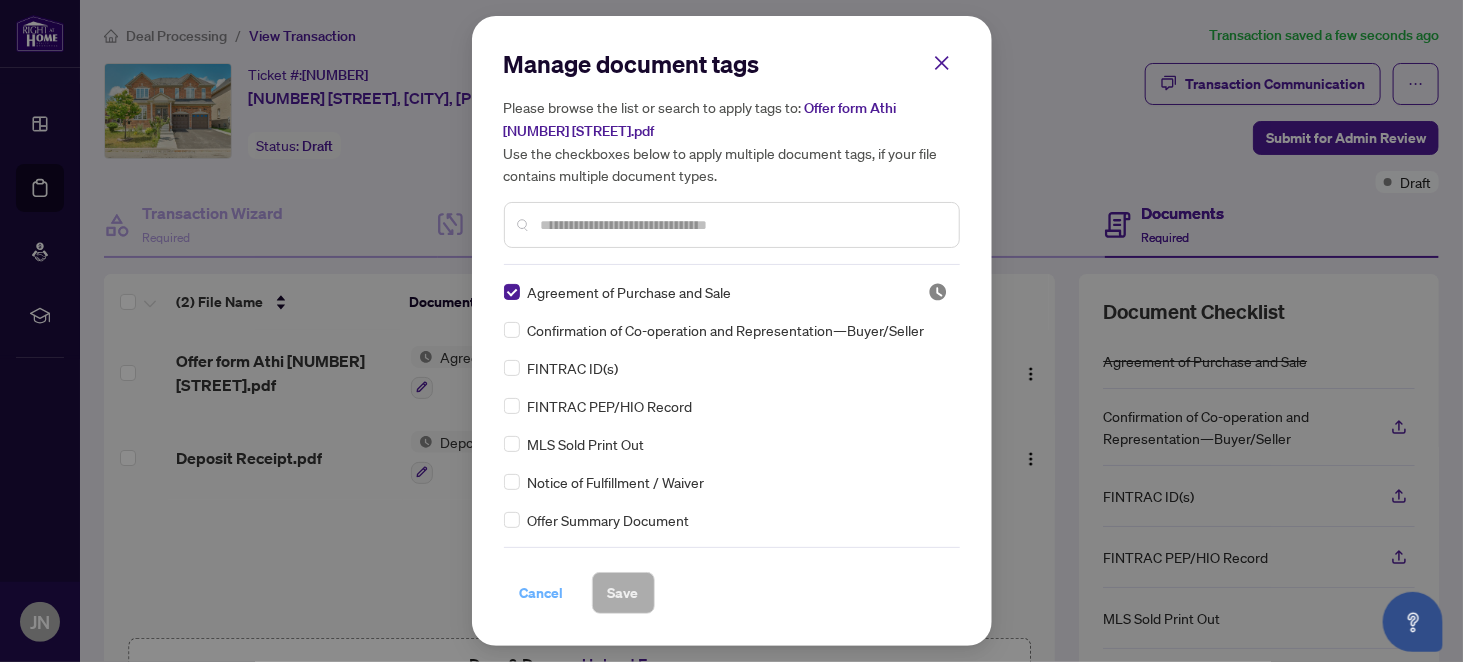 click on "Cancel" at bounding box center [542, 593] 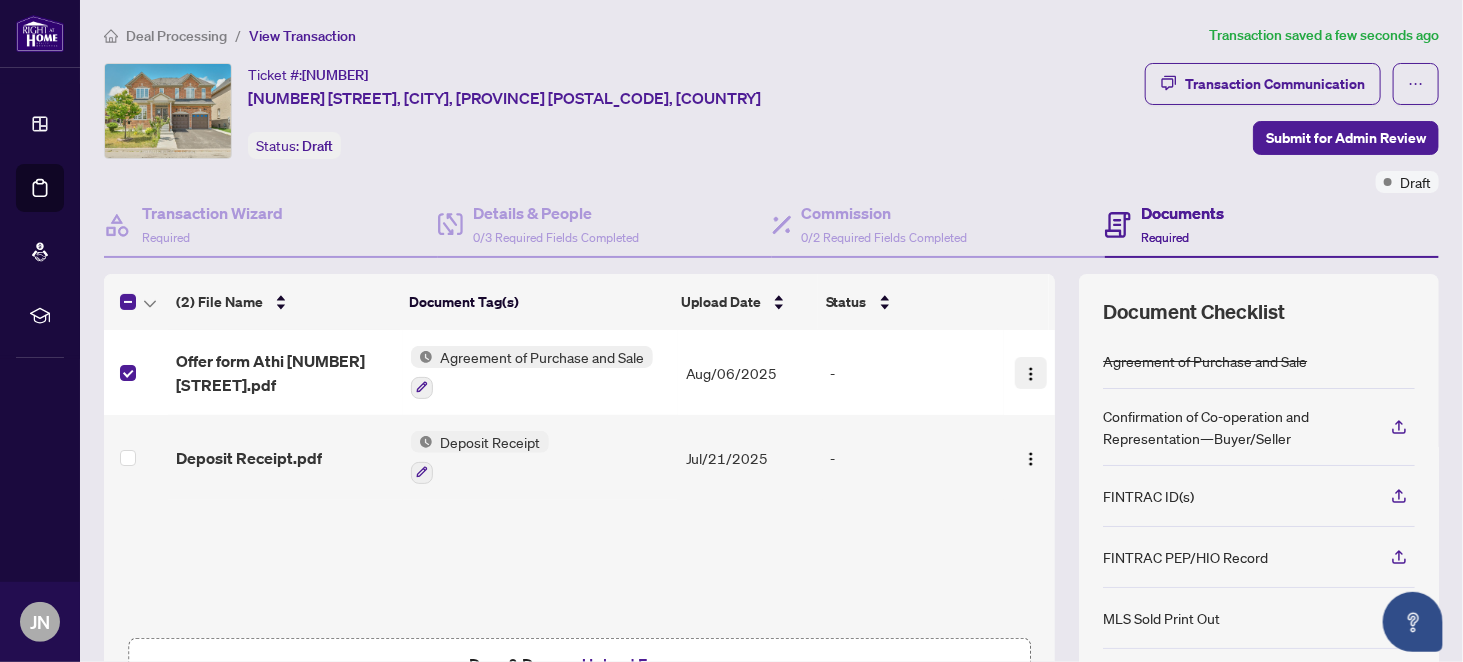 click at bounding box center (1031, 374) 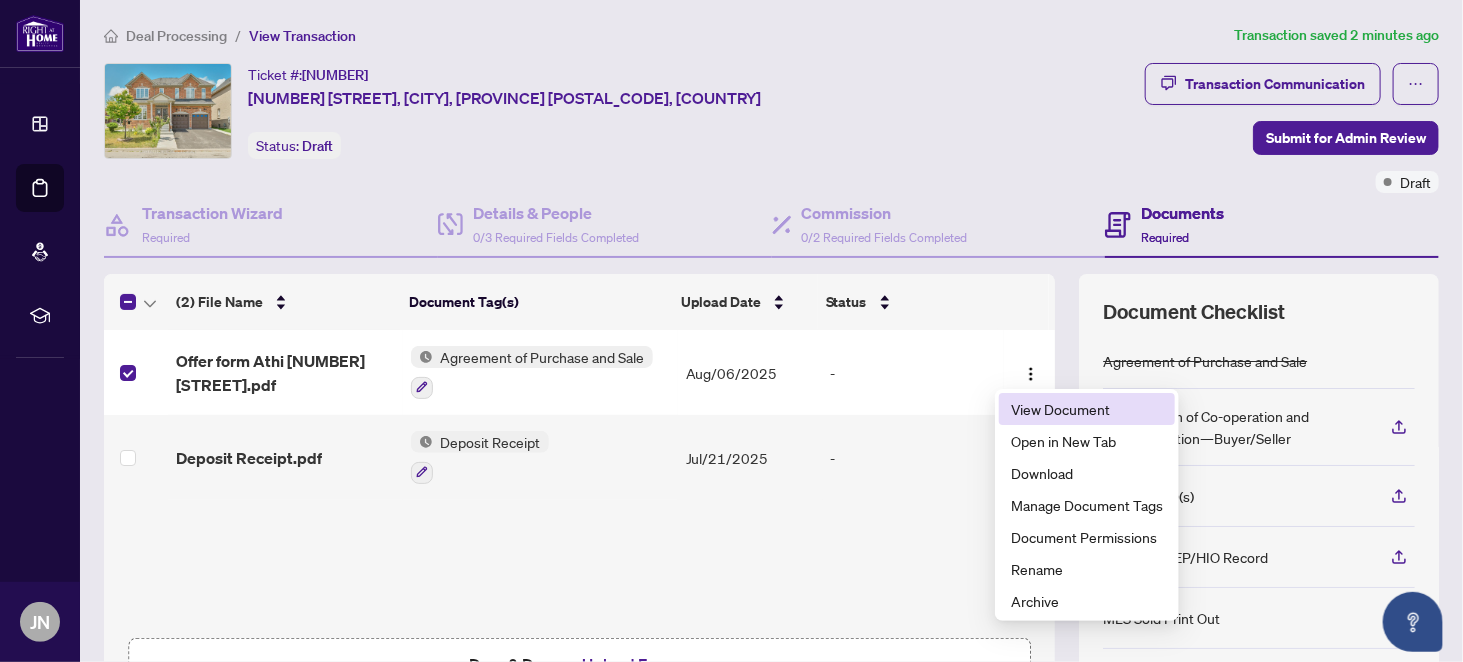 click on "View Document" at bounding box center (1087, 409) 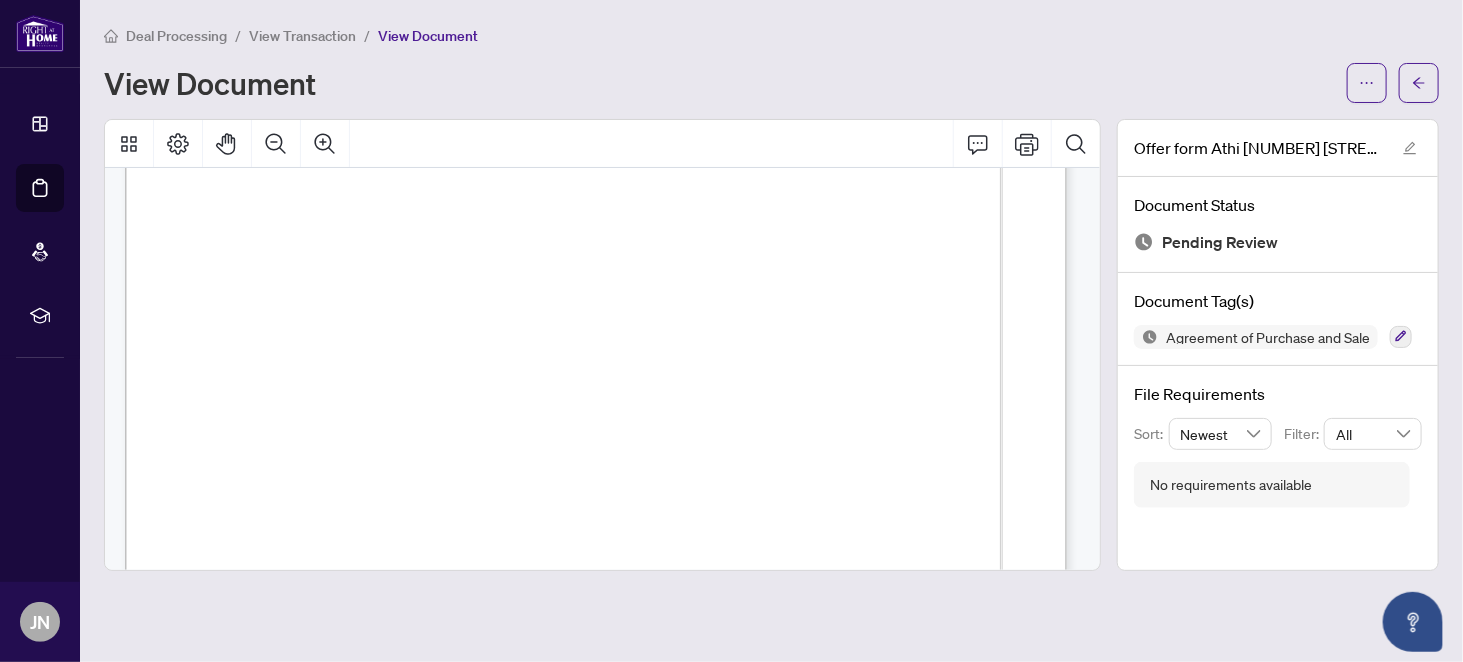 scroll, scrollTop: 1700, scrollLeft: 0, axis: vertical 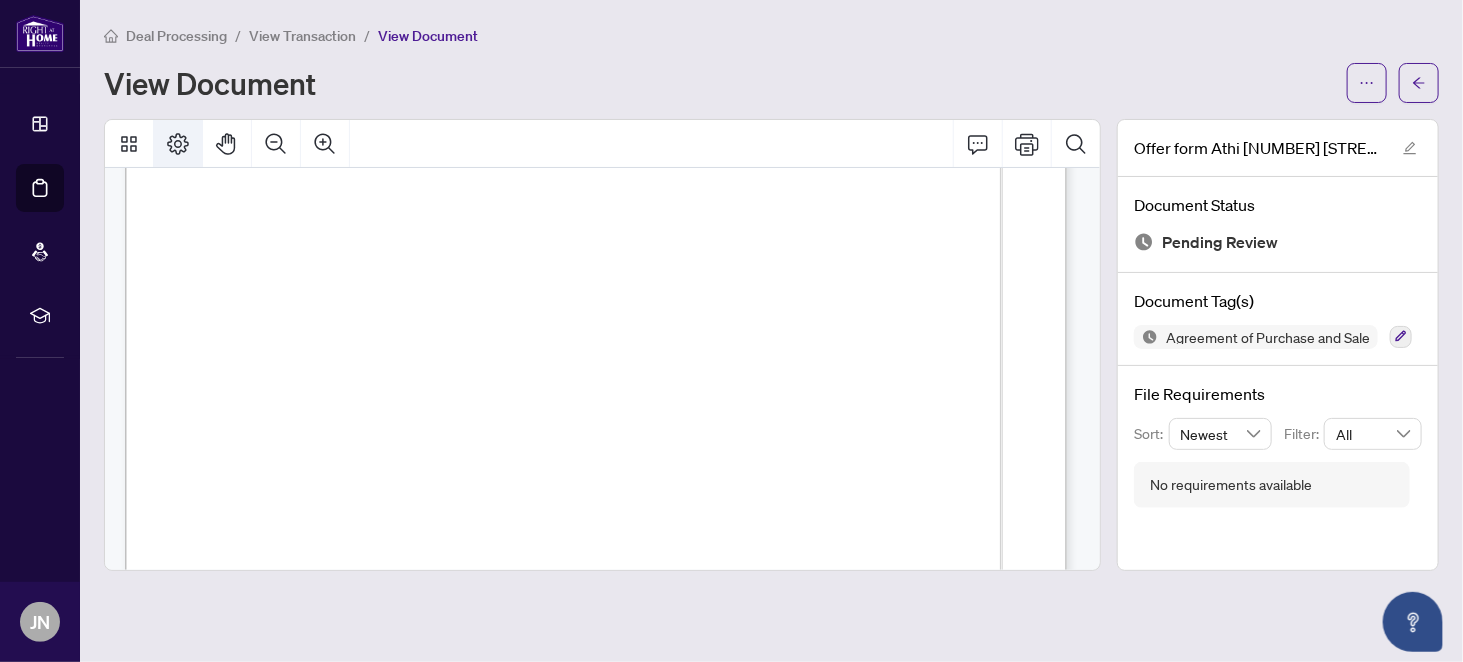 click 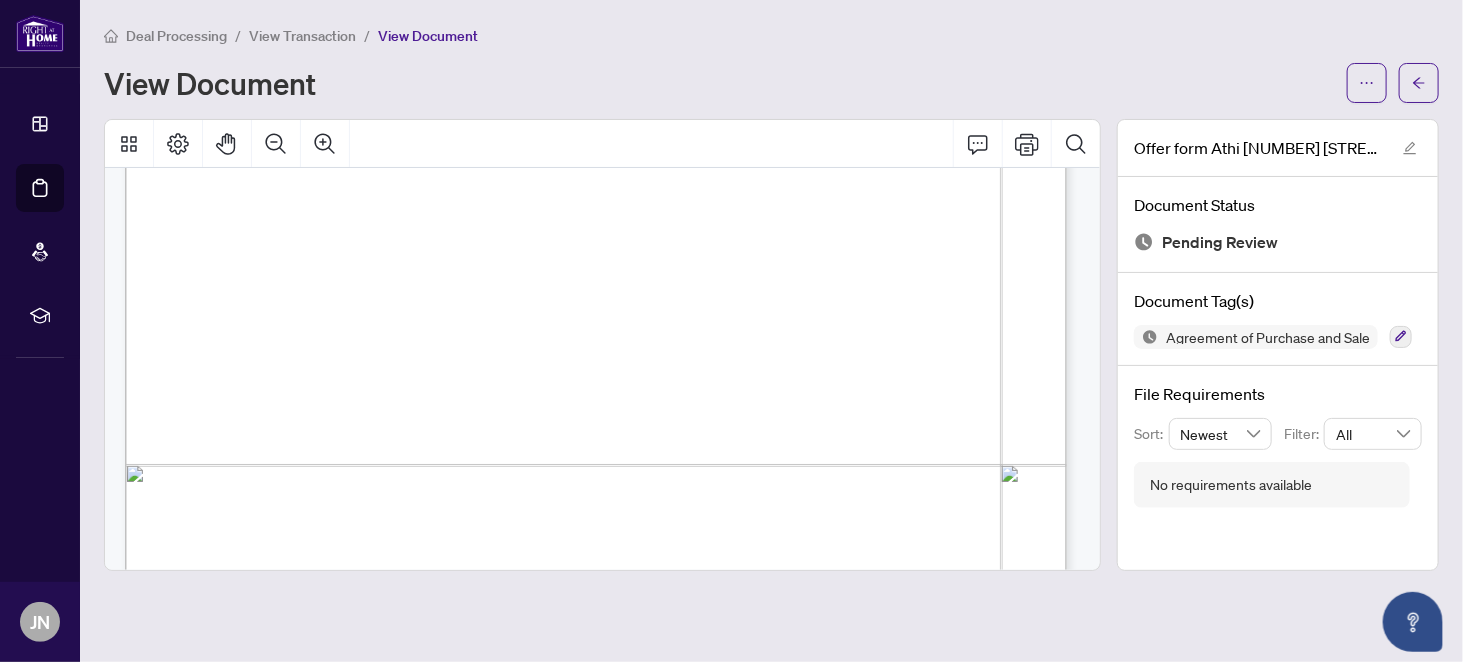 scroll, scrollTop: 5600, scrollLeft: 0, axis: vertical 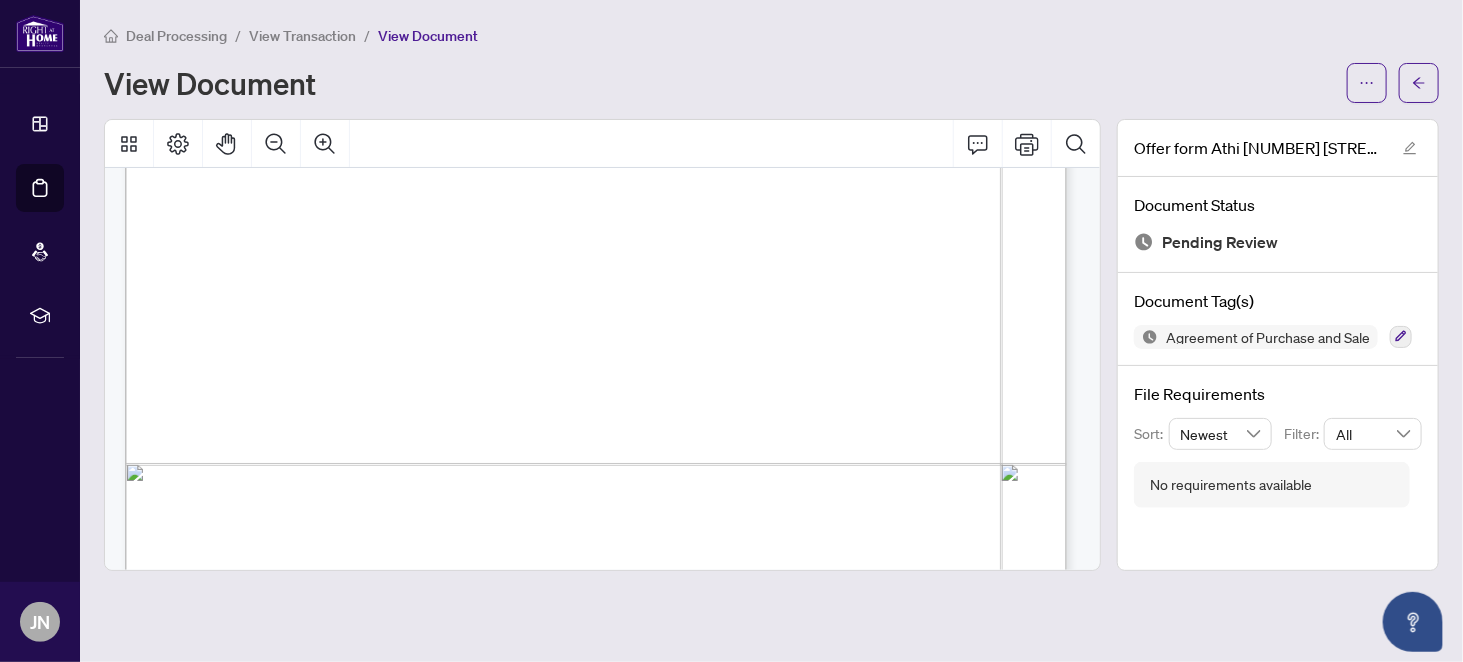 click on "View Transaction" at bounding box center [302, 36] 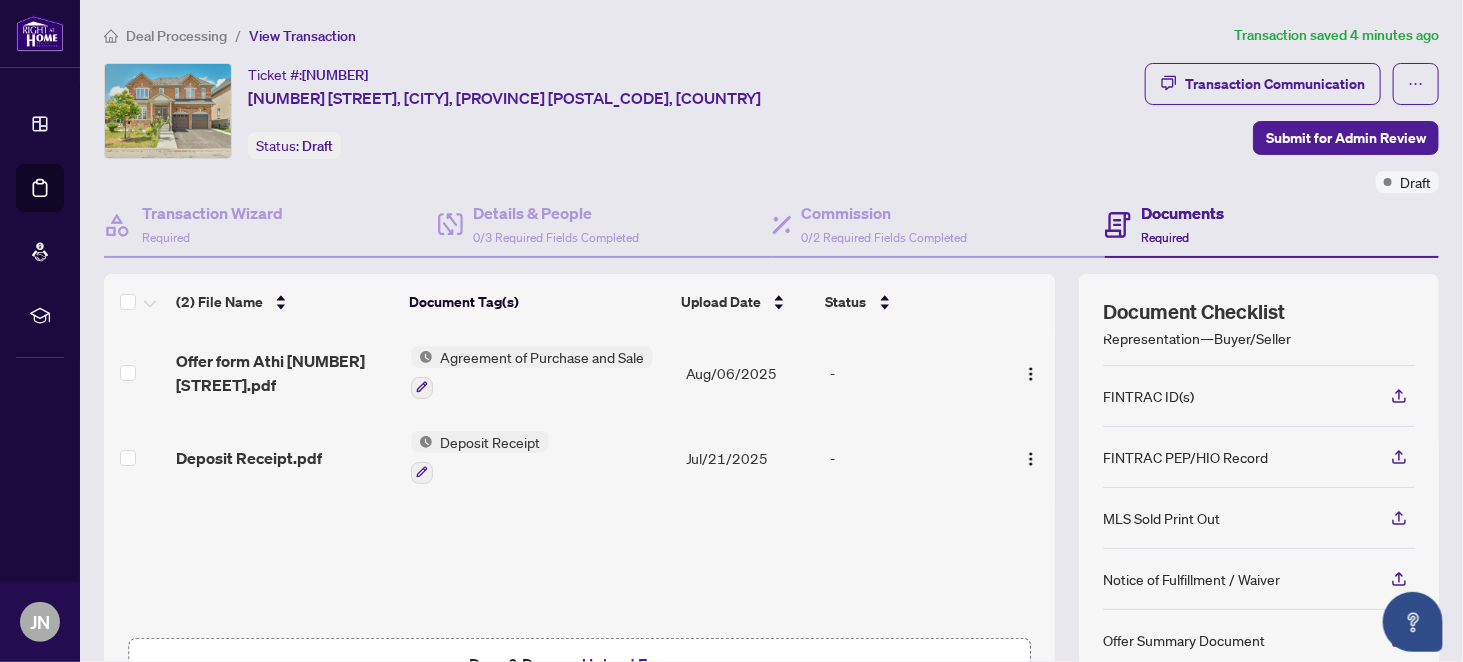 scroll, scrollTop: 190, scrollLeft: 0, axis: vertical 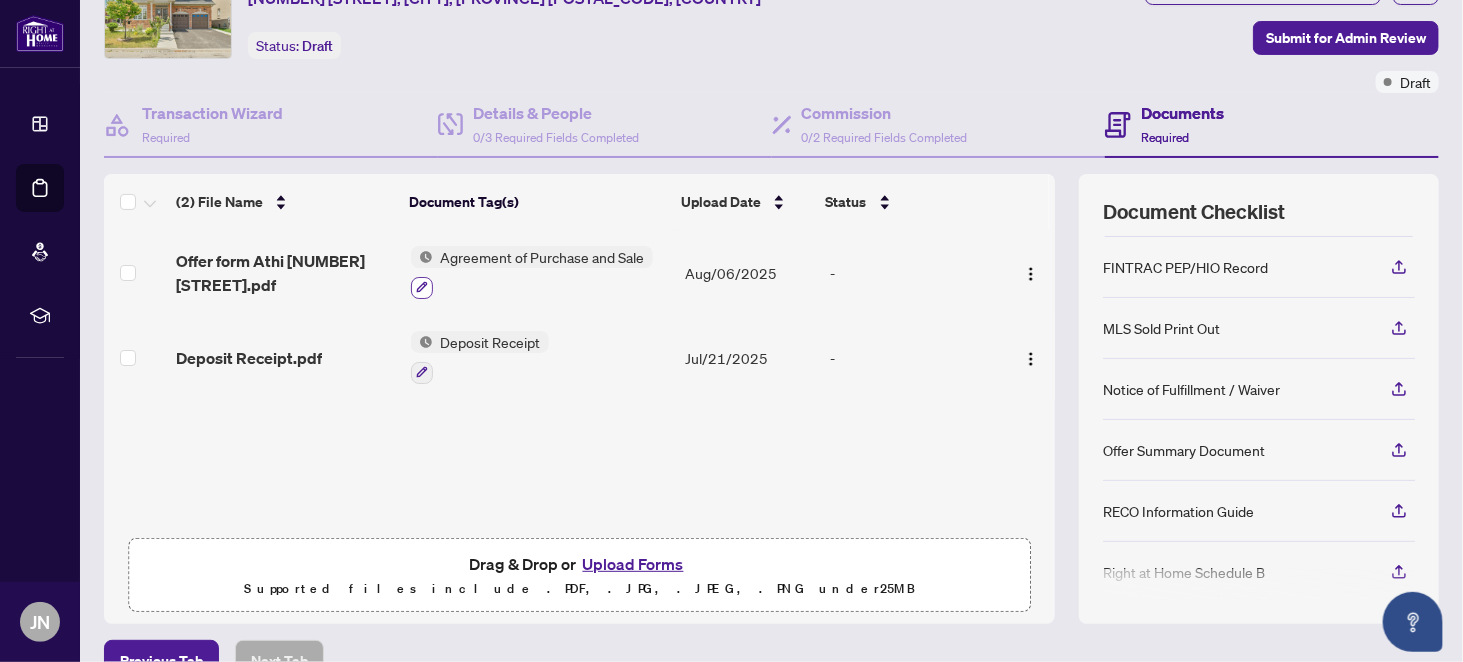 click 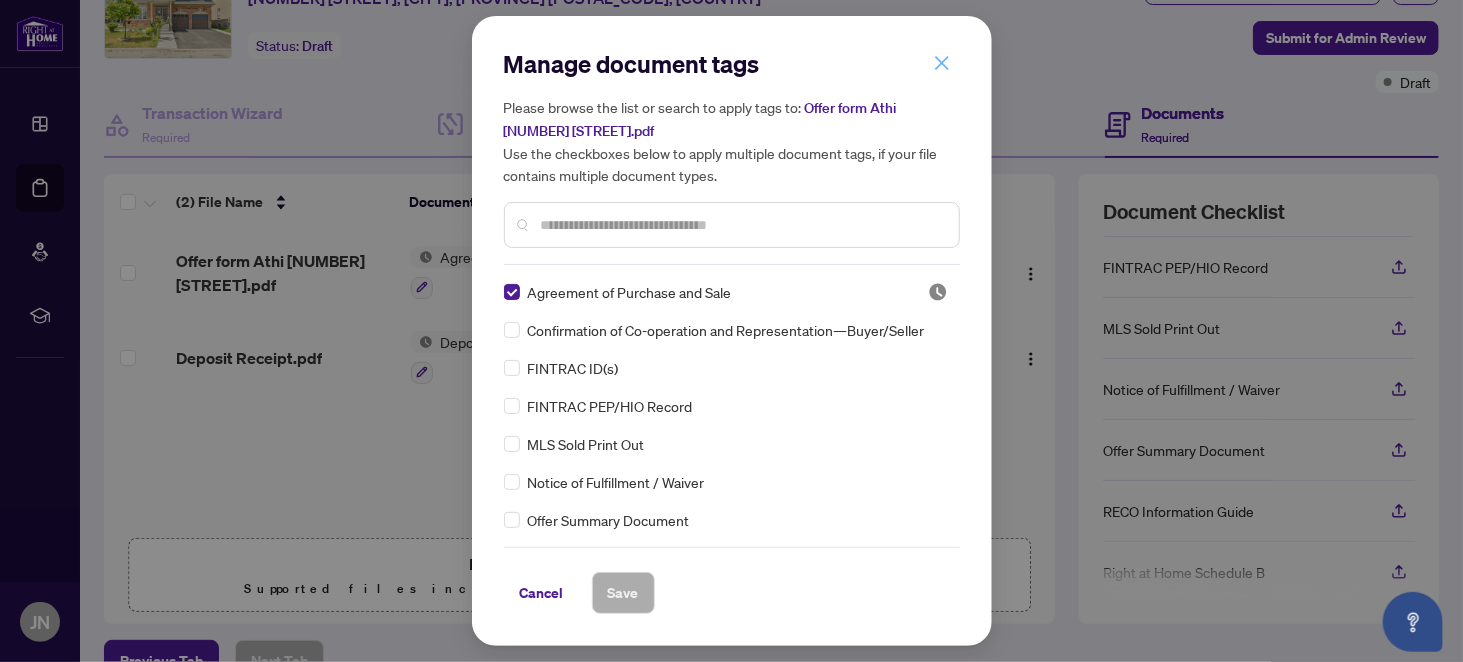 click 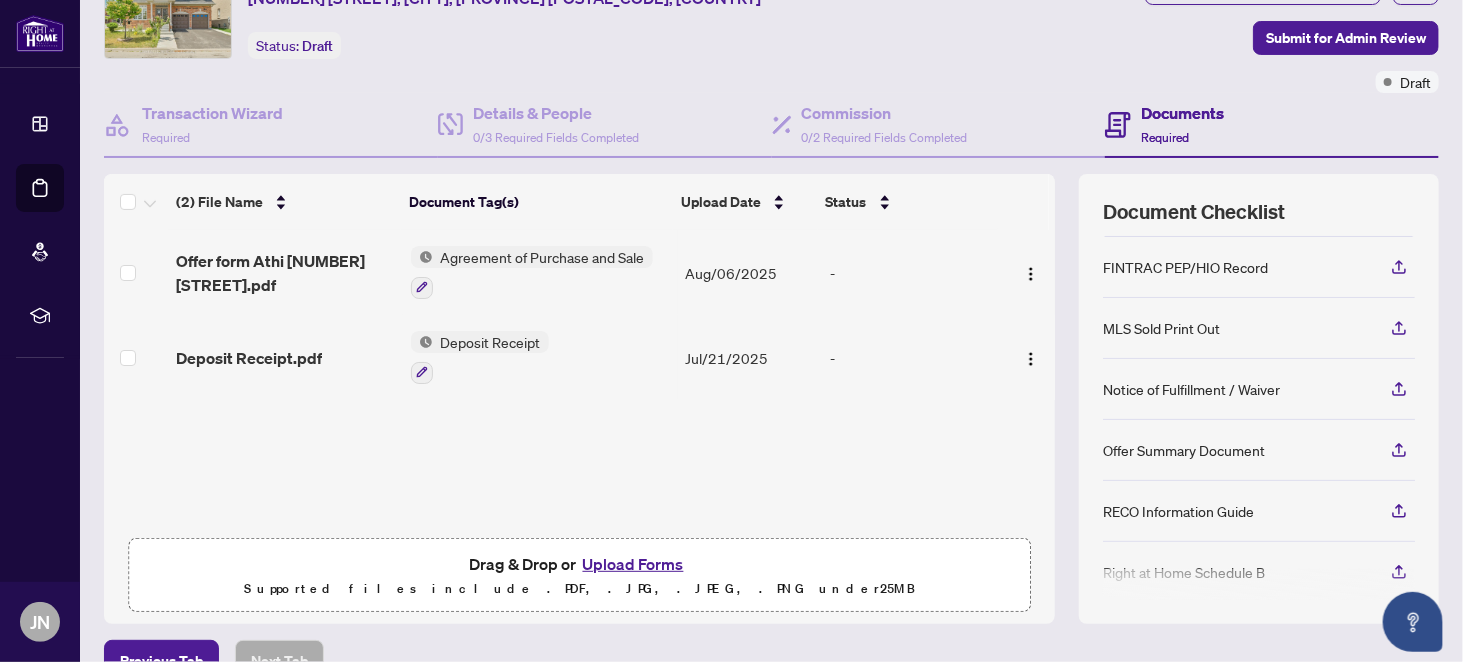 click on "Agreement of Purchase and Sale" at bounding box center (543, 257) 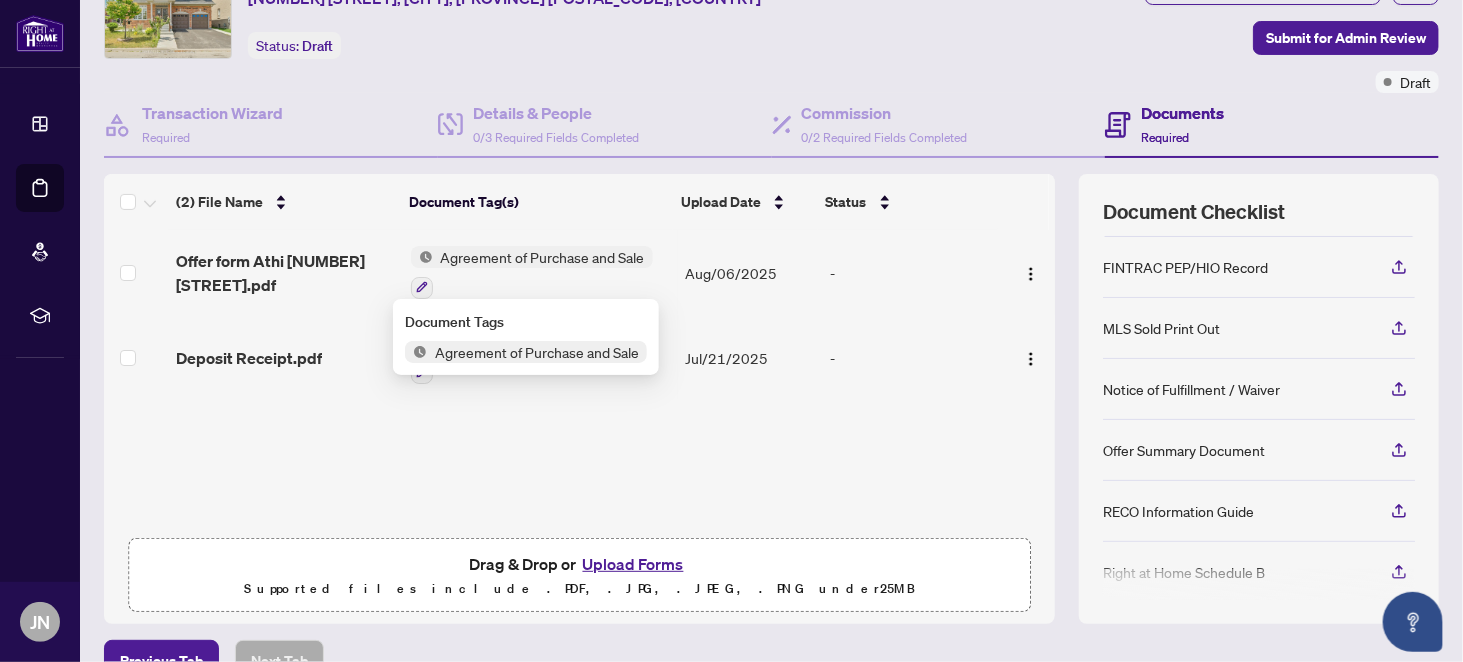 click at bounding box center (416, 352) 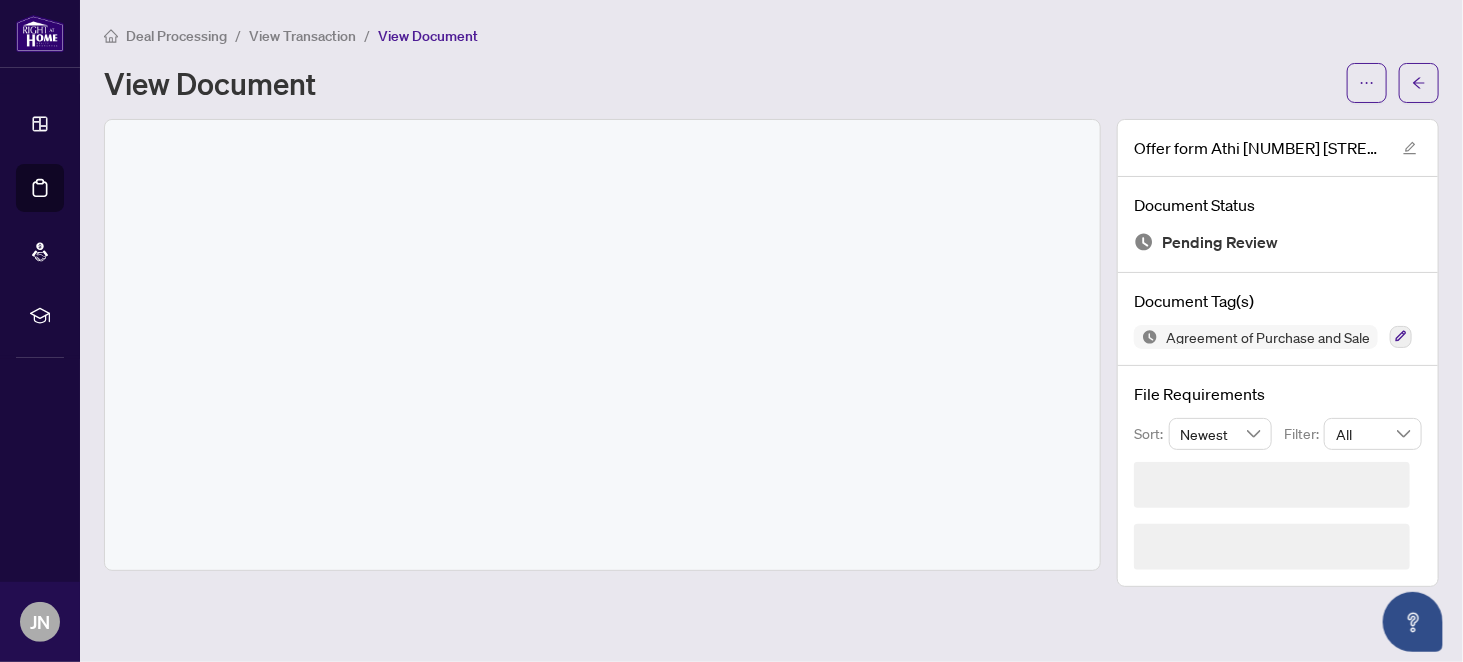 scroll, scrollTop: 0, scrollLeft: 0, axis: both 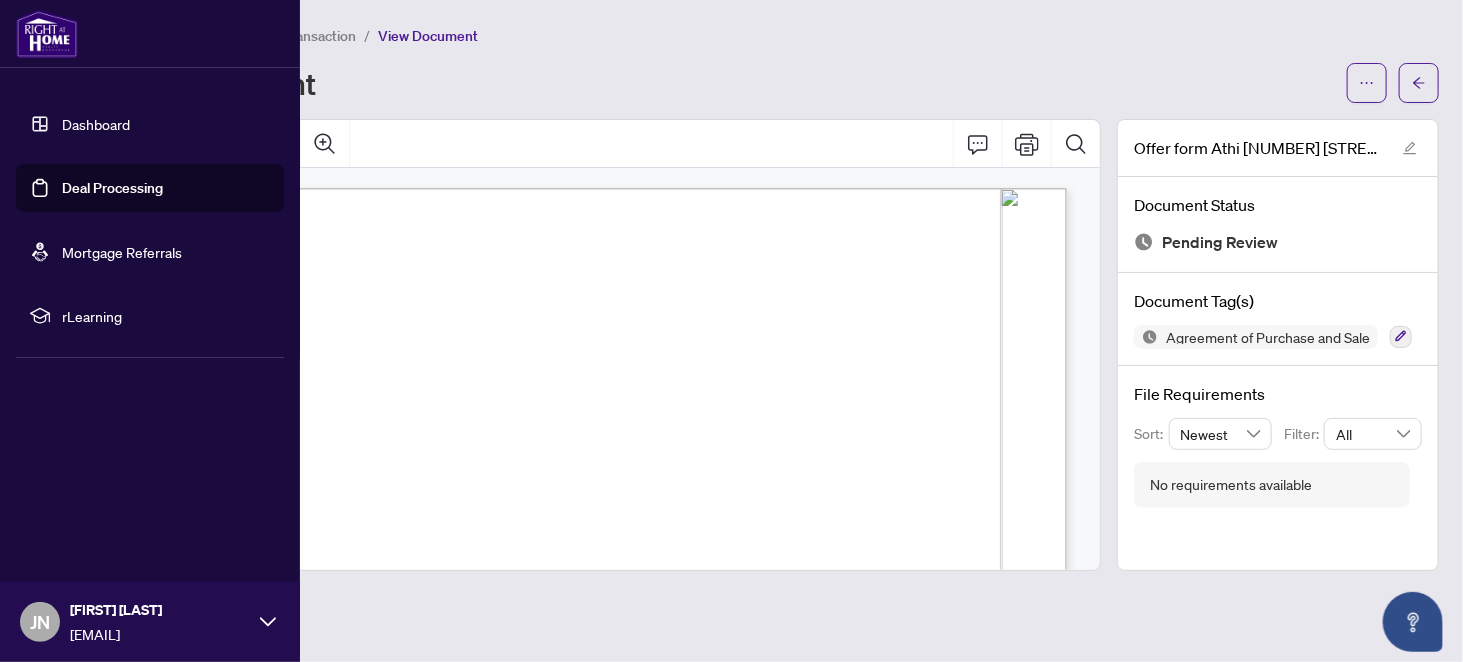 click on "Dashboard" at bounding box center (96, 124) 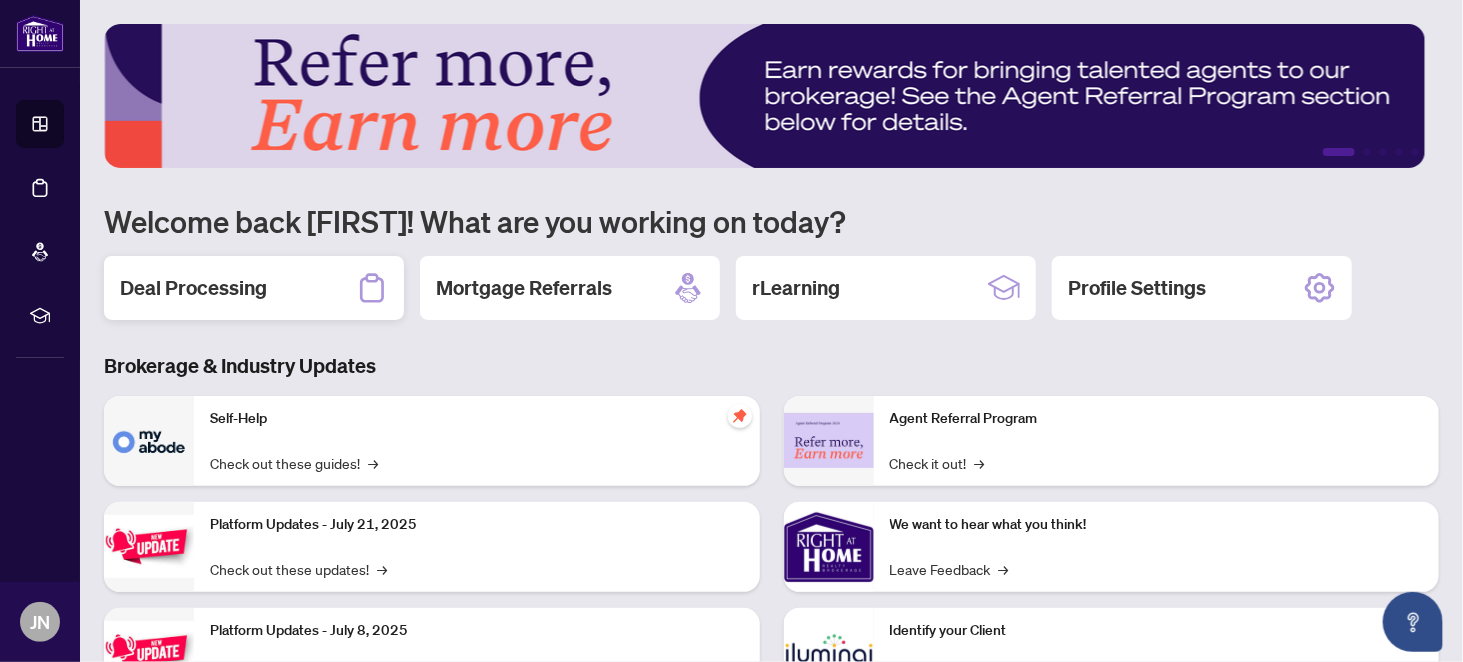 click on "Deal Processing" at bounding box center [193, 288] 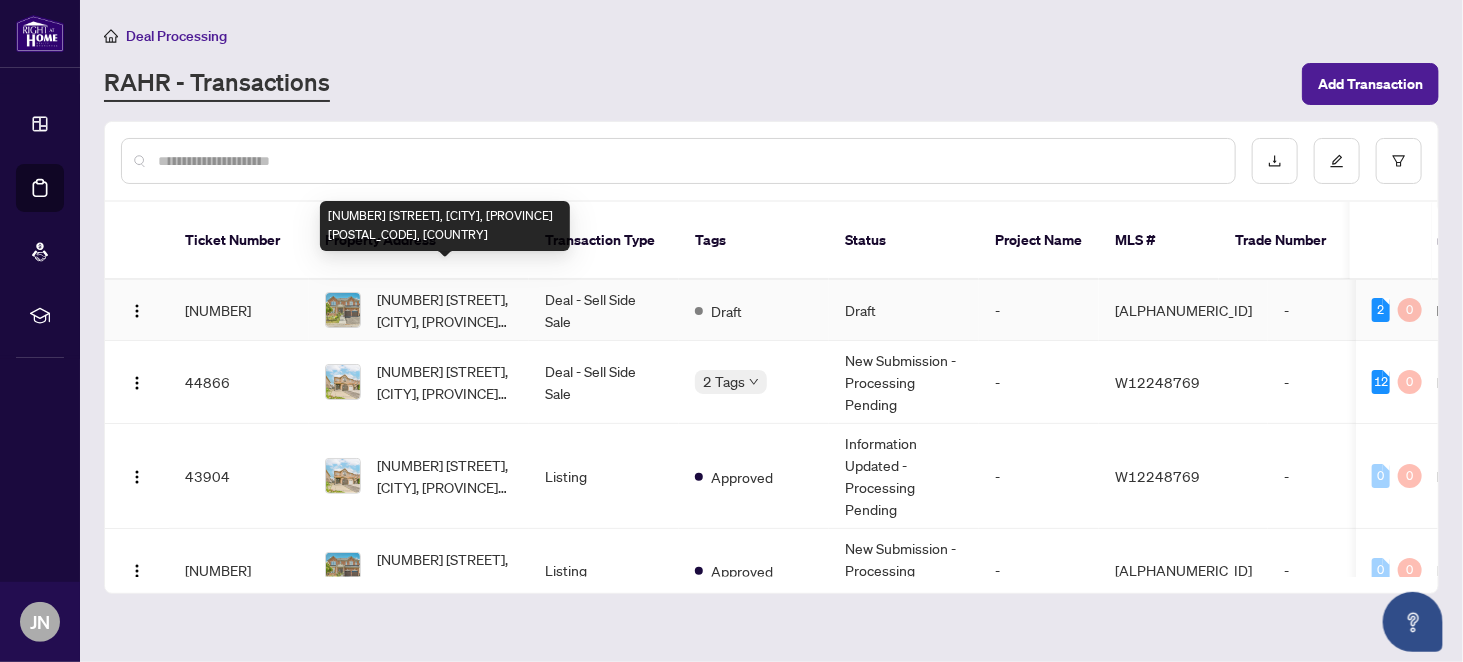 click on "[NUMBER] [STREET], [CITY], [PROVINCE] [POSTAL_CODE], [COUNTRY]" at bounding box center (445, 310) 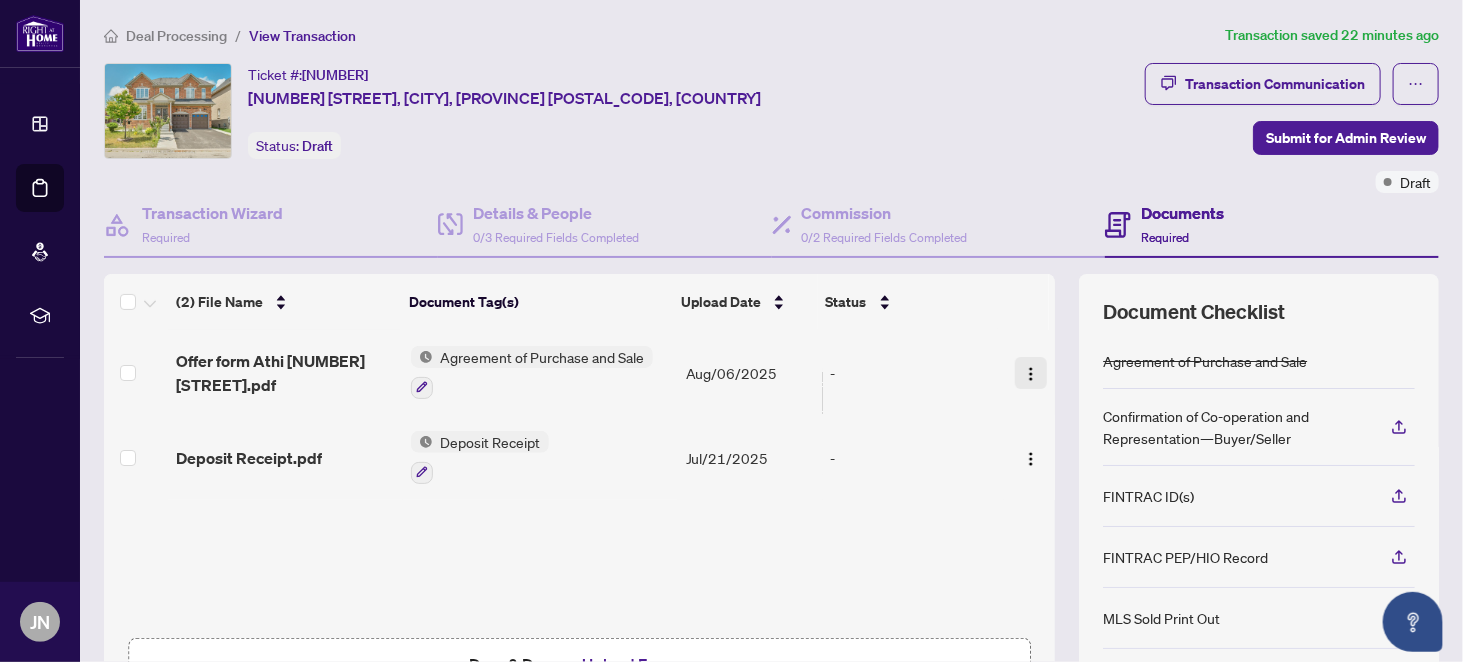 click at bounding box center [1031, 374] 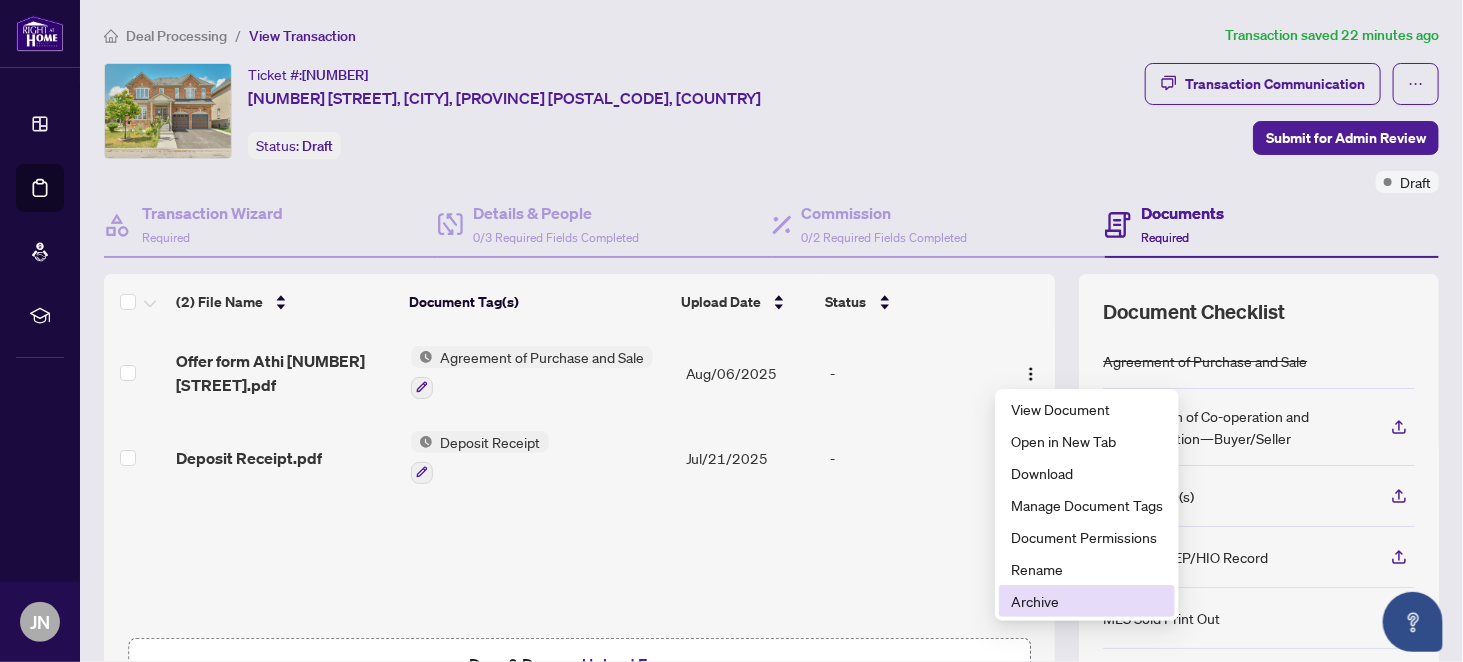 click on "Archive" at bounding box center (1087, 601) 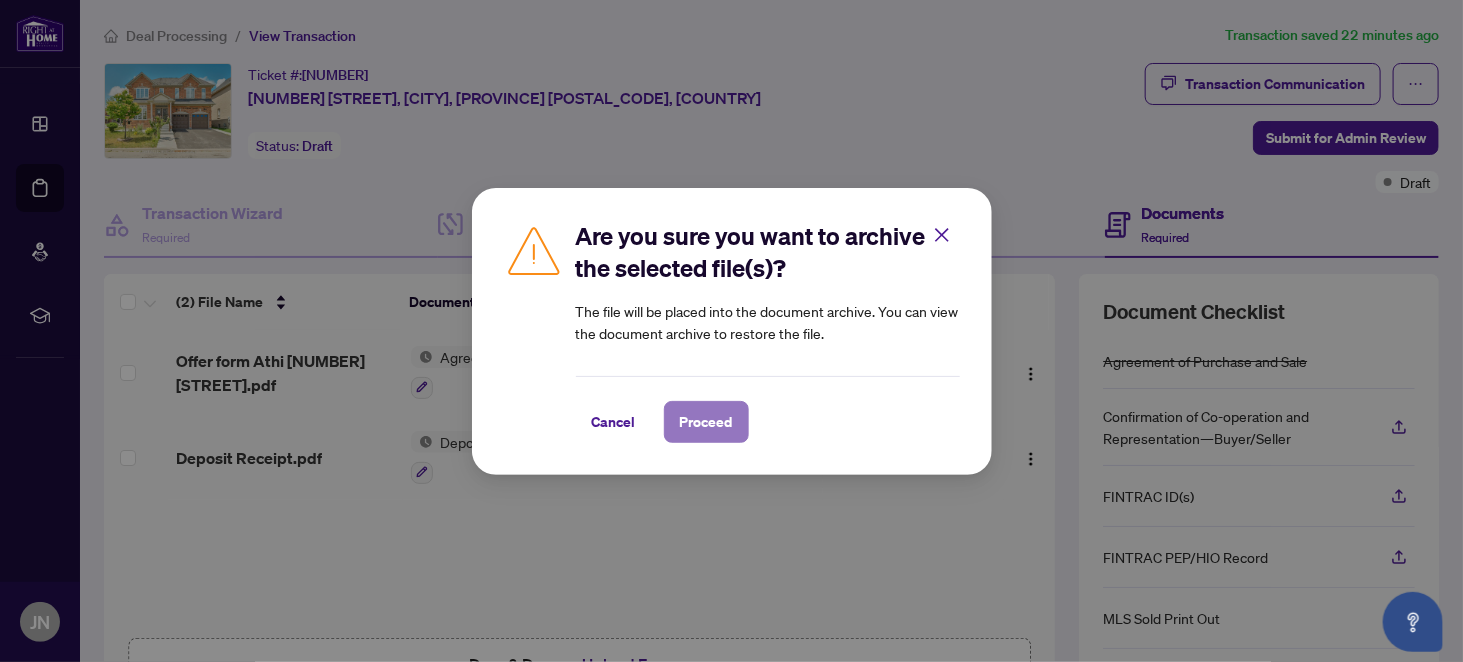 click on "Proceed" at bounding box center (706, 422) 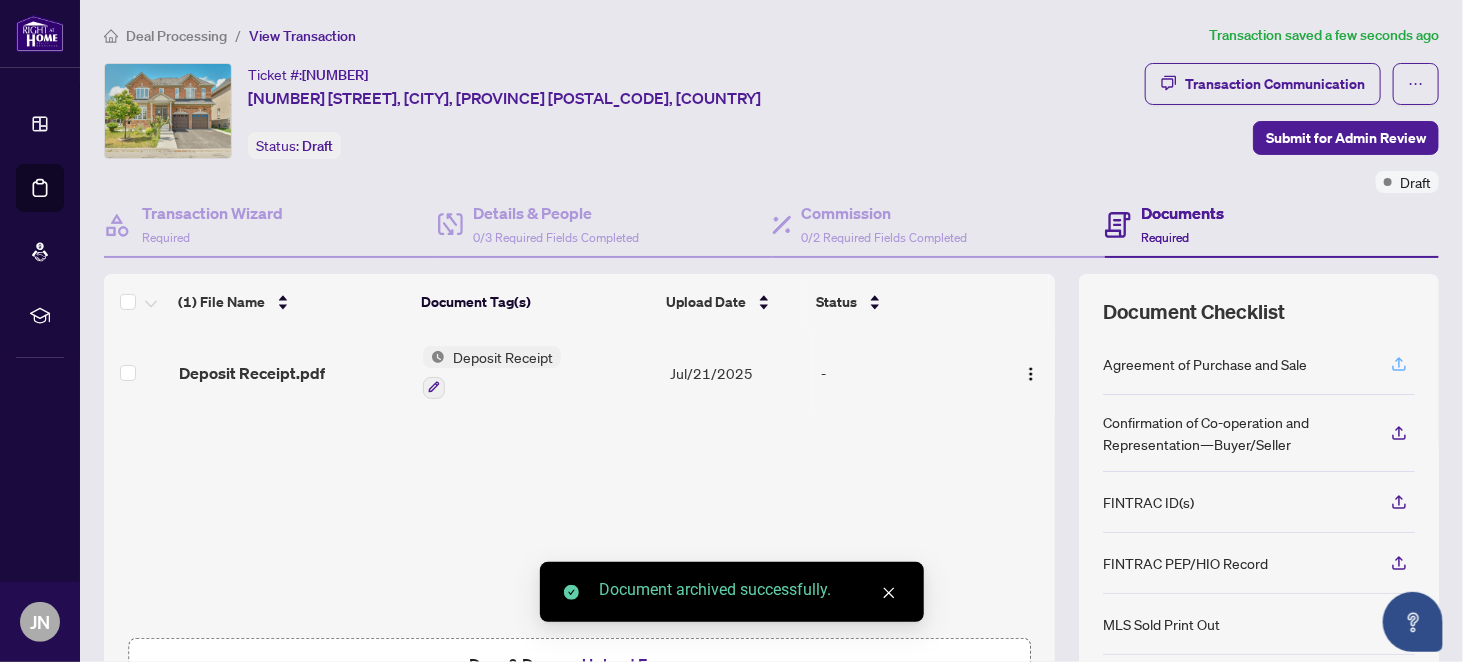 click 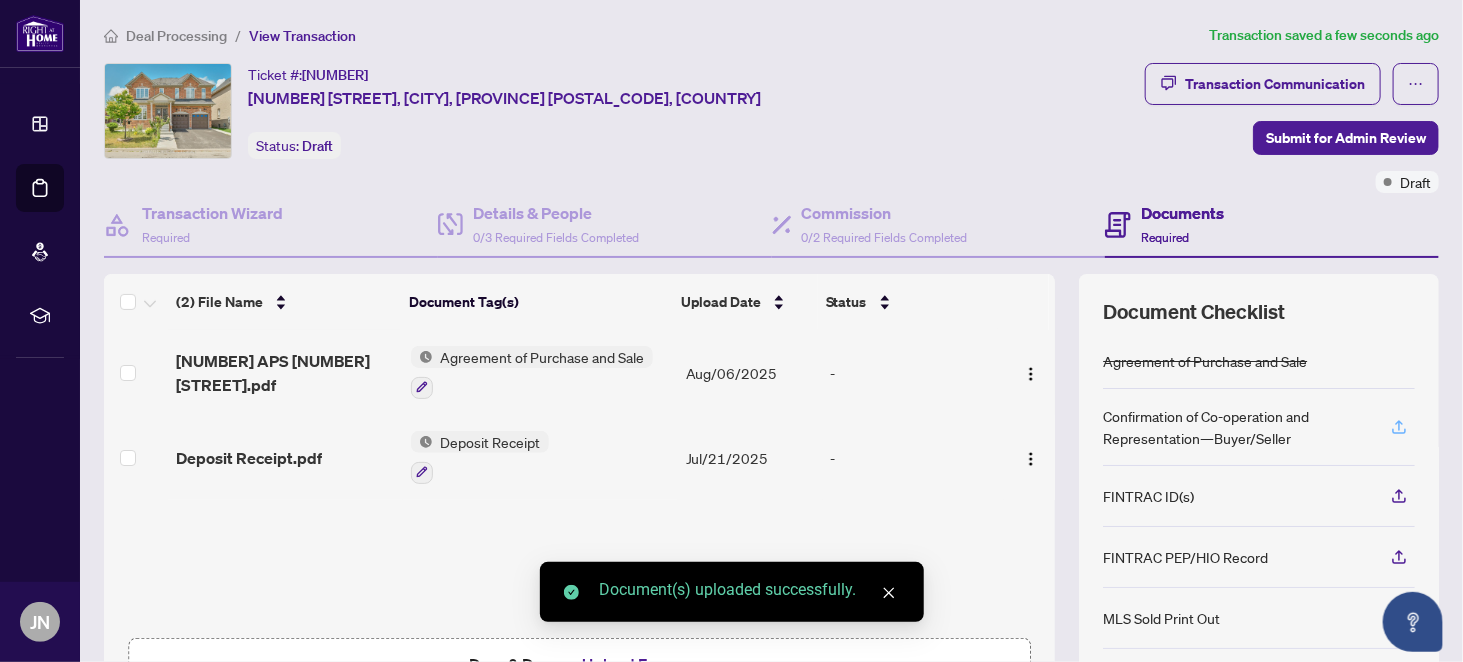 click 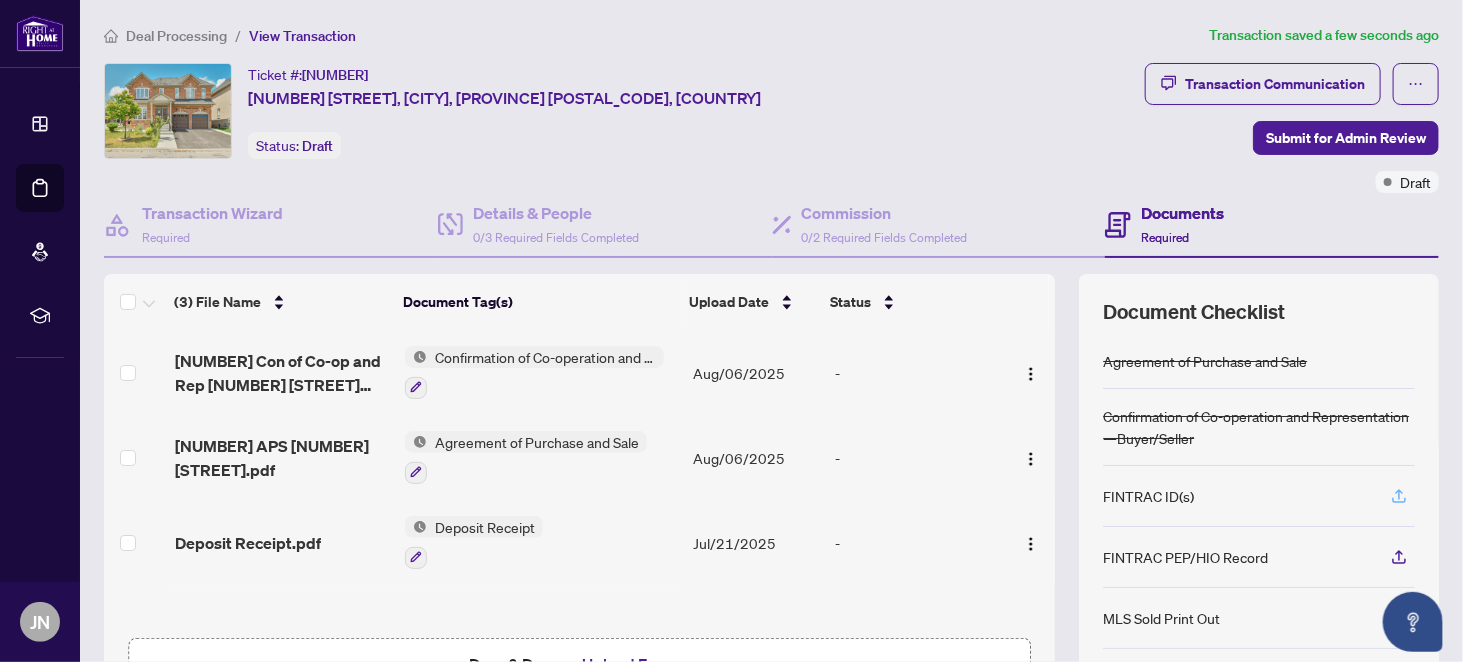 click 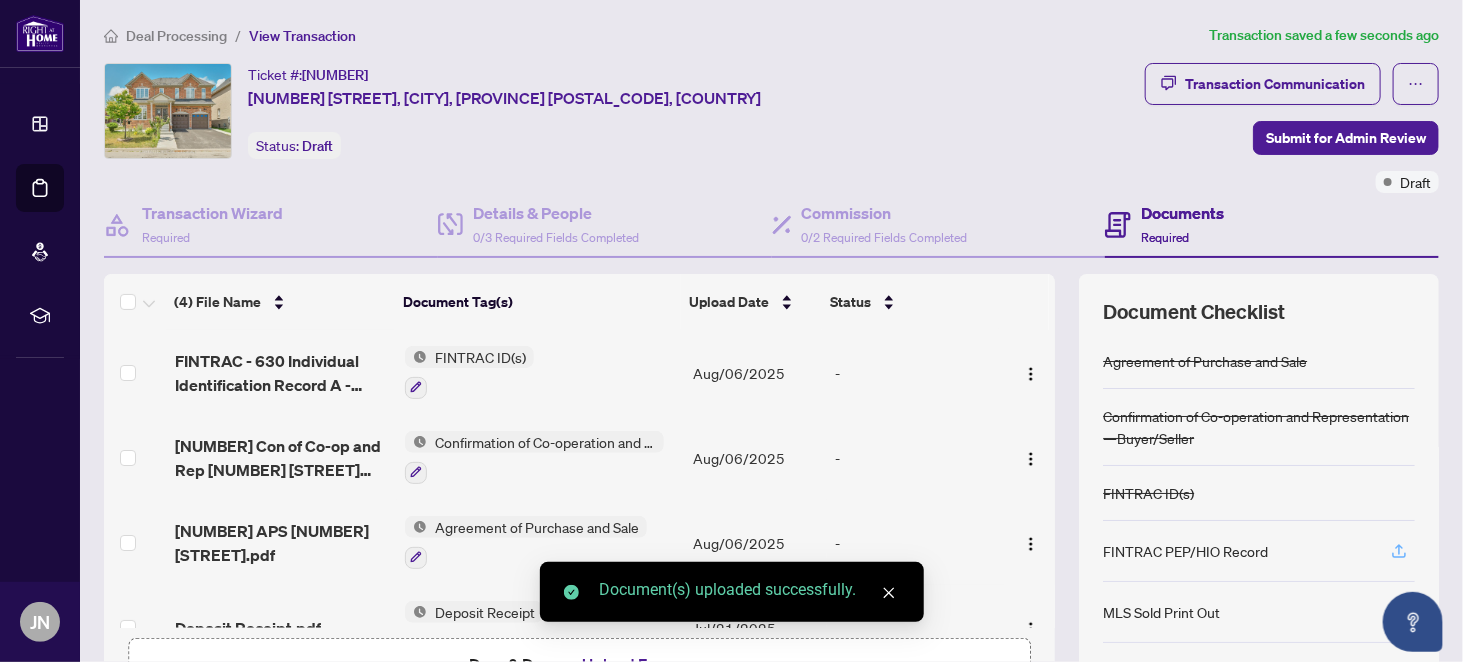 click 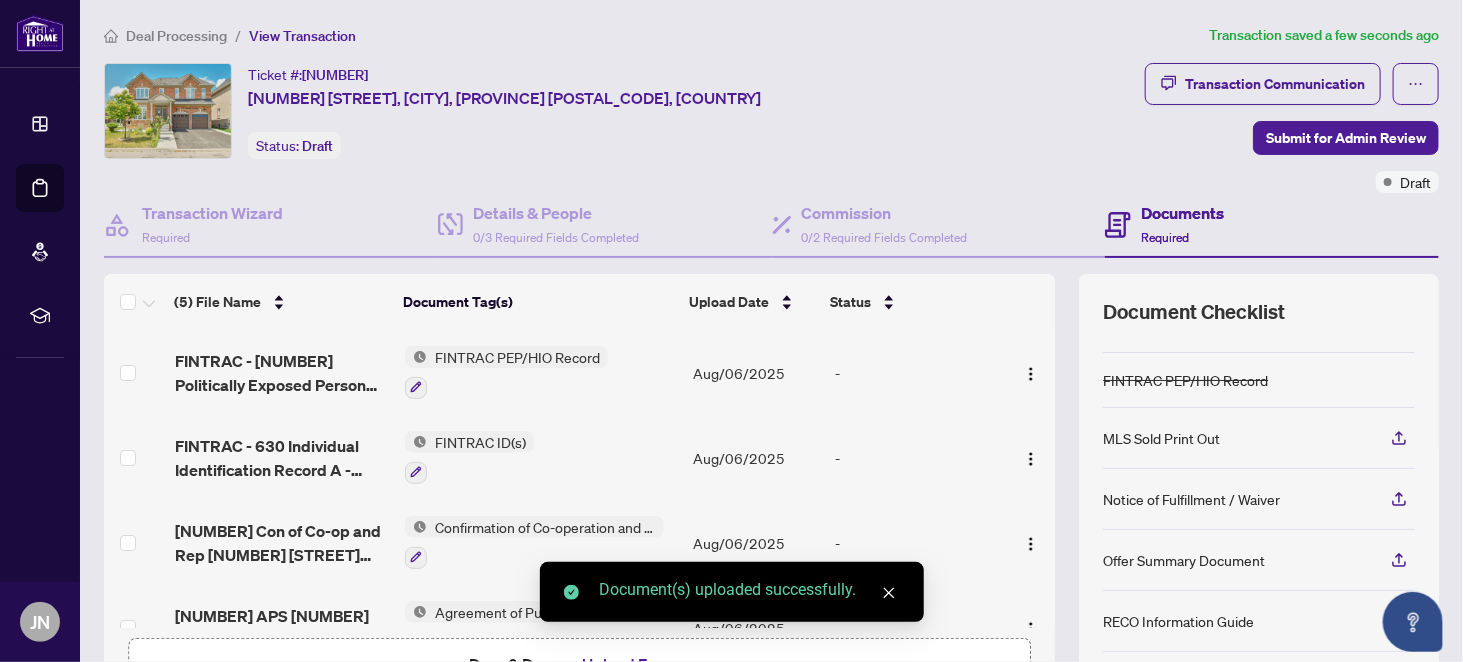 scroll, scrollTop: 180, scrollLeft: 0, axis: vertical 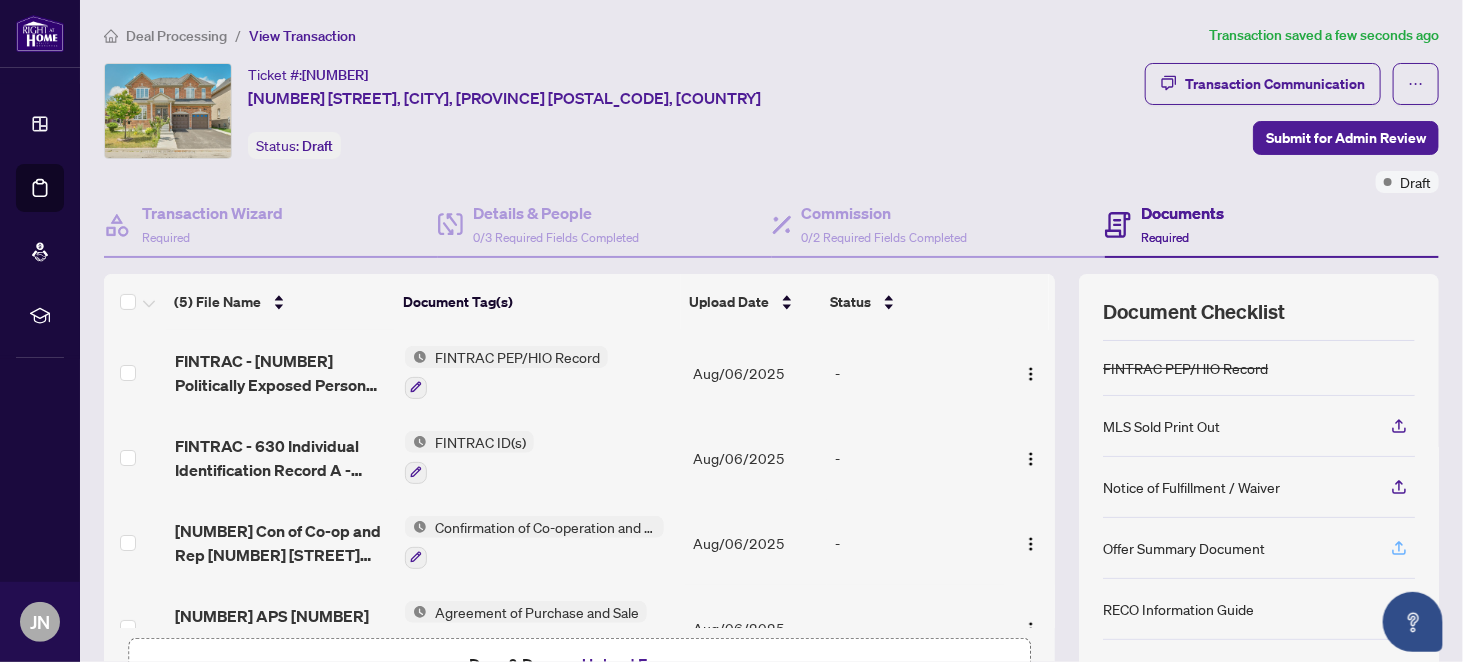 click 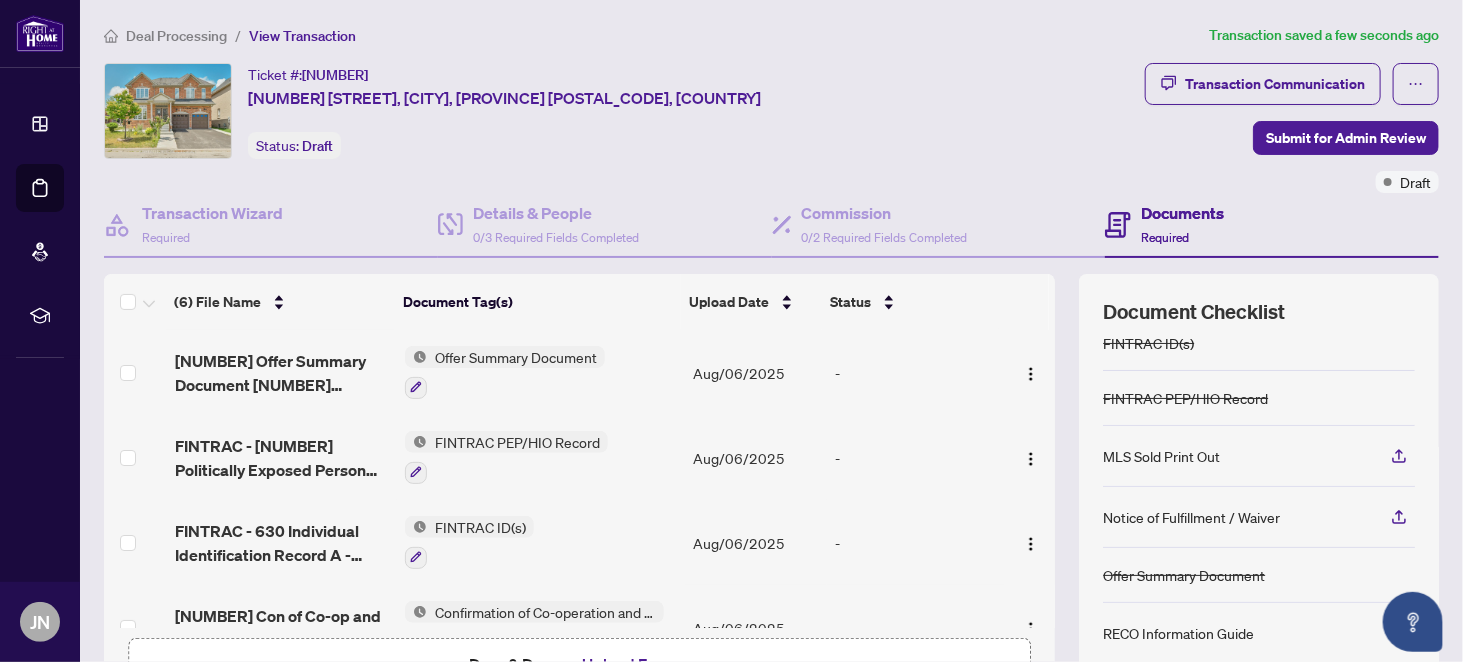 scroll, scrollTop: 174, scrollLeft: 0, axis: vertical 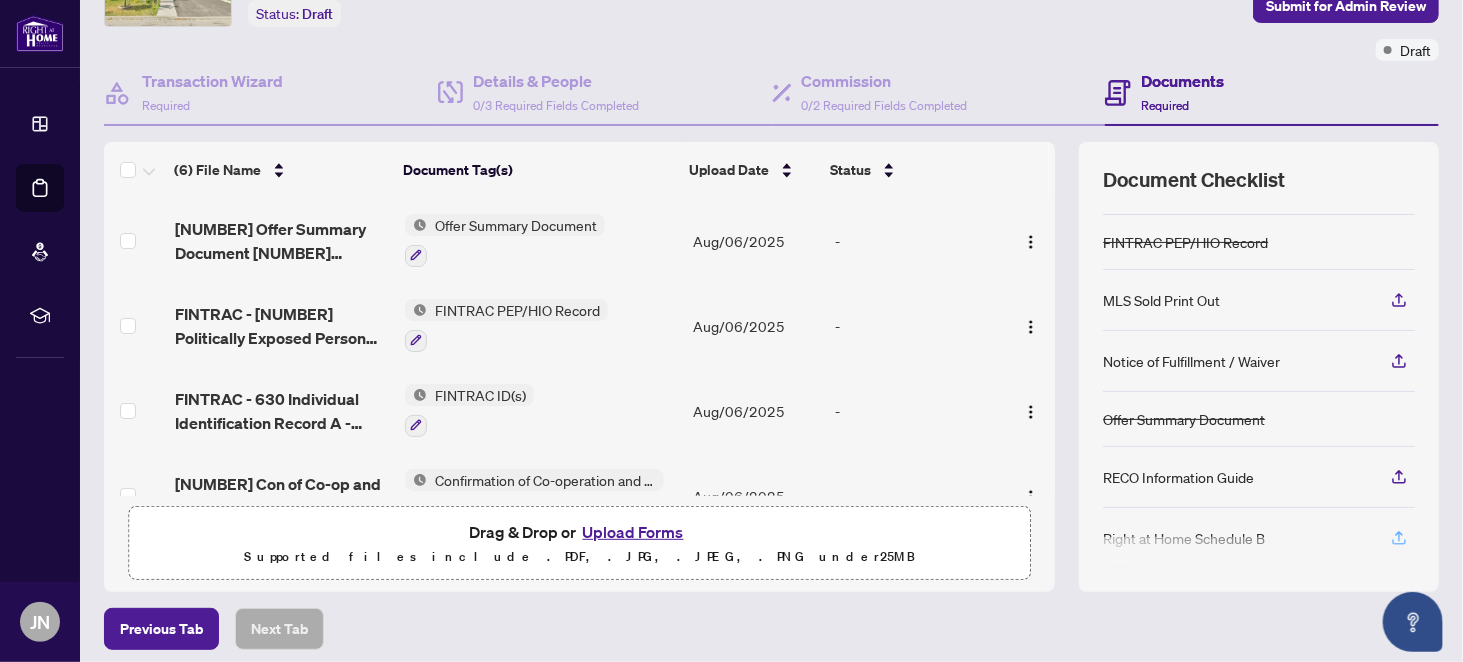 click 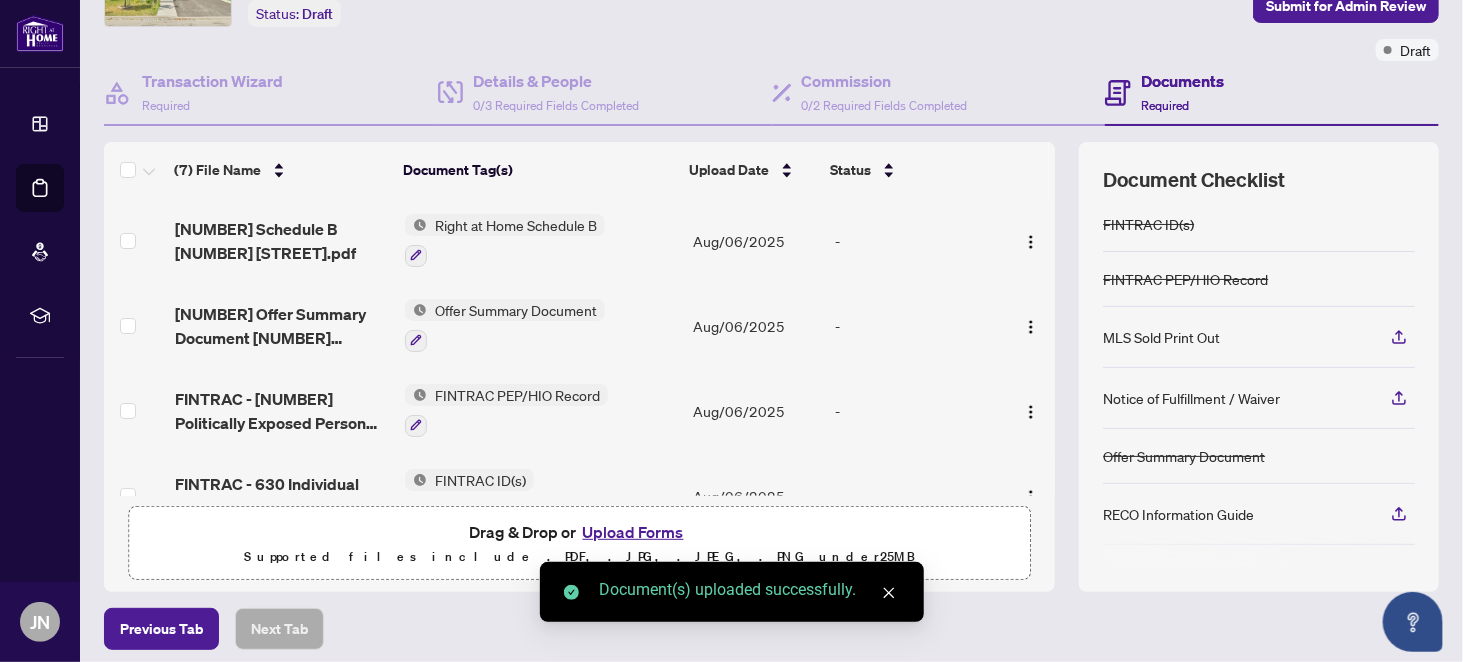 scroll, scrollTop: 169, scrollLeft: 0, axis: vertical 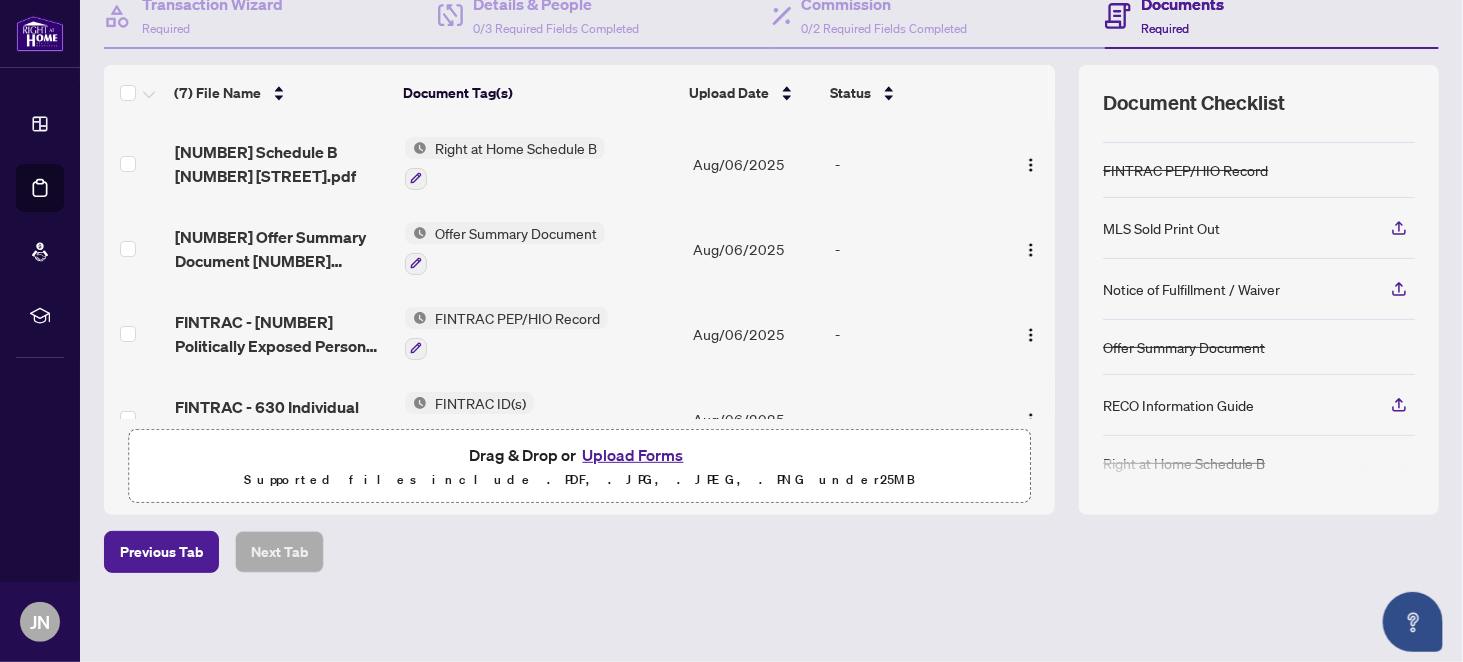 click on "Upload Forms" at bounding box center (633, 455) 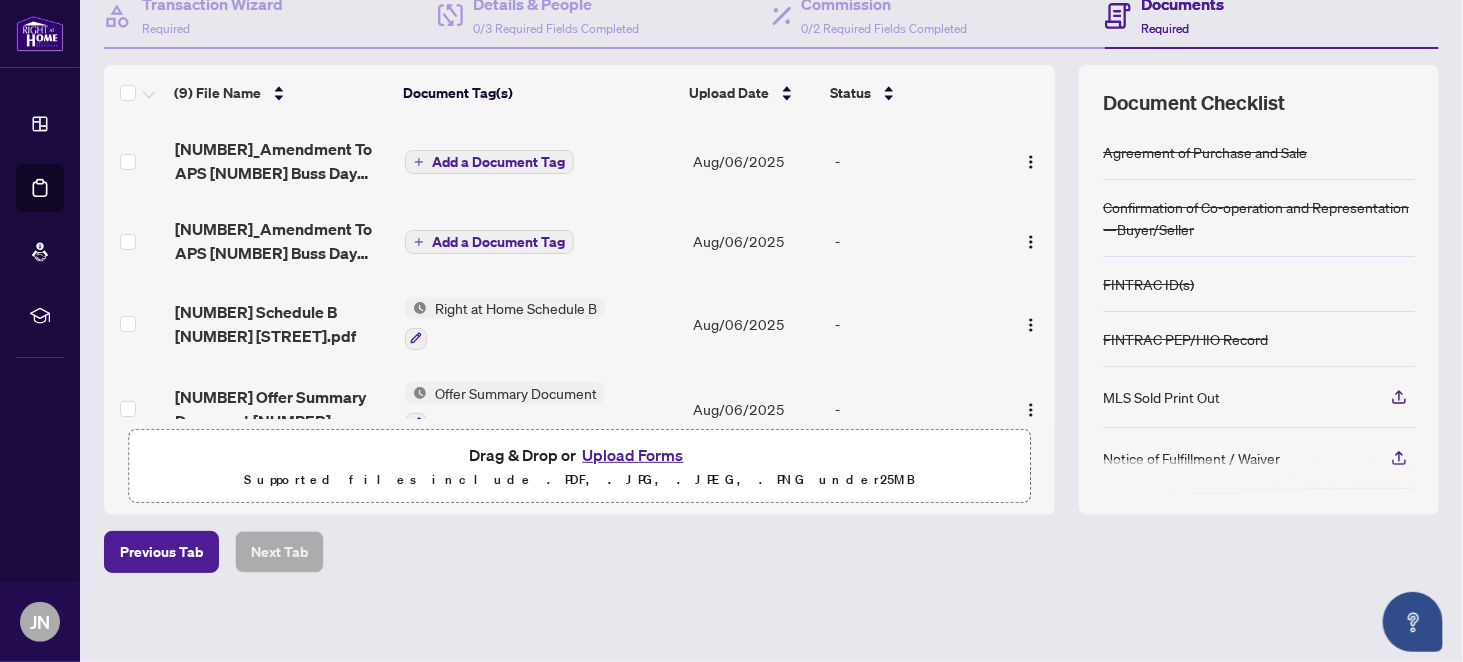 click on "Add a Document Tag" at bounding box center [498, 162] 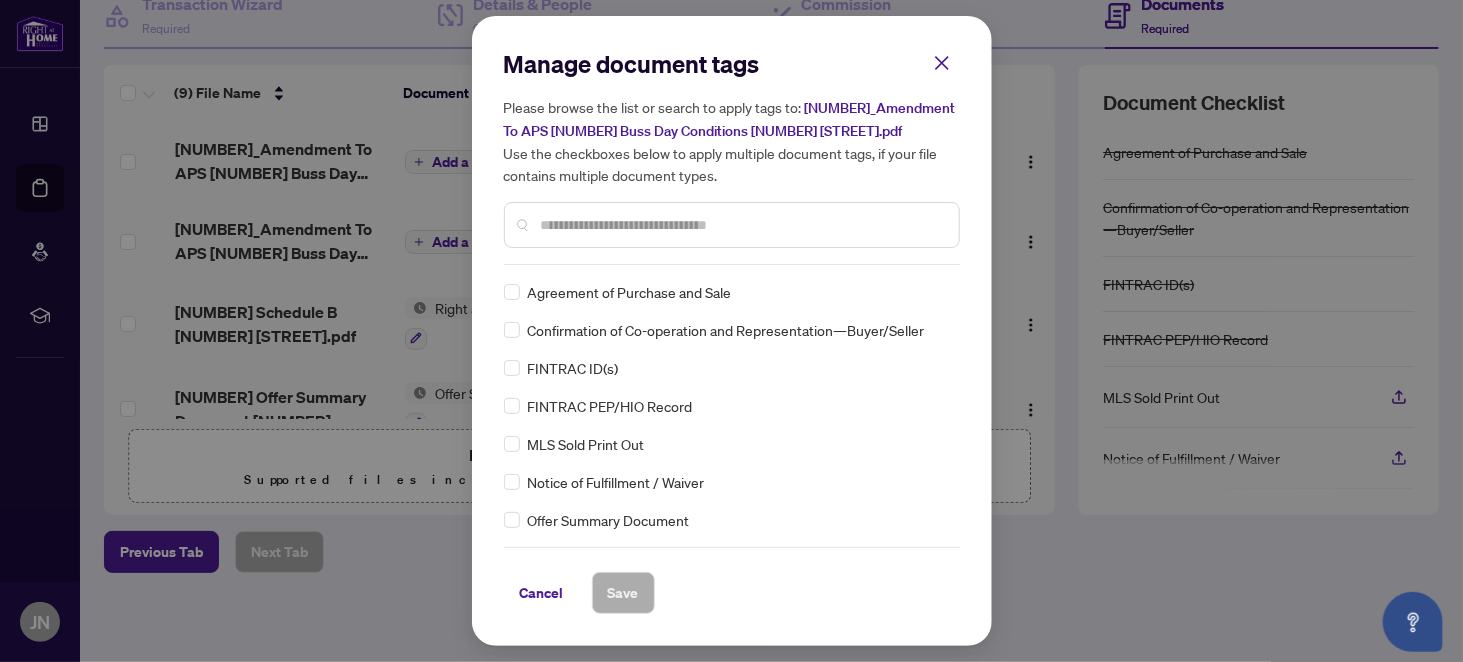 click at bounding box center [742, 225] 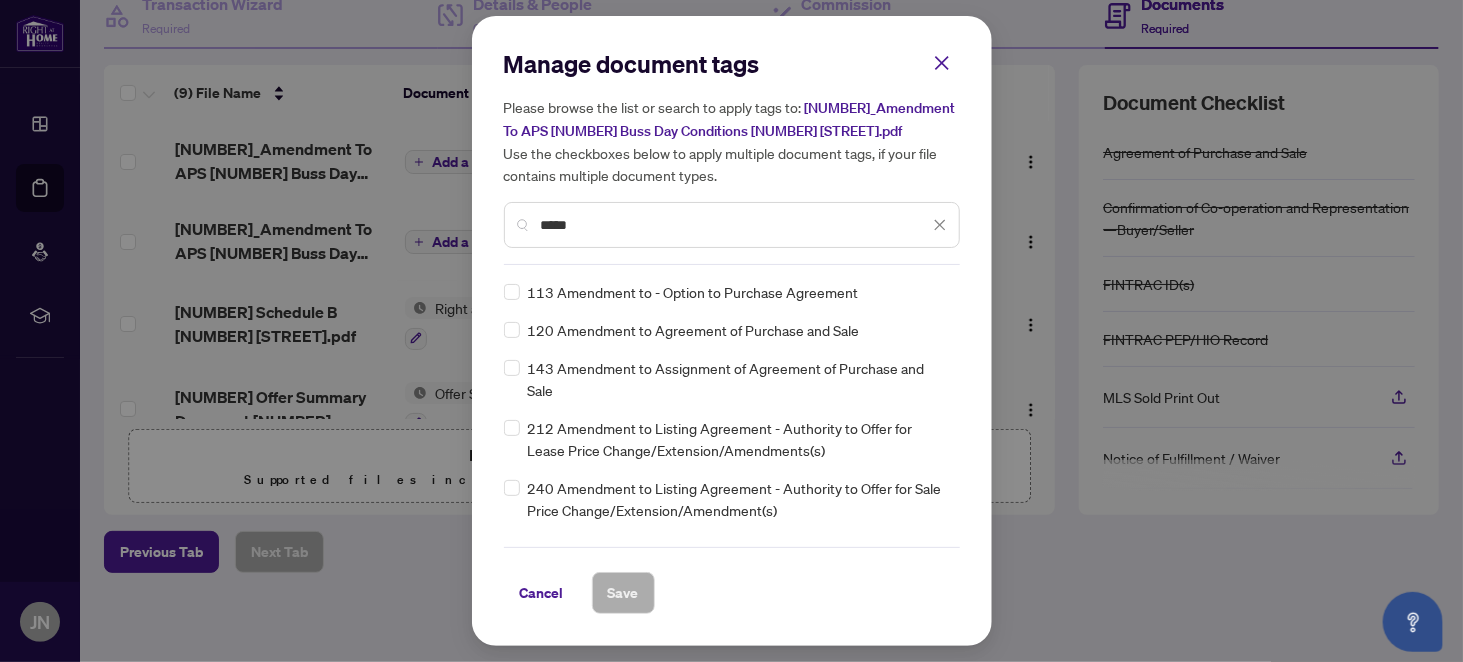 type on "*****" 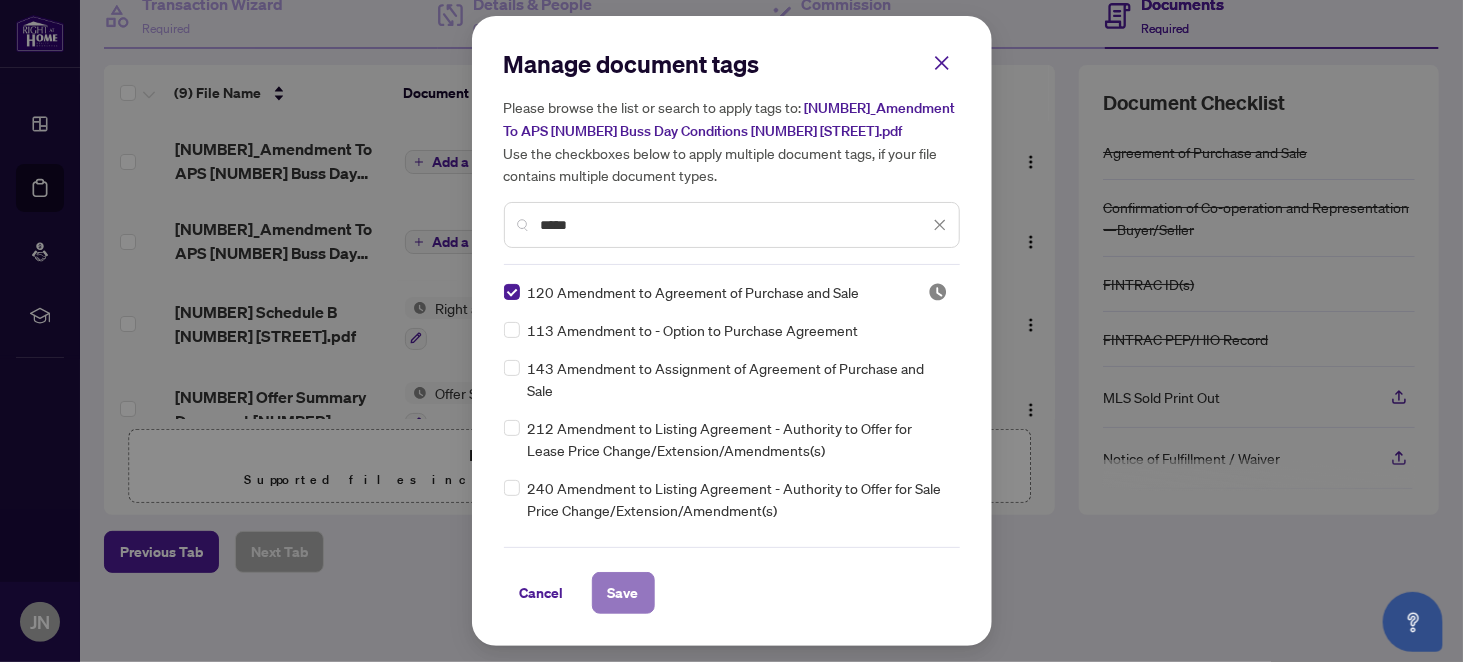 click on "Save" at bounding box center [623, 593] 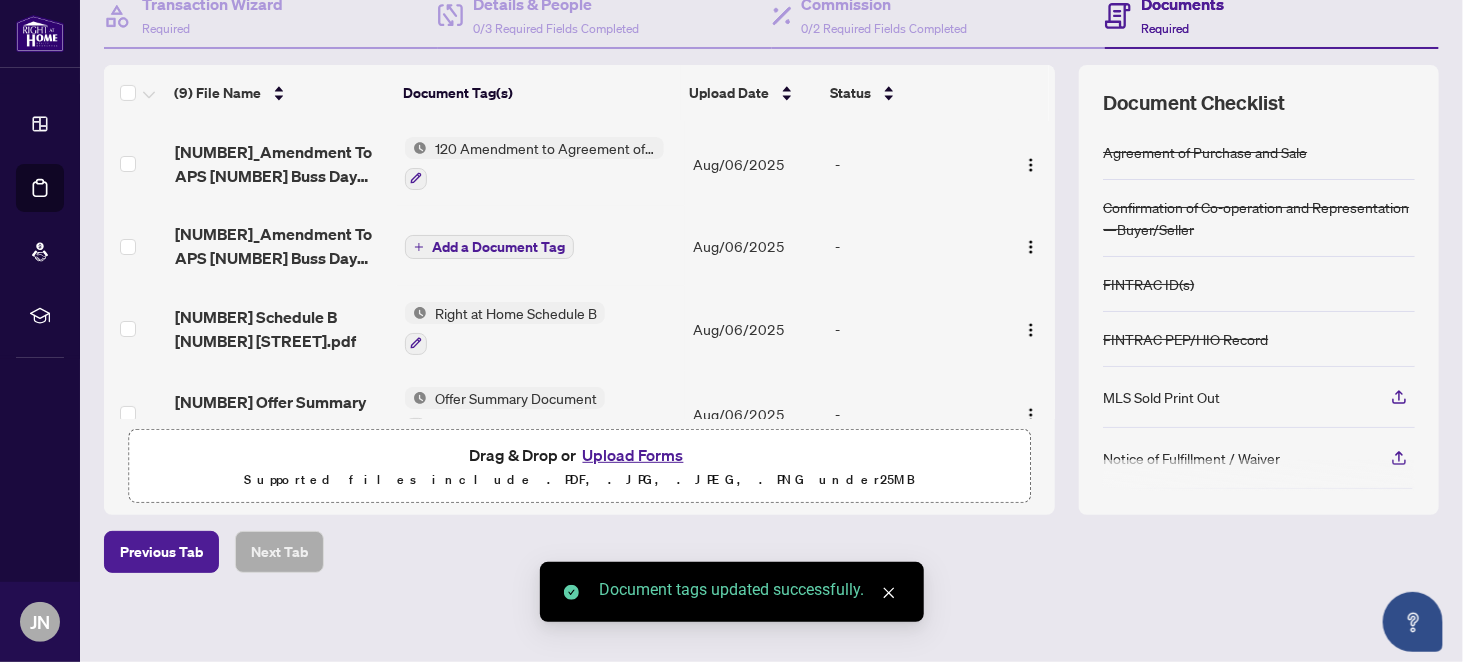 click on "Add a Document Tag" at bounding box center [489, 247] 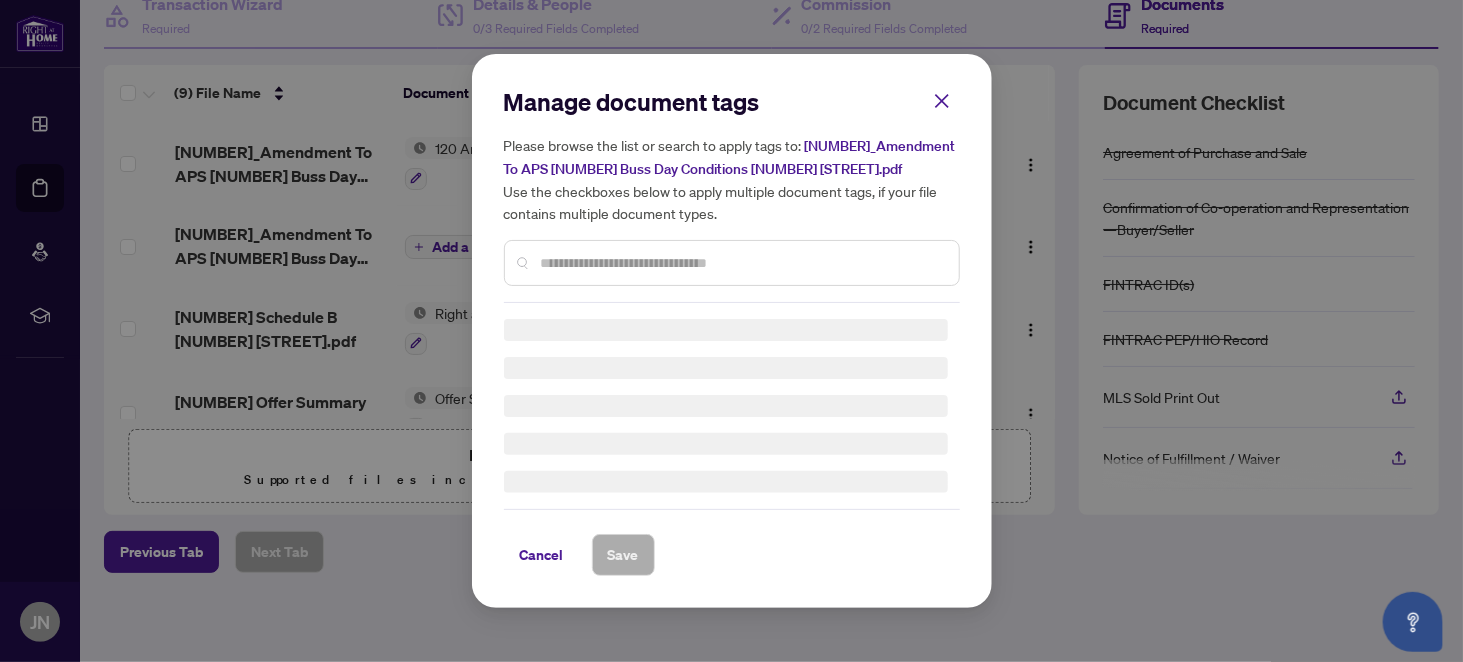 click on "Manage document tags Please browse the list or search to apply tags to:   [NUMBER]_Amendment To APS [NUMBER] Buss Day Conditions [NUMBER] [STREET].pdf   Use the checkboxes below to apply multiple document tags, if your file contains multiple document types." at bounding box center (732, 194) 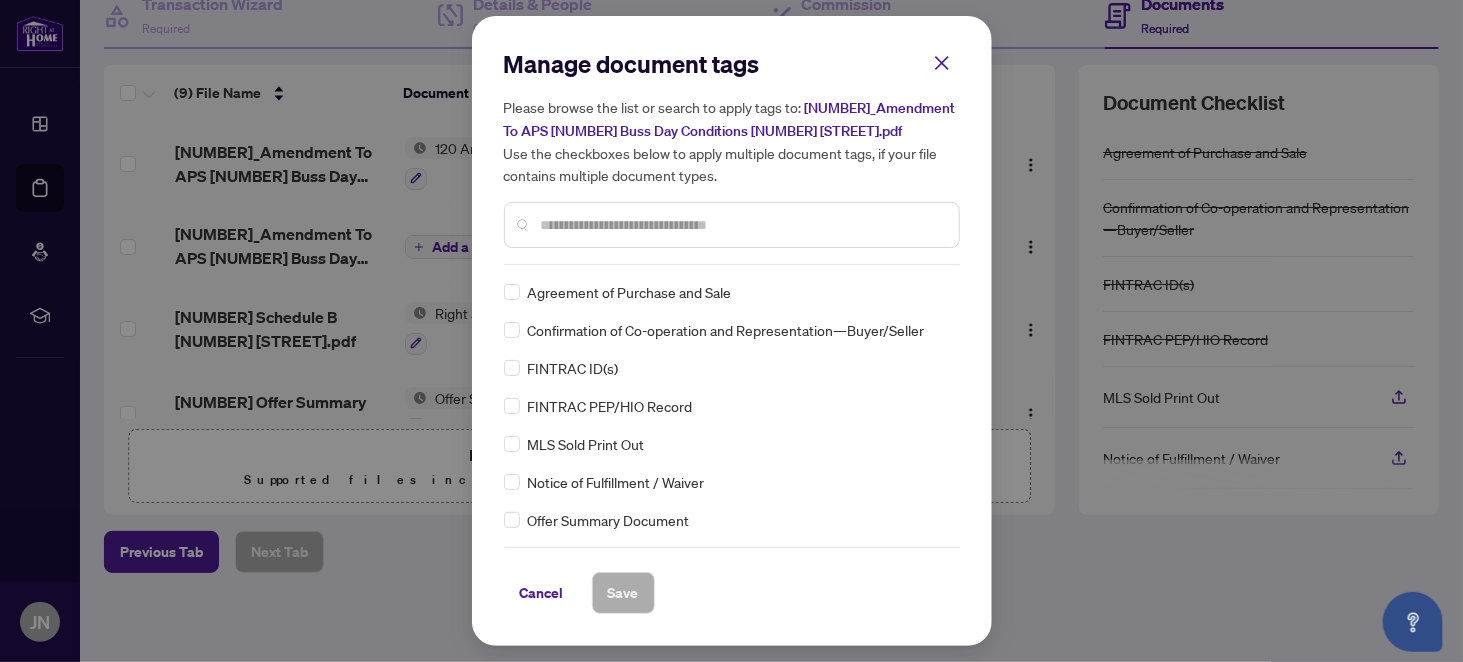 click at bounding box center (742, 225) 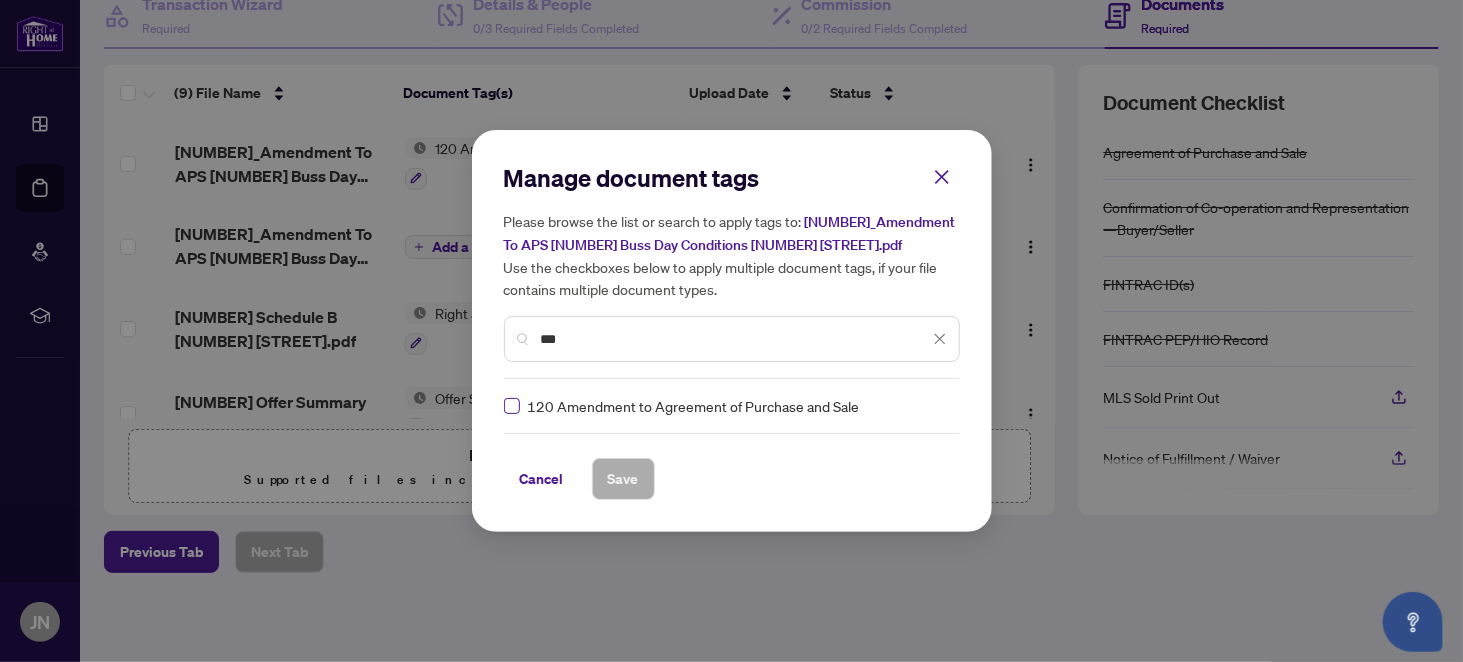 type on "***" 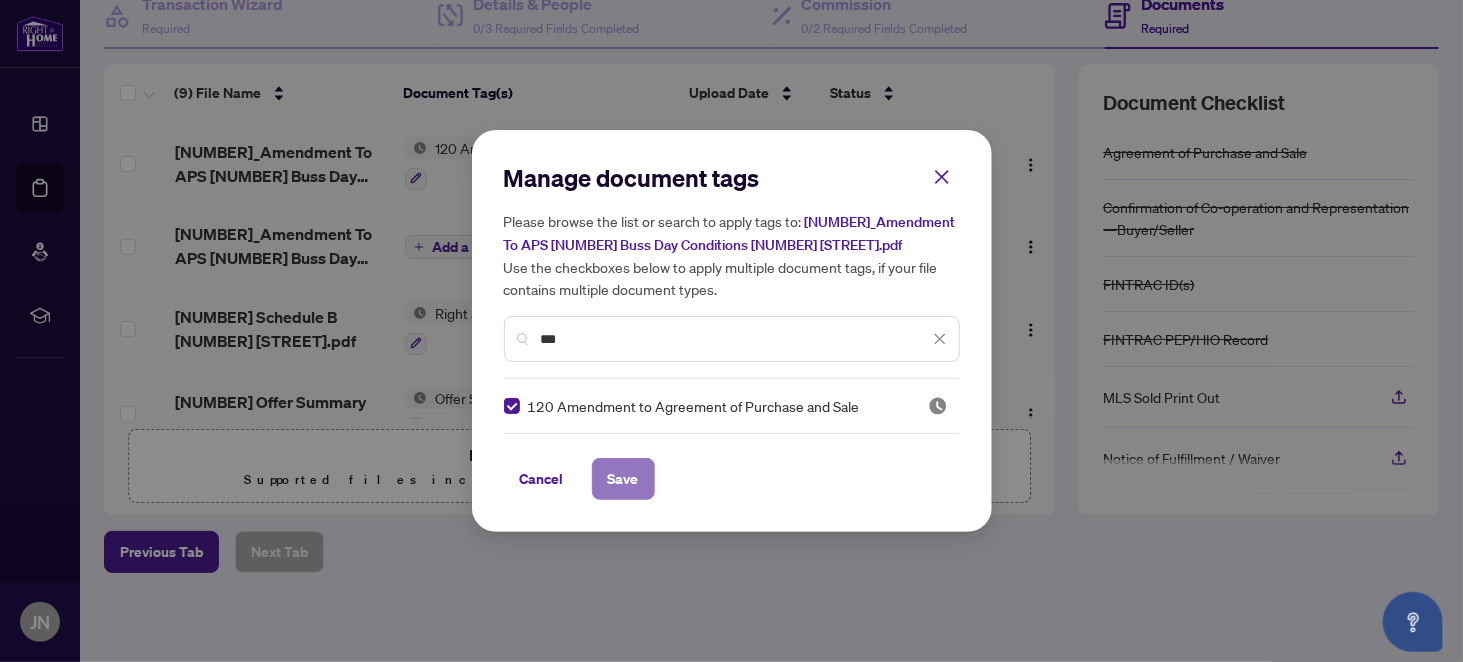 click on "Save" at bounding box center (623, 479) 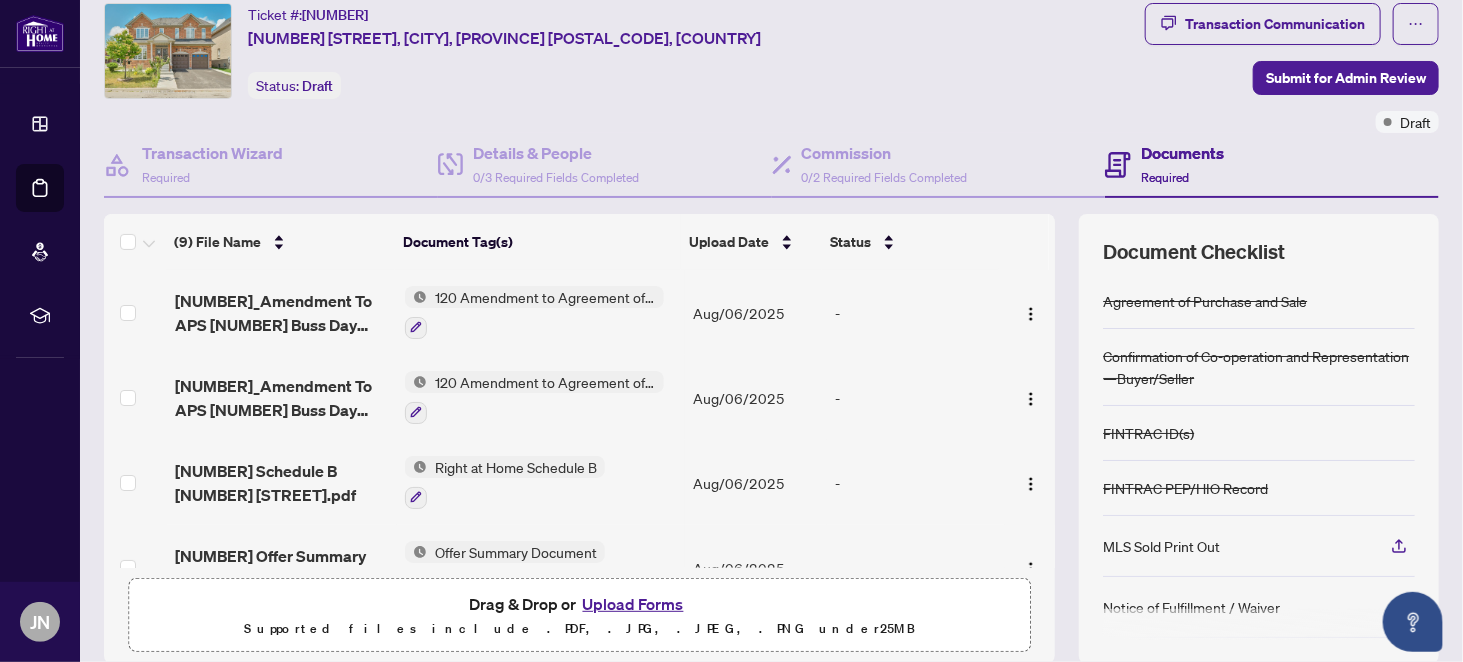scroll, scrollTop: 0, scrollLeft: 0, axis: both 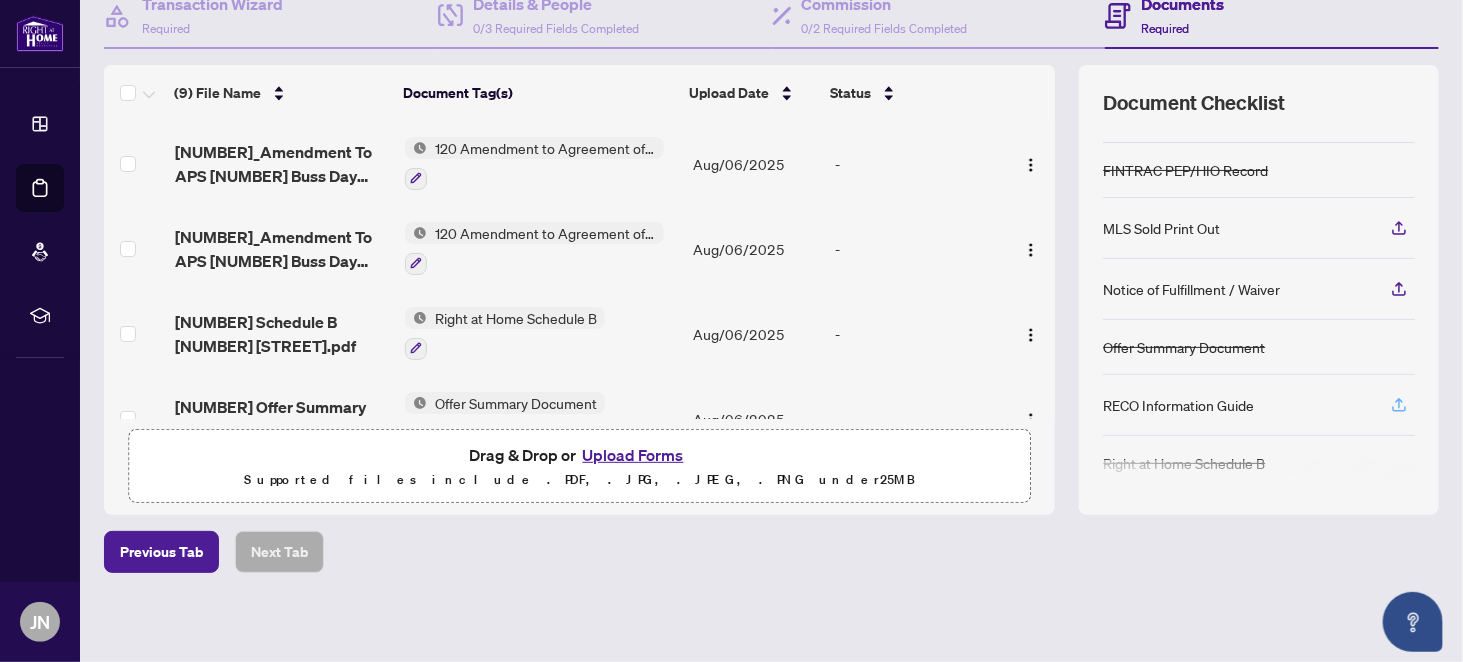 click 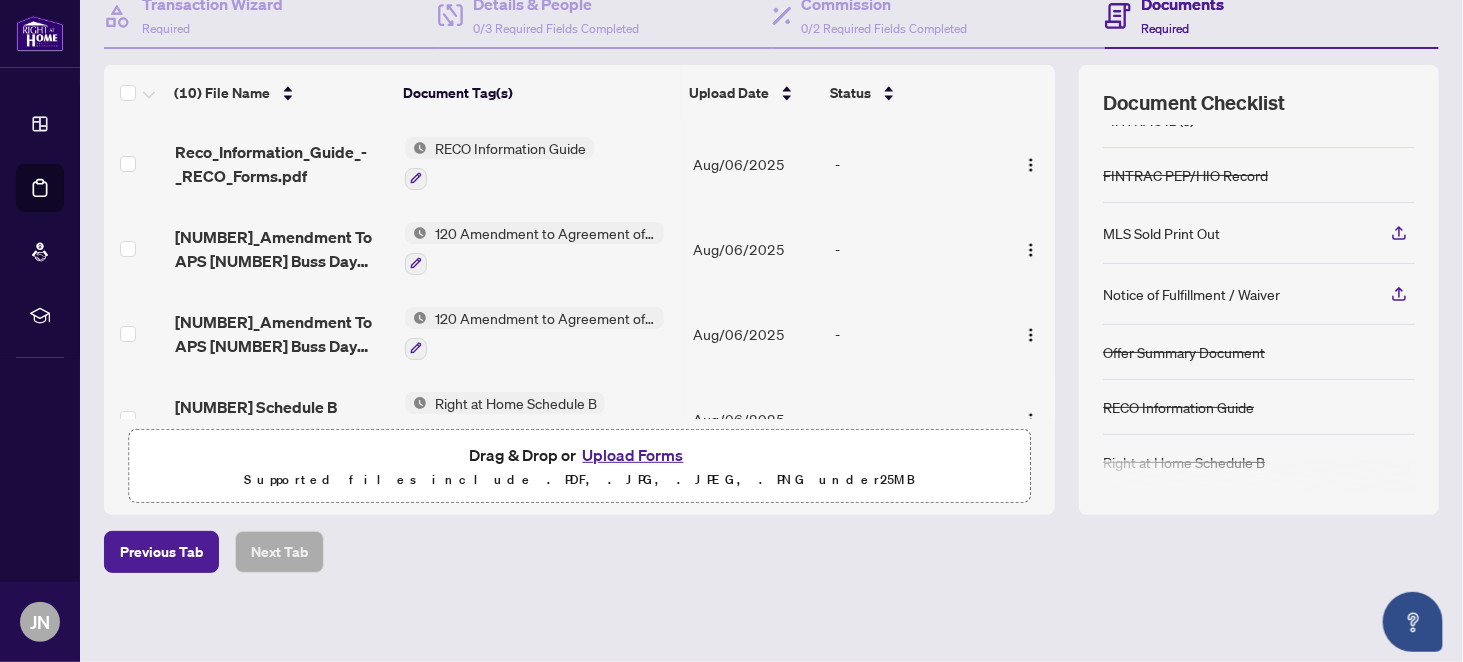 scroll, scrollTop: 0, scrollLeft: 0, axis: both 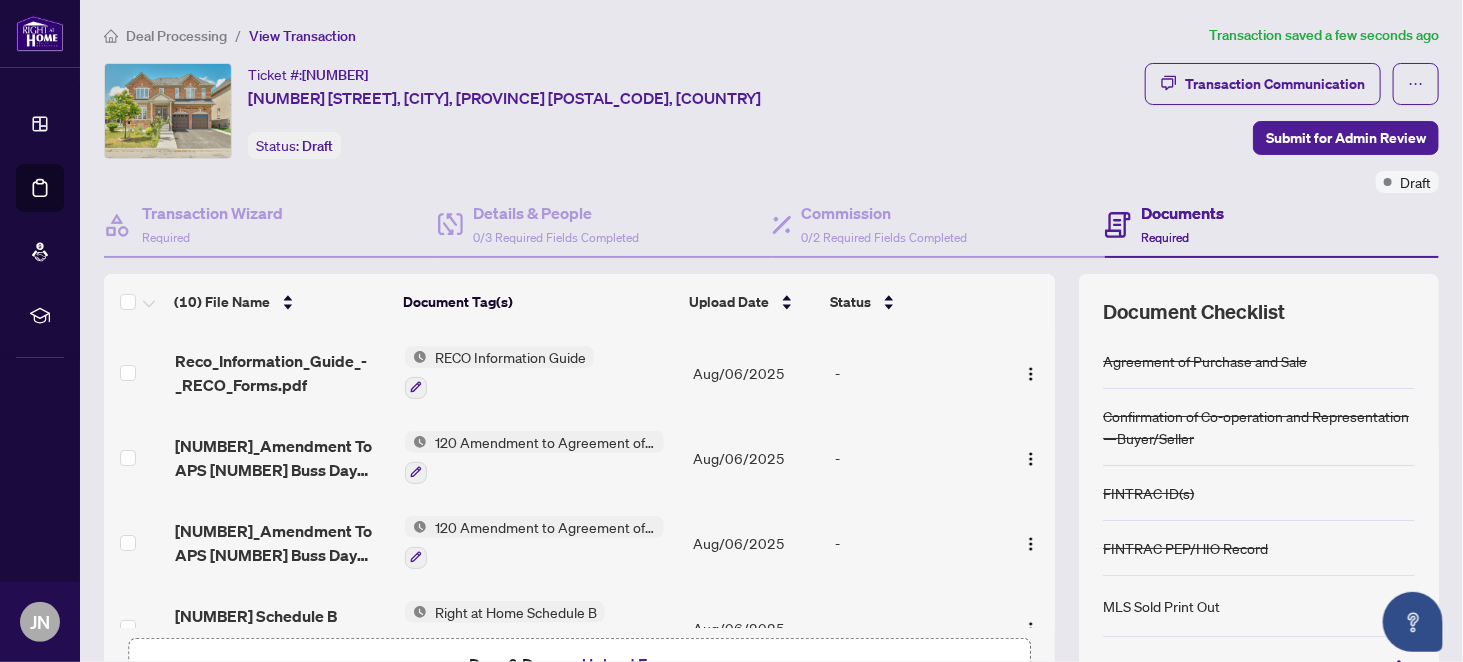 click on "Documents Required" at bounding box center (1272, 225) 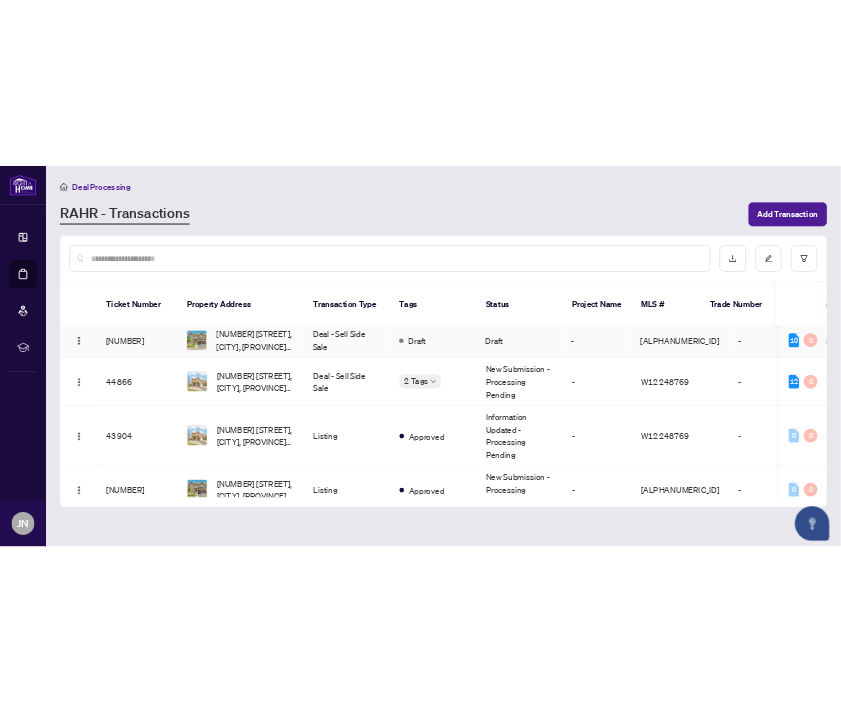 scroll, scrollTop: 0, scrollLeft: 0, axis: both 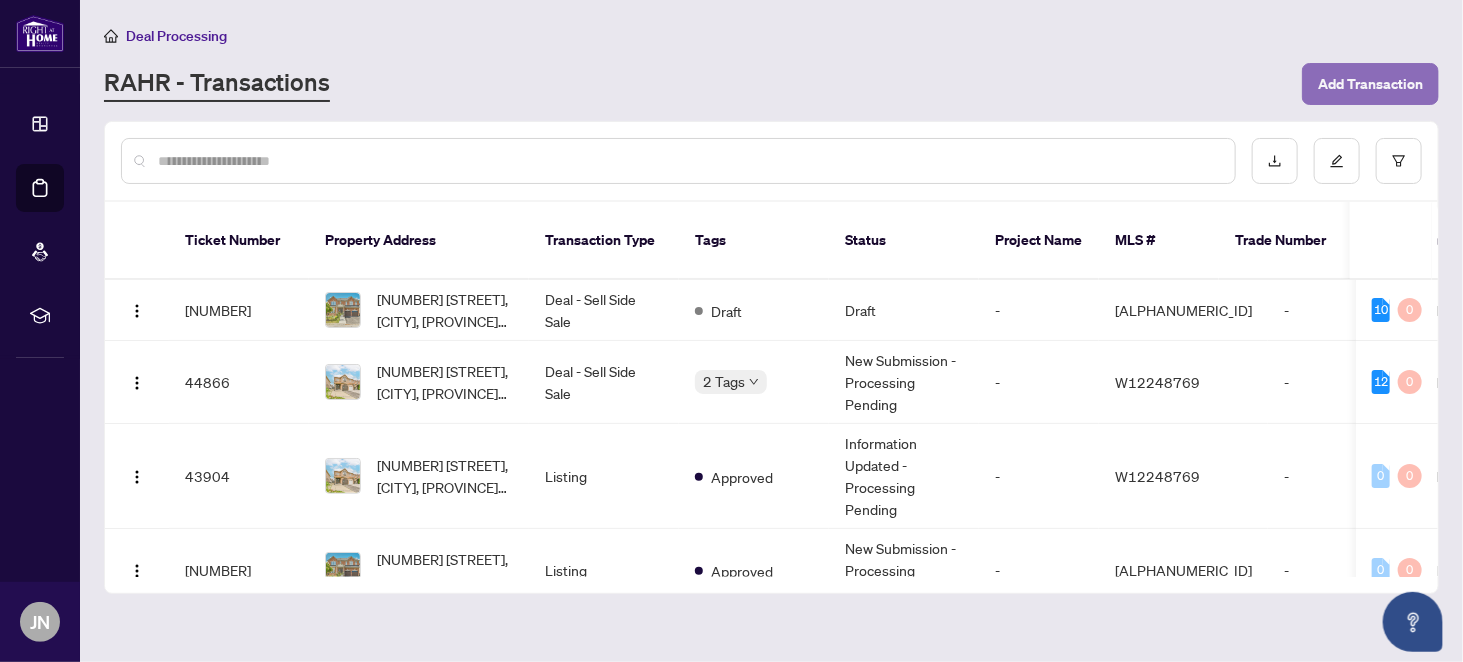 click on "Add Transaction" at bounding box center [1370, 84] 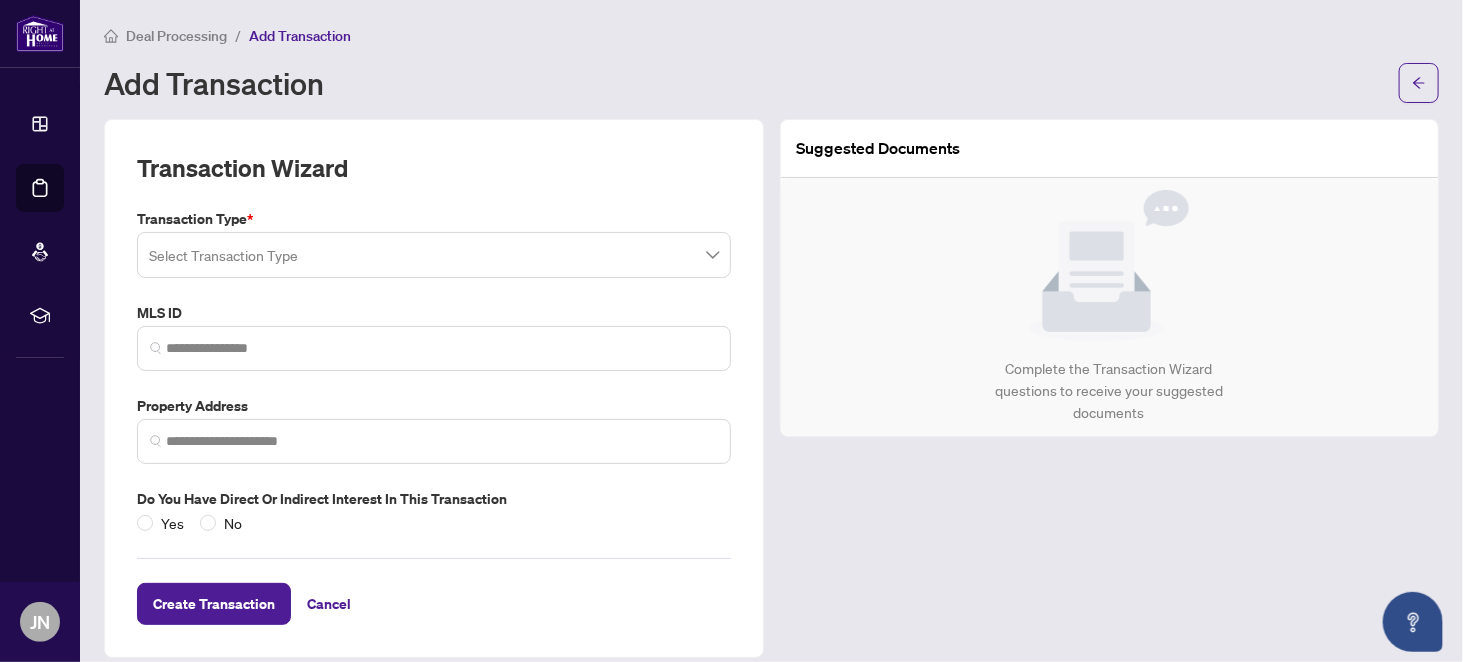 click at bounding box center (434, 255) 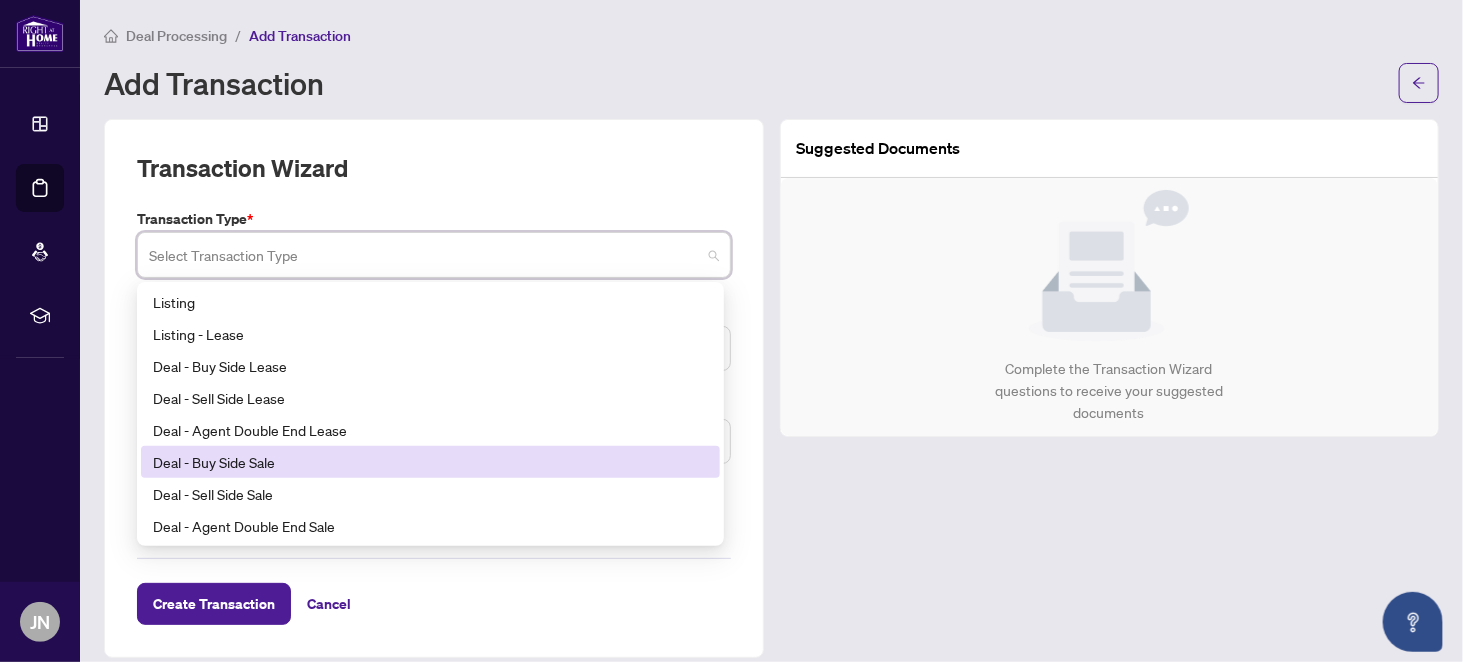 click on "Deal - Buy Side Sale" at bounding box center [430, 462] 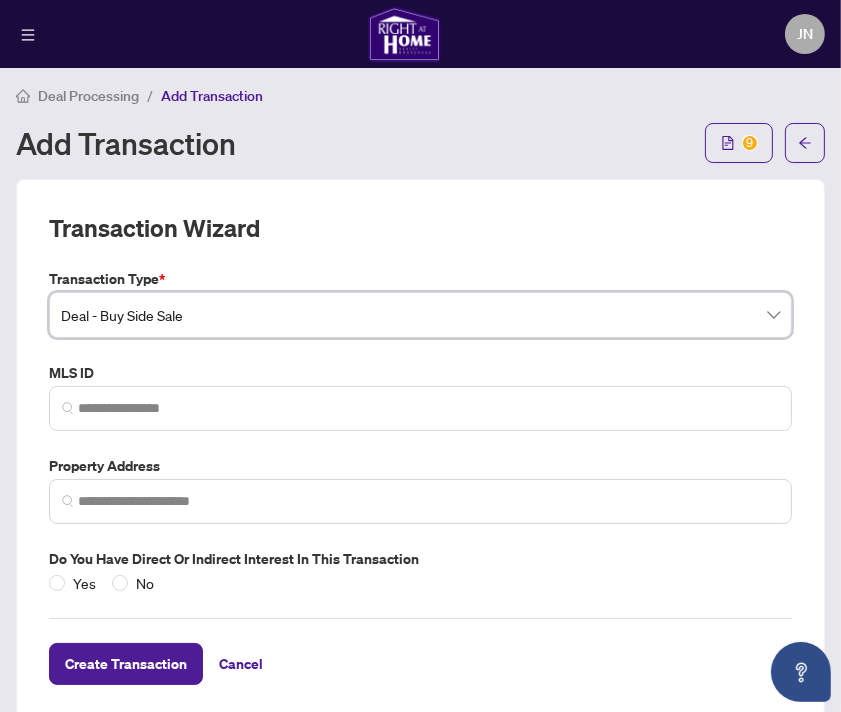 click at bounding box center [68, 408] 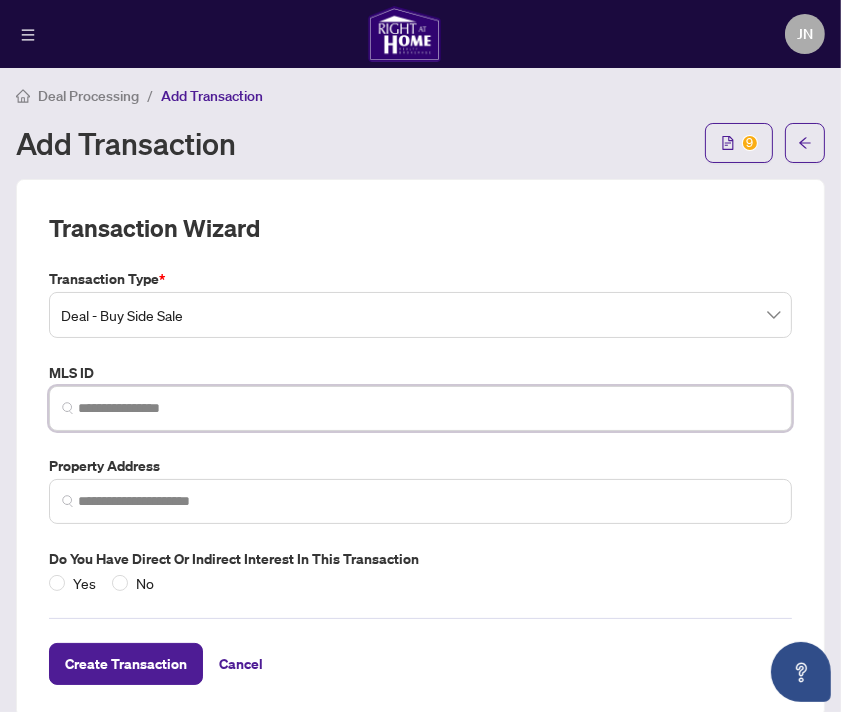 paste on "*********" 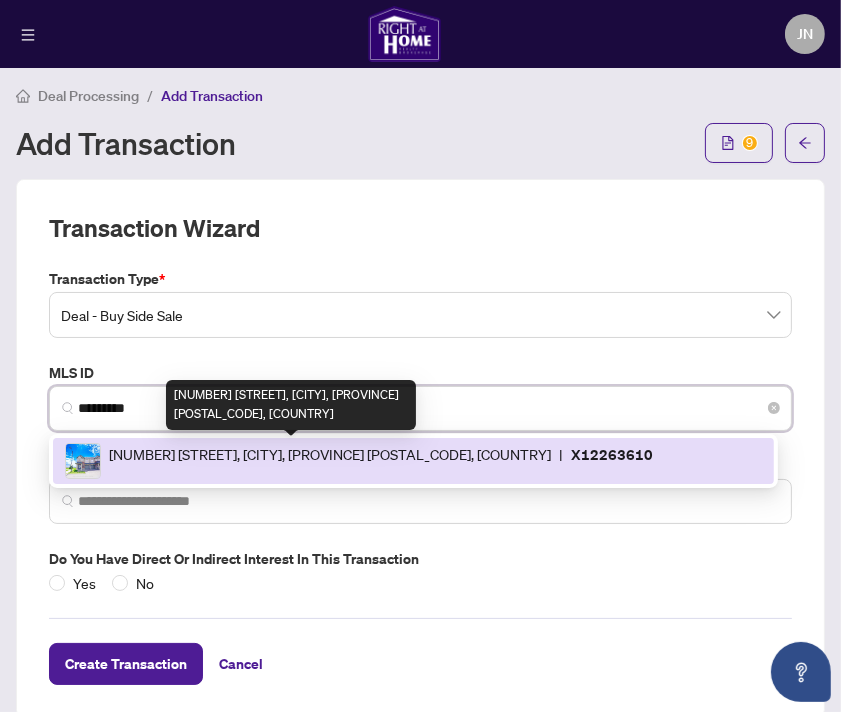 click on "[NUMBER] [STREET], [CITY], [PROVINCE] [POSTAL_CODE], [COUNTRY]" at bounding box center [330, 461] 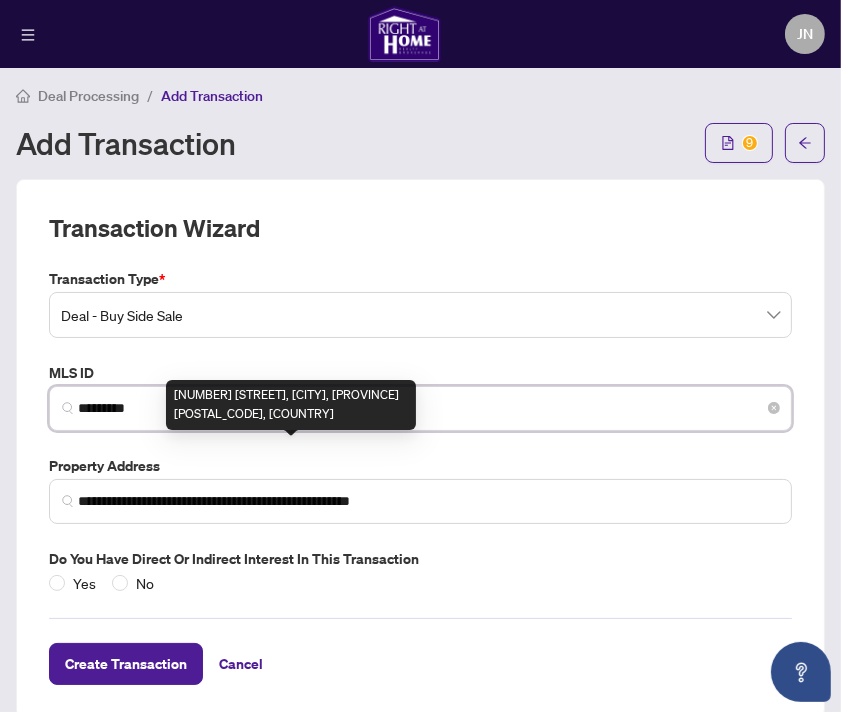 type on "**********" 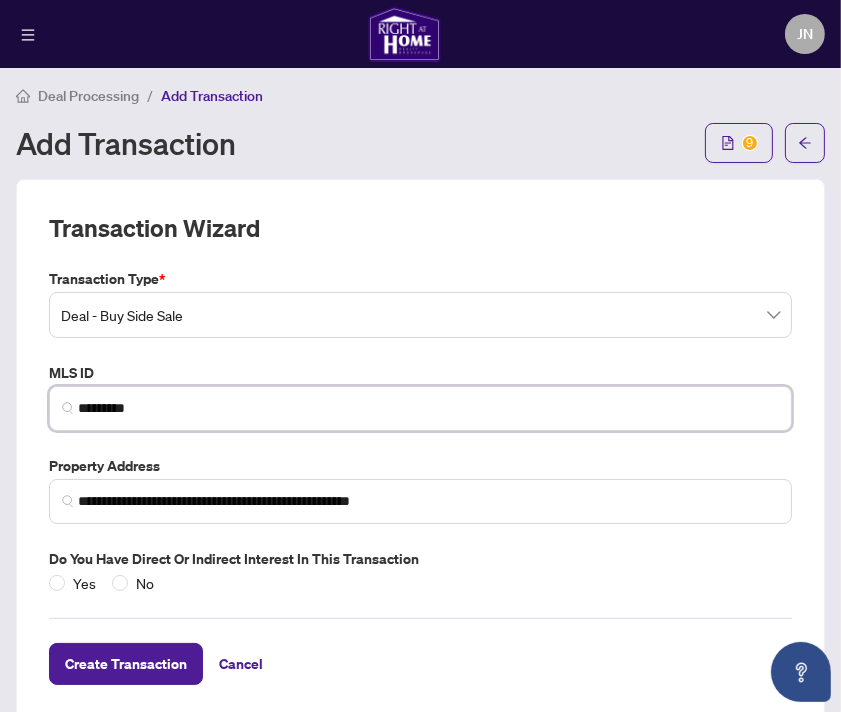scroll, scrollTop: 17, scrollLeft: 0, axis: vertical 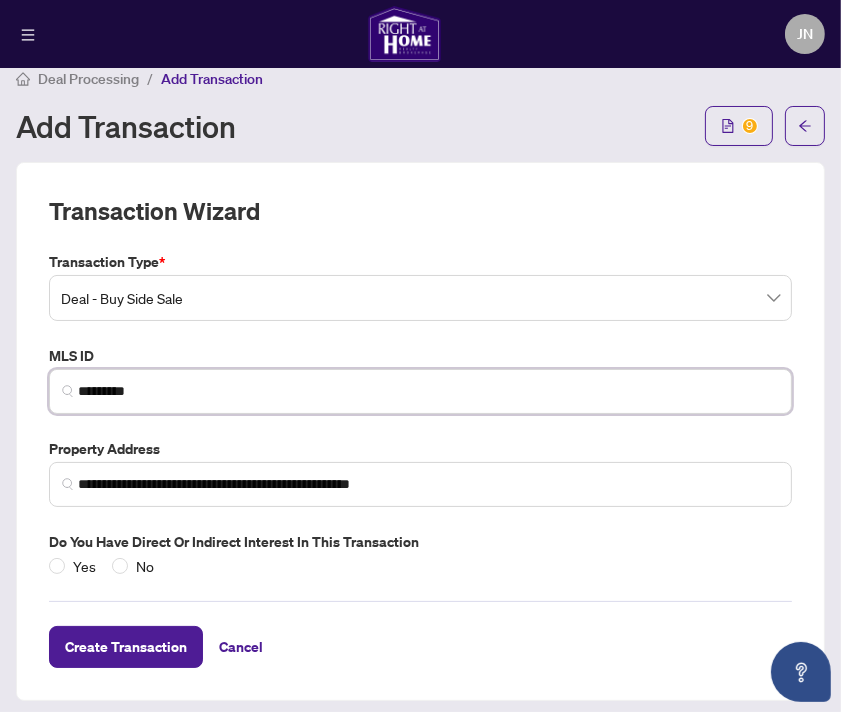 type on "*********" 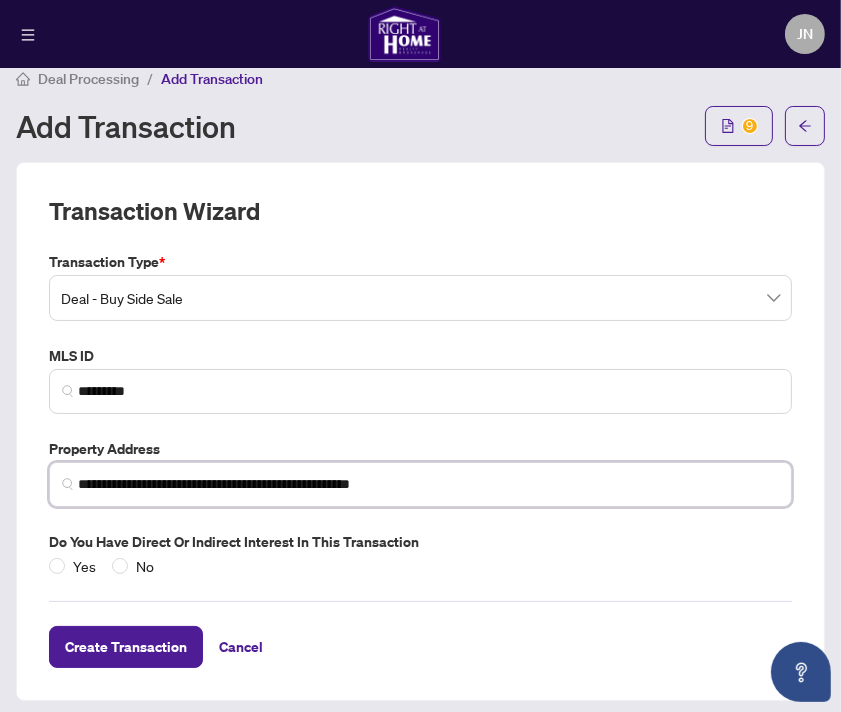 click on "**********" at bounding box center [428, 484] 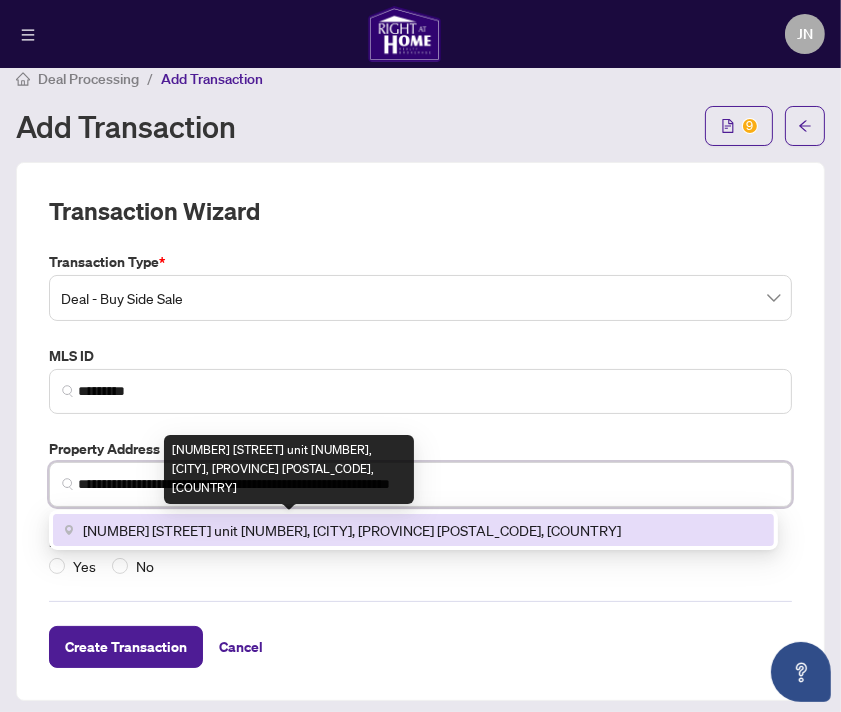 type on "**********" 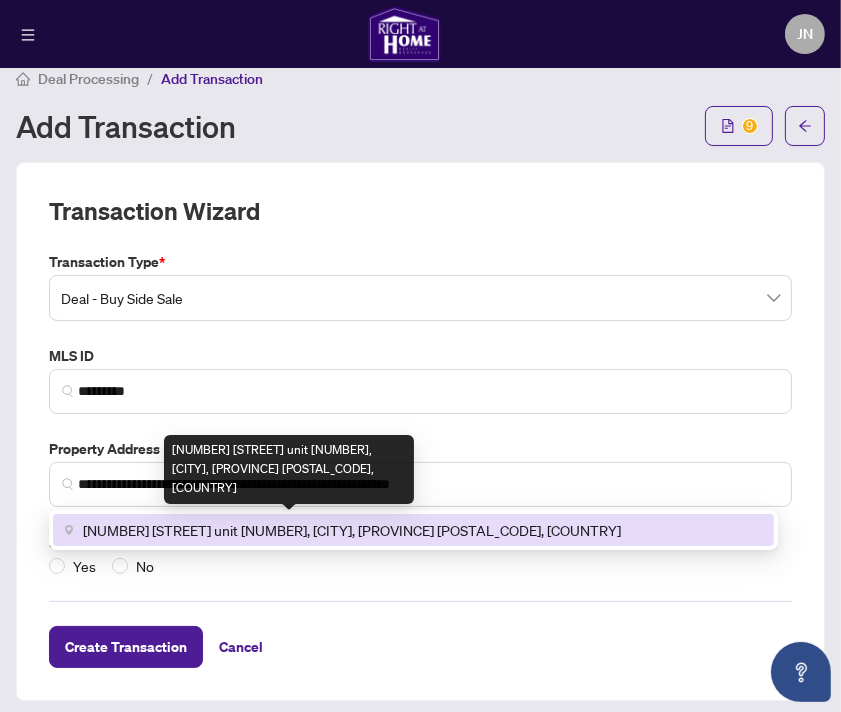 click on "Transaction Type * Deal - Buy Side Sale [NUMBER] [NUMBER] Listing Listing - Lease Deal - Buy Side Lease Deal - Sell Side Lease Deal - Agent Double End Lease Deal - Buy Side Sale Deal - Sell Side Sale Deal - Agent Double End Sale Deal - Sell Side Assignment Deal - Buy Side Assignment MLS ID ********* [ALPHANUMERIC_ID] [NUMBER] [STREET], [CITY], [PROVINCE] [POSTAL_CODE], [COUNTRY] | [ALPHANUMERIC_ID] [BASE64_ENCODED_STRING] [NUMBER] [STREET] unit [NUMBER], [CITY], [PROVINCE] [POSTAL_CODE], [COUNTRY] Do you have direct or indirect interest in this transaction Yes No" at bounding box center [420, 414] 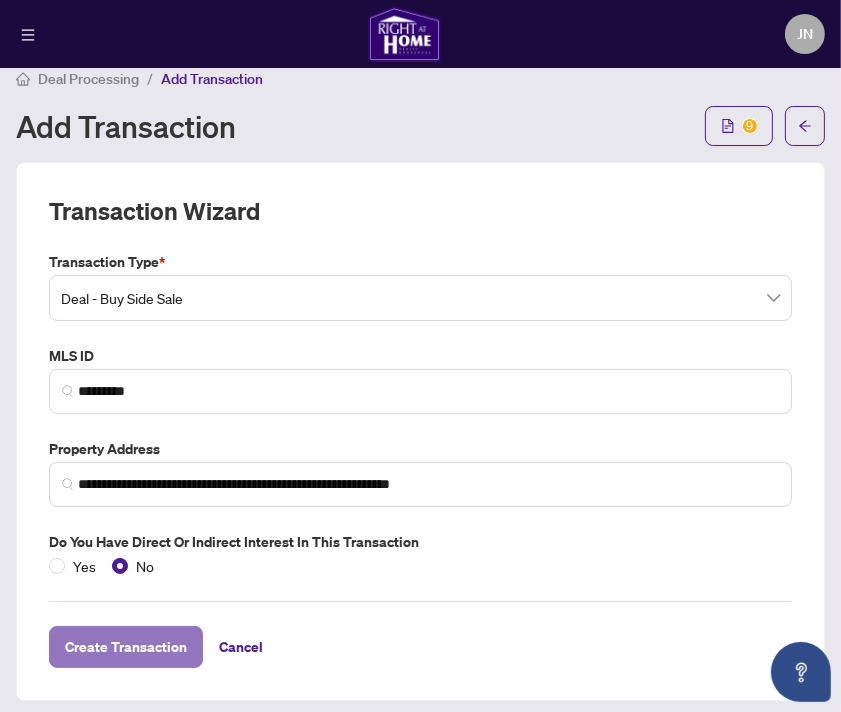click on "Create Transaction" at bounding box center [126, 647] 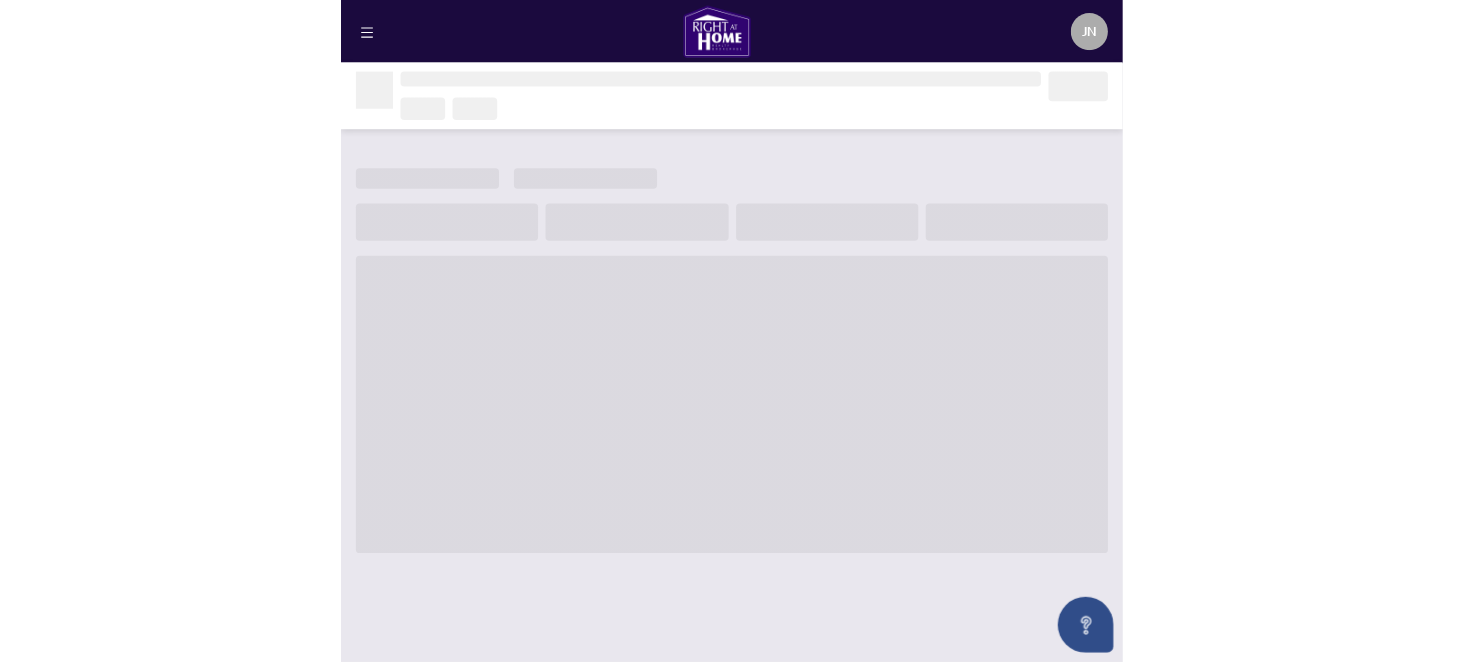 scroll, scrollTop: 0, scrollLeft: 0, axis: both 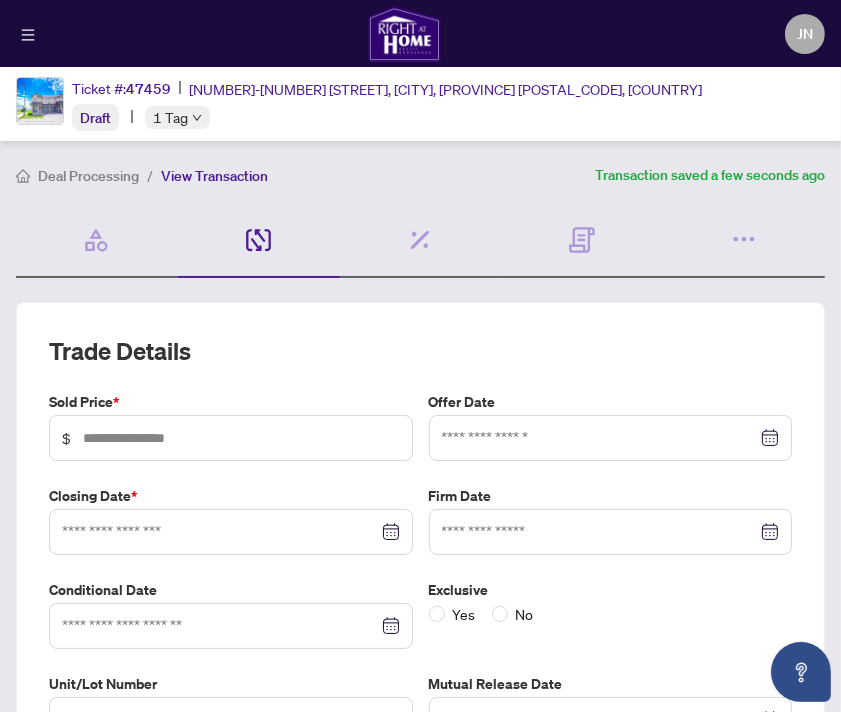 type on "**********" 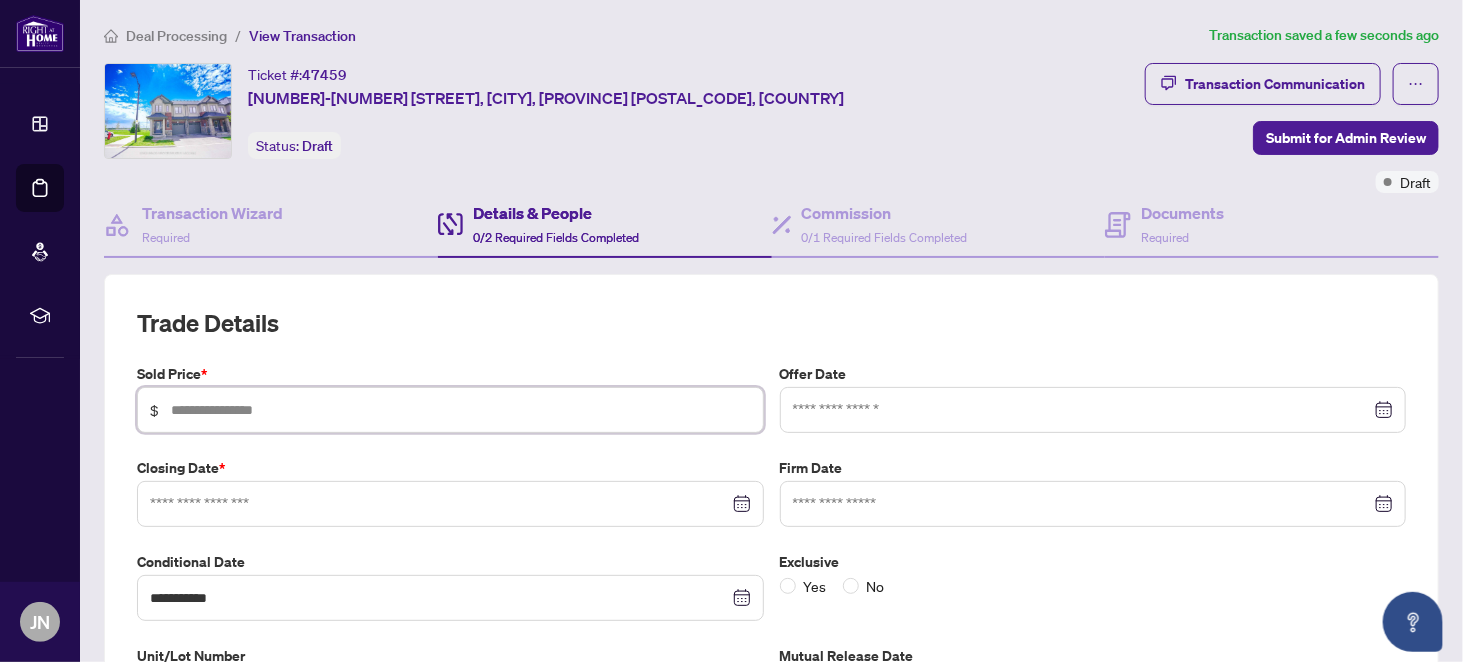 click at bounding box center (461, 410) 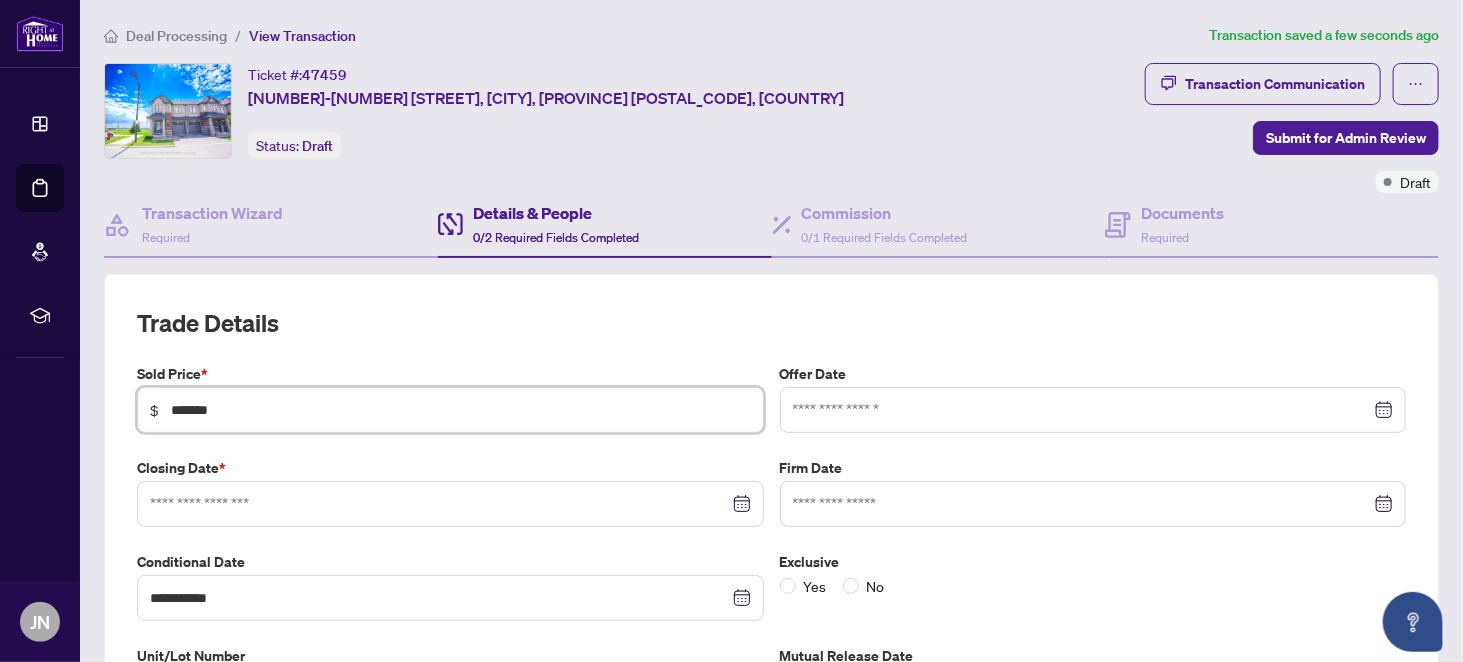 type on "*******" 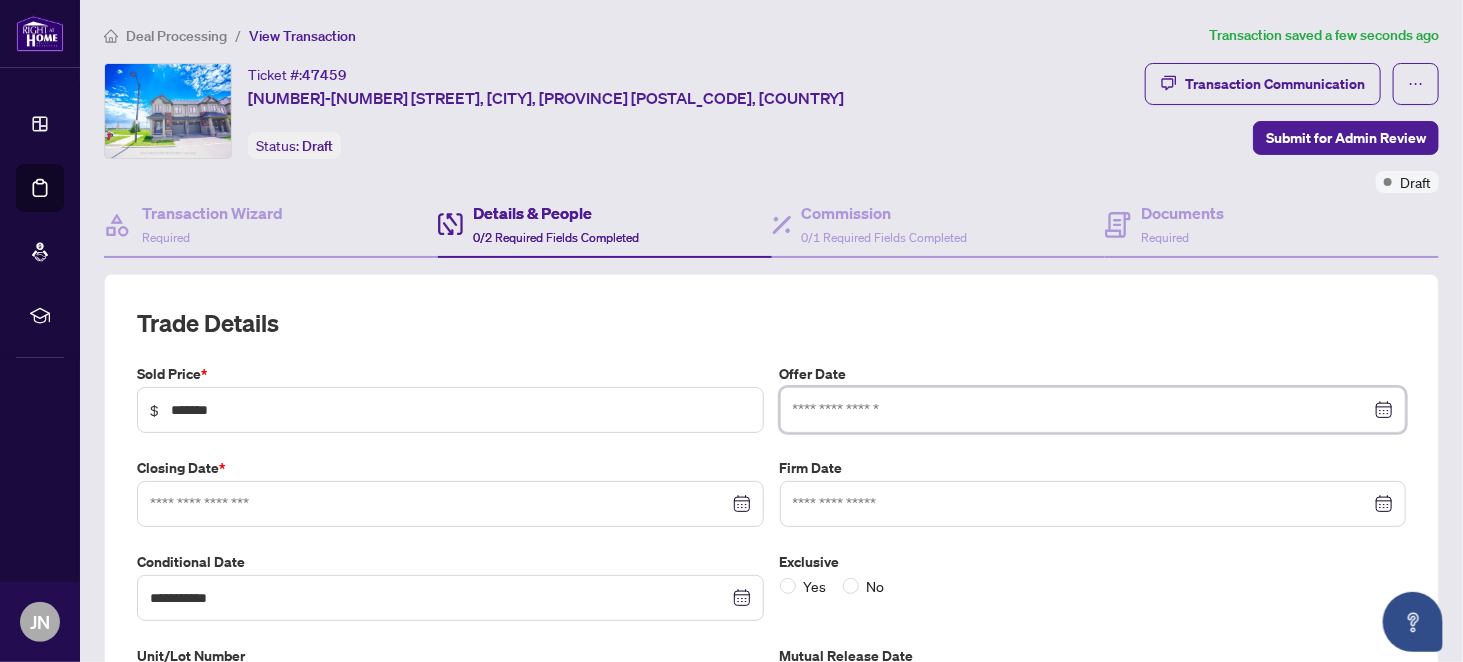 click at bounding box center (1082, 410) 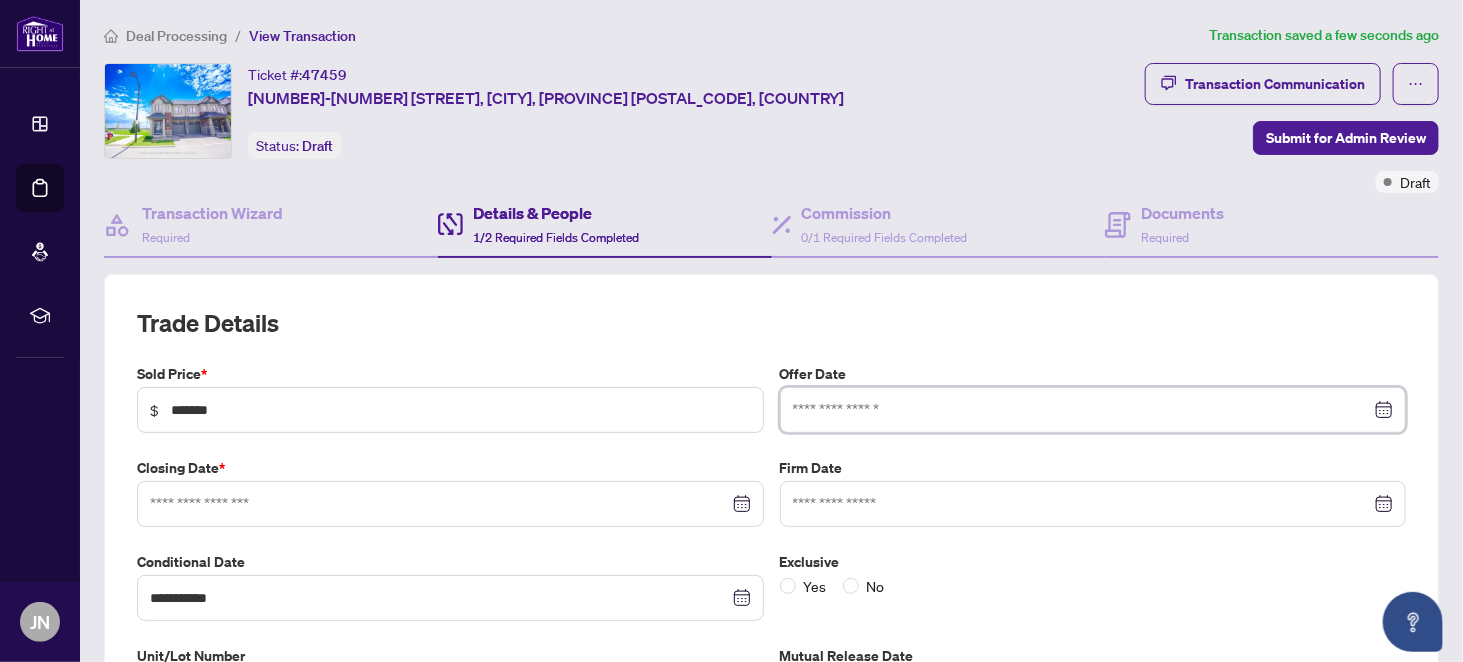 click at bounding box center (1082, 410) 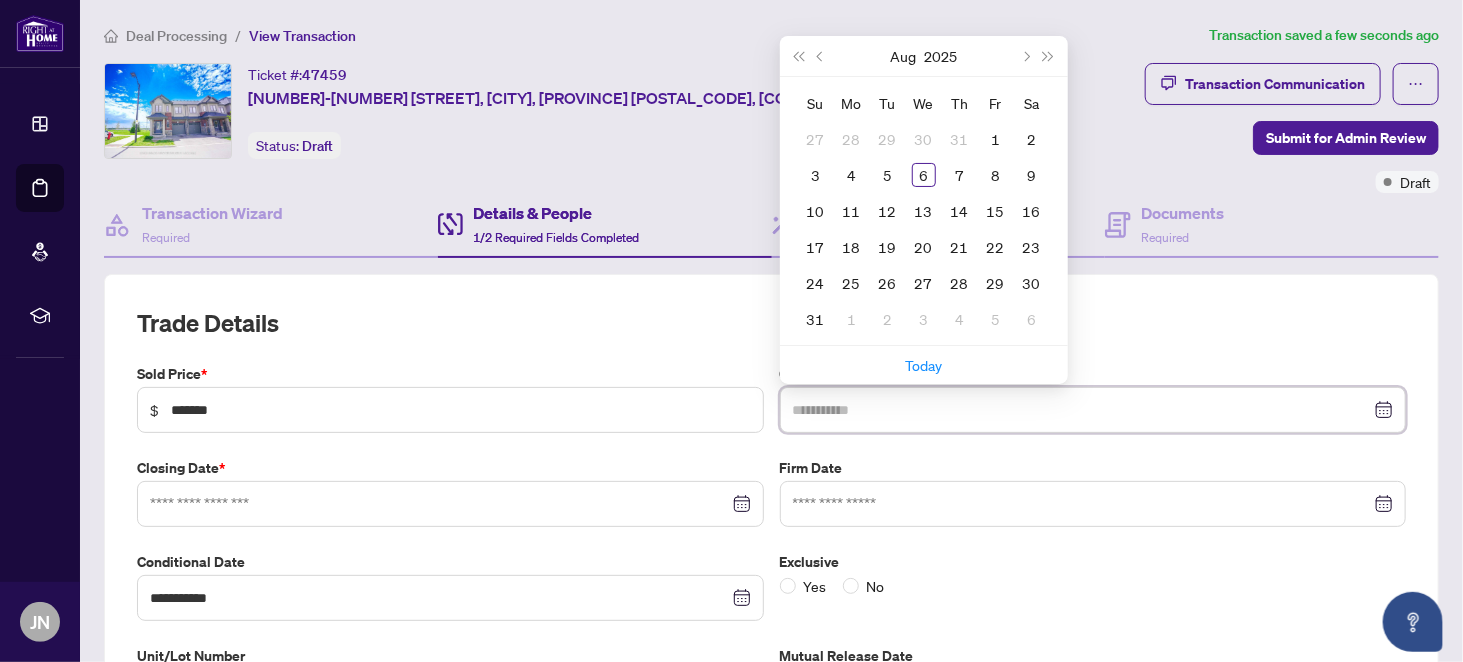 type on "**********" 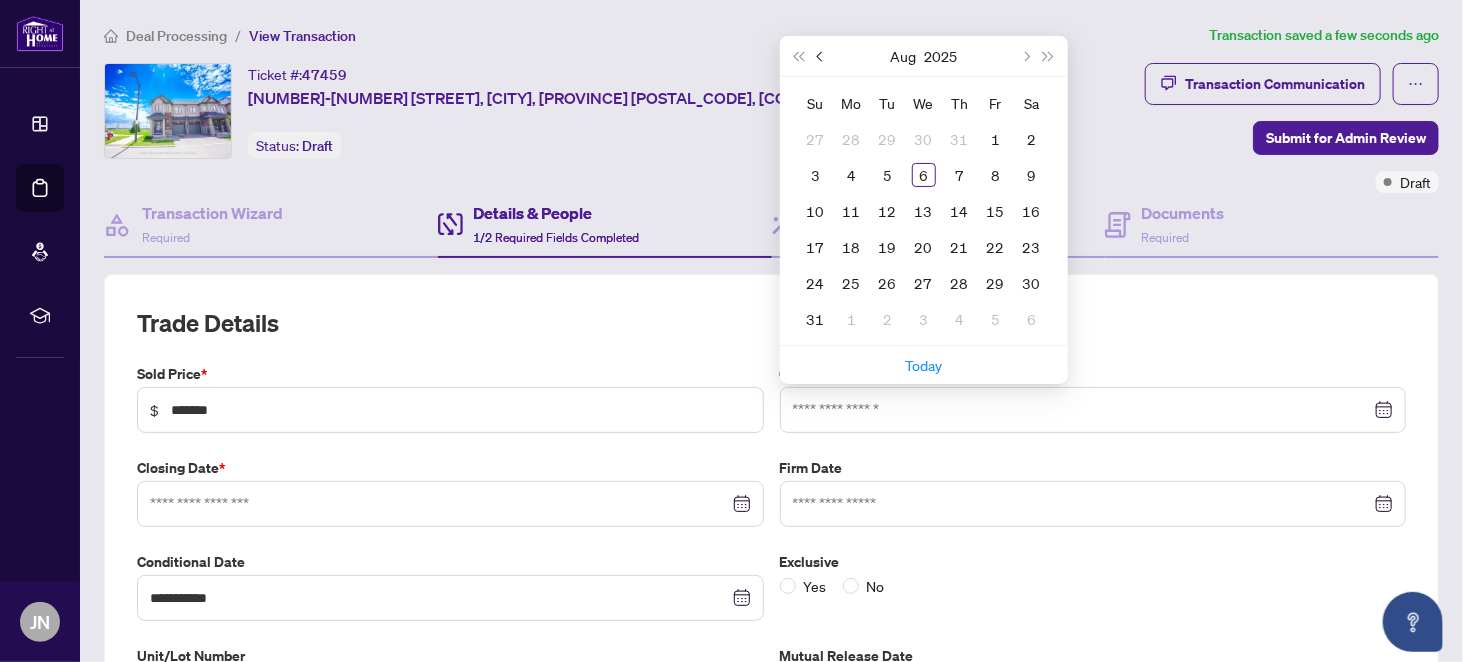 click at bounding box center (821, 56) 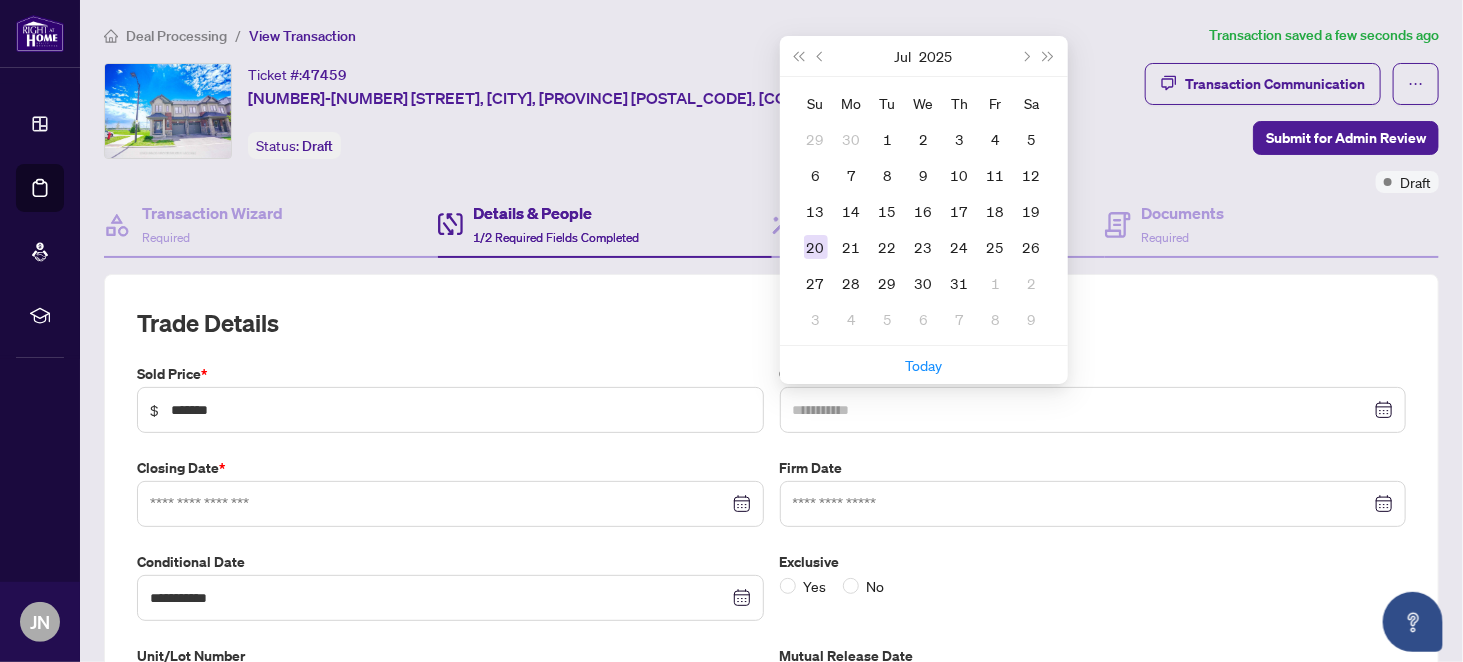 type on "**********" 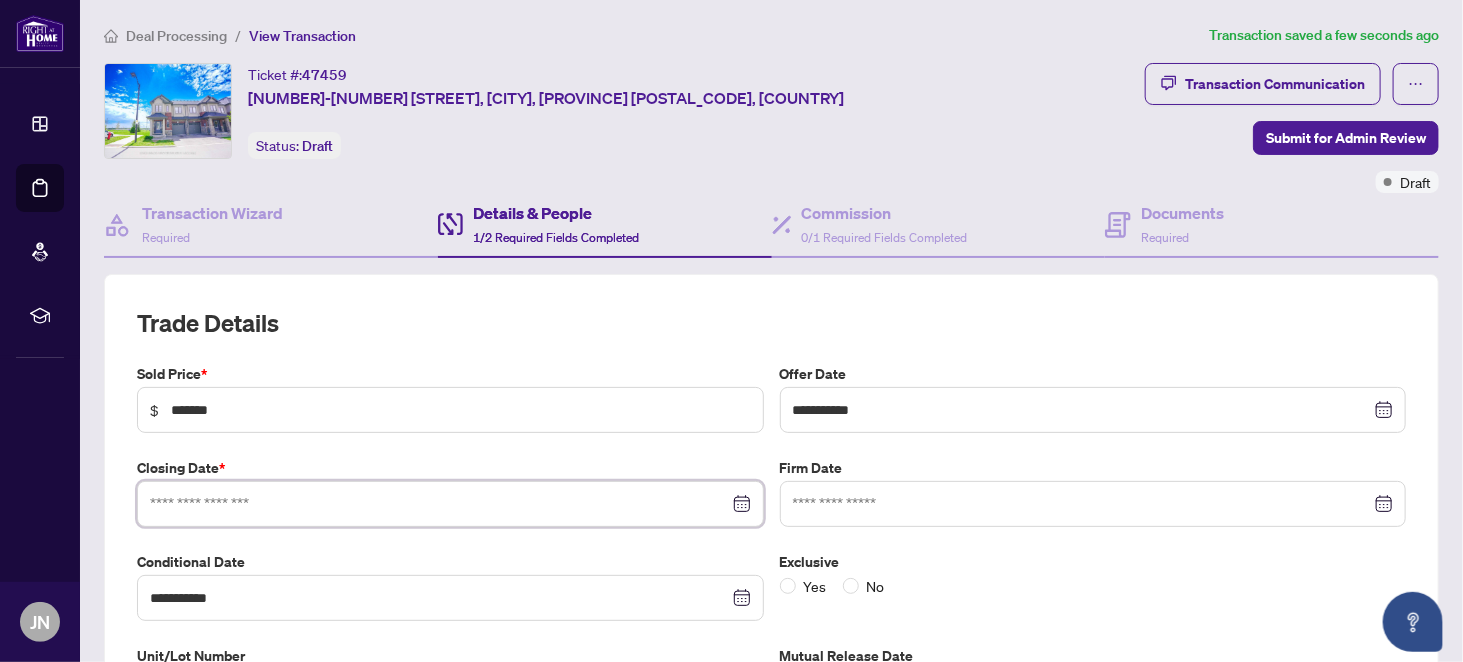 click at bounding box center [439, 504] 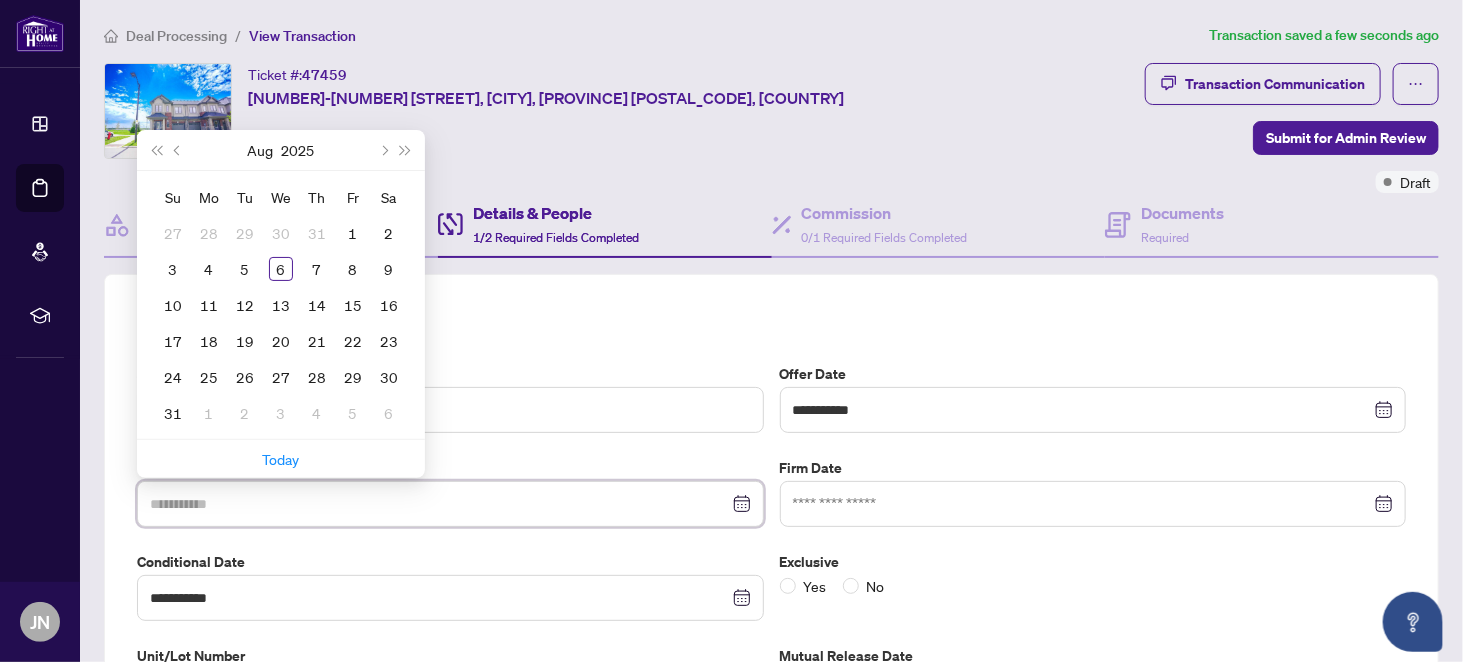 type on "**********" 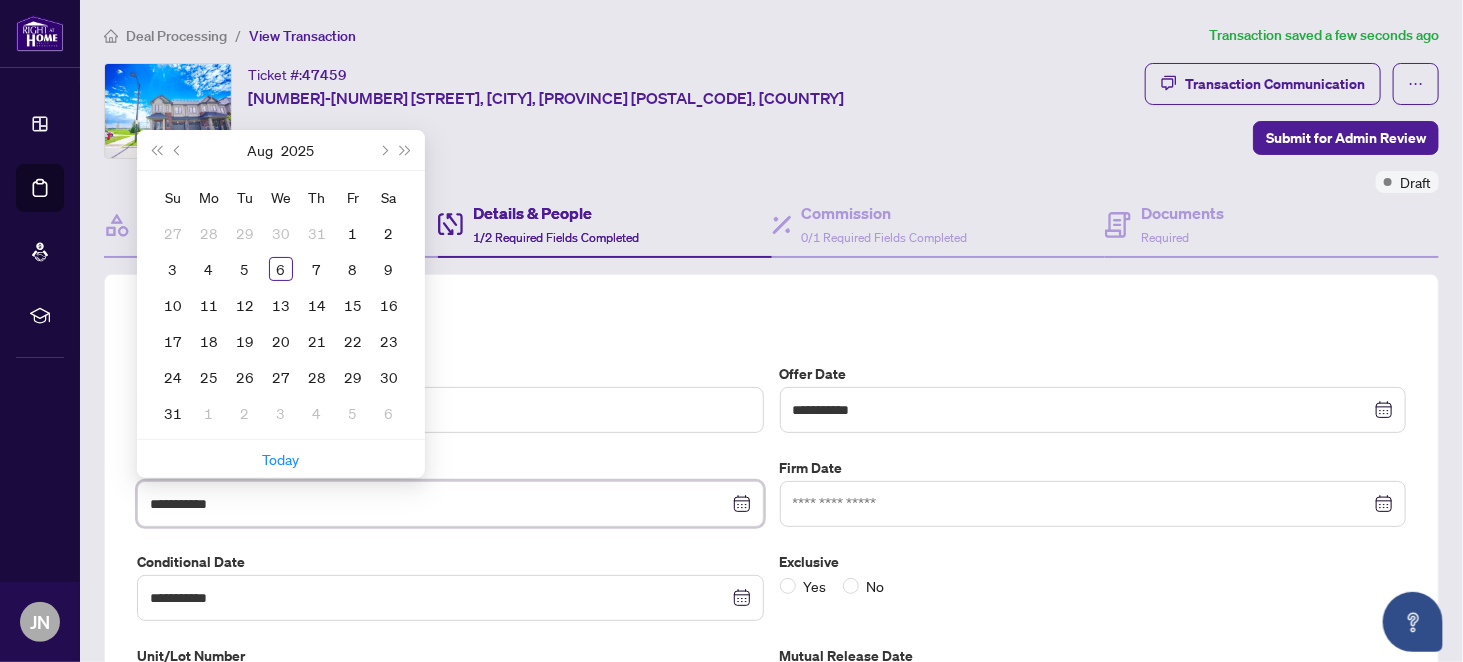 type on "**********" 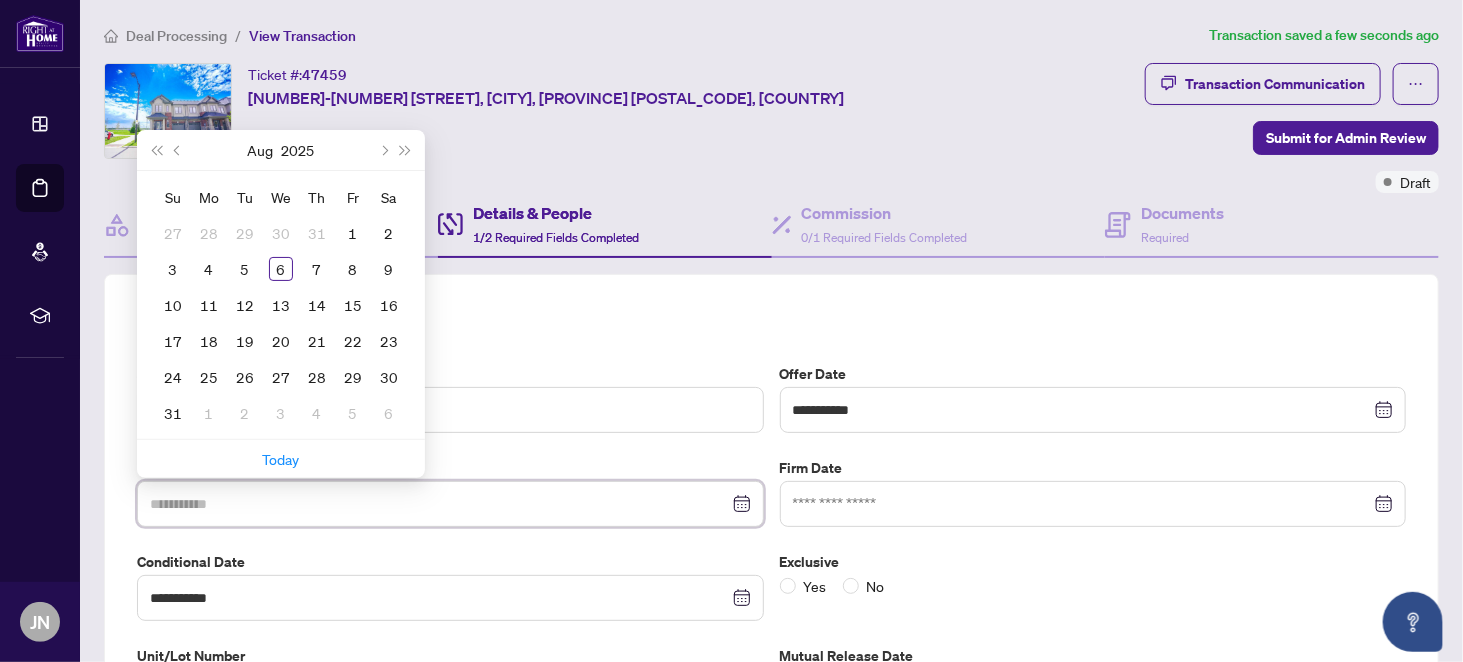 type on "**********" 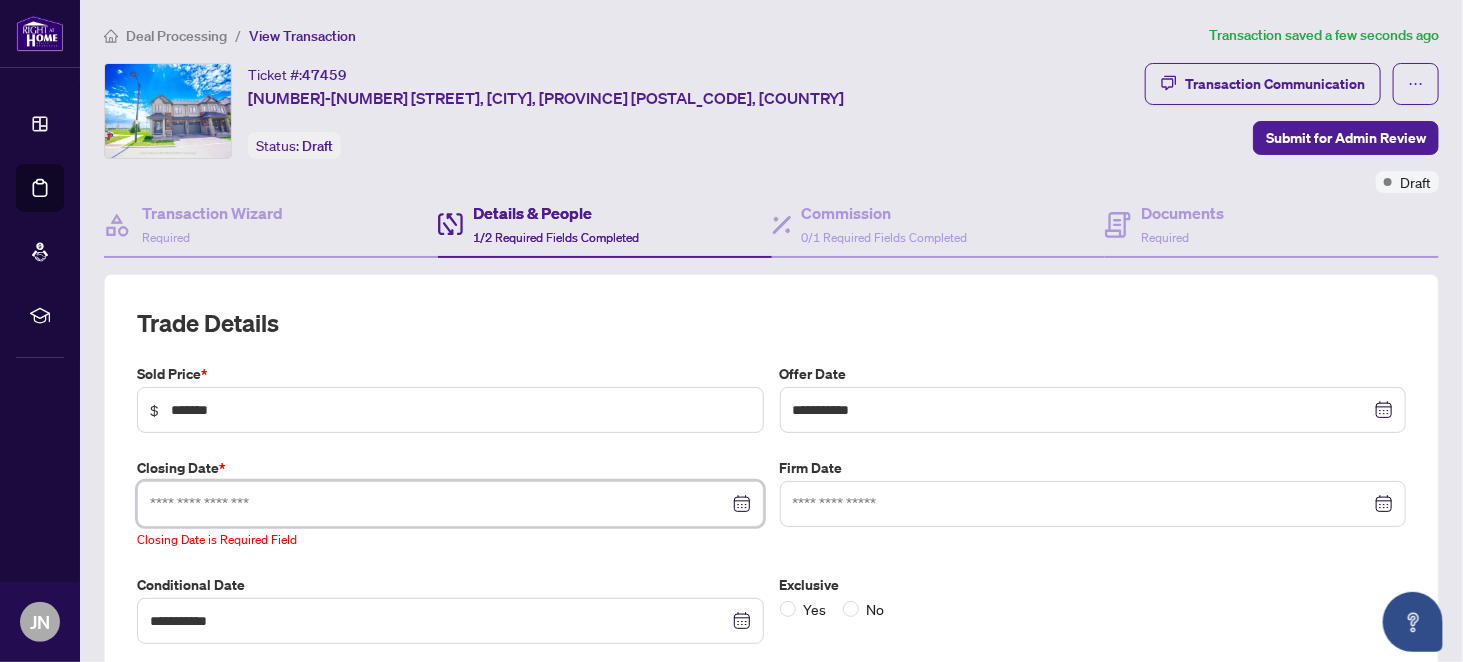 click at bounding box center (450, 504) 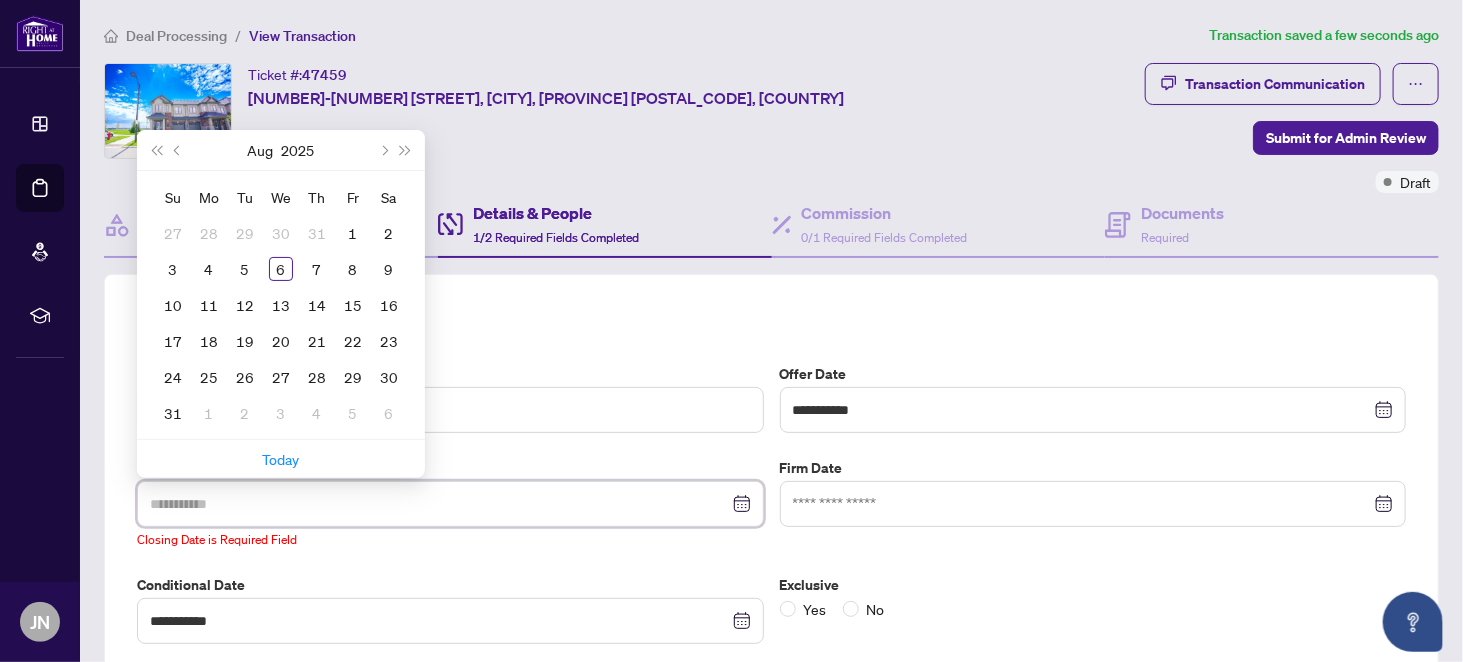 type on "**********" 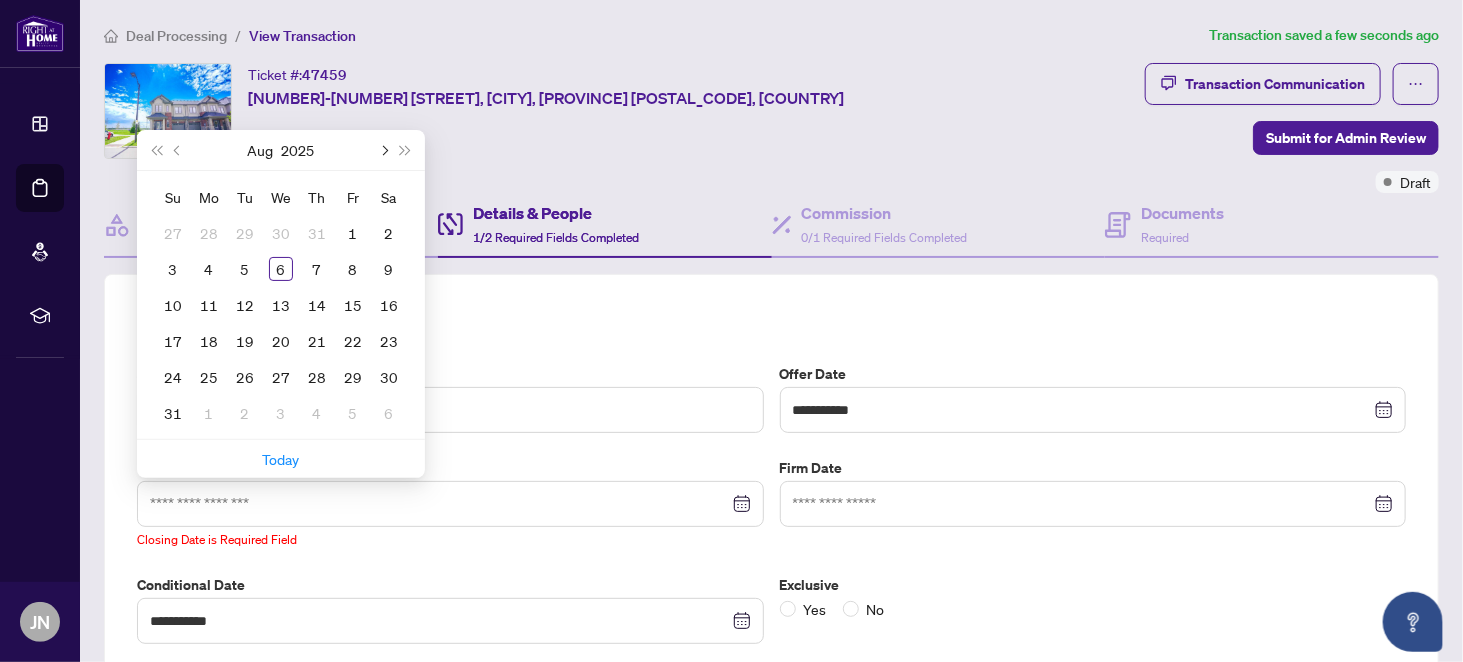 click at bounding box center [383, 150] 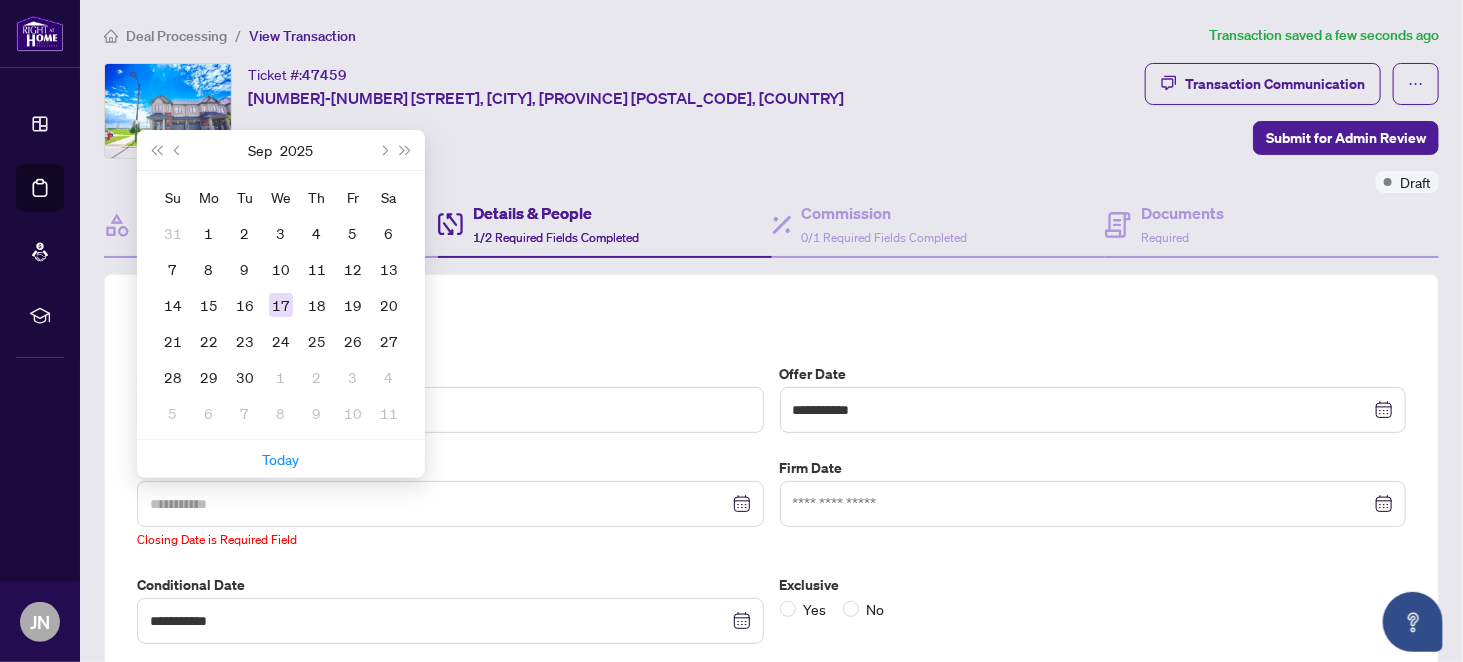 type on "**********" 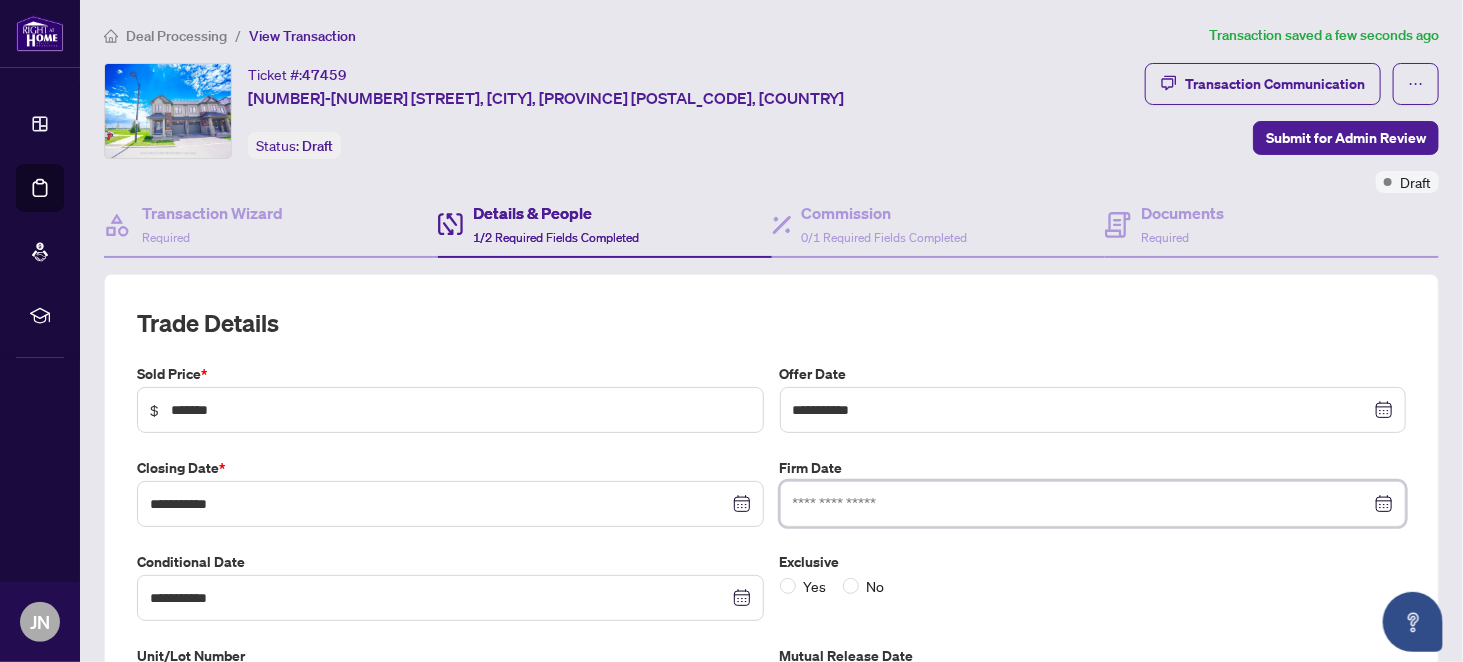 click at bounding box center (1082, 504) 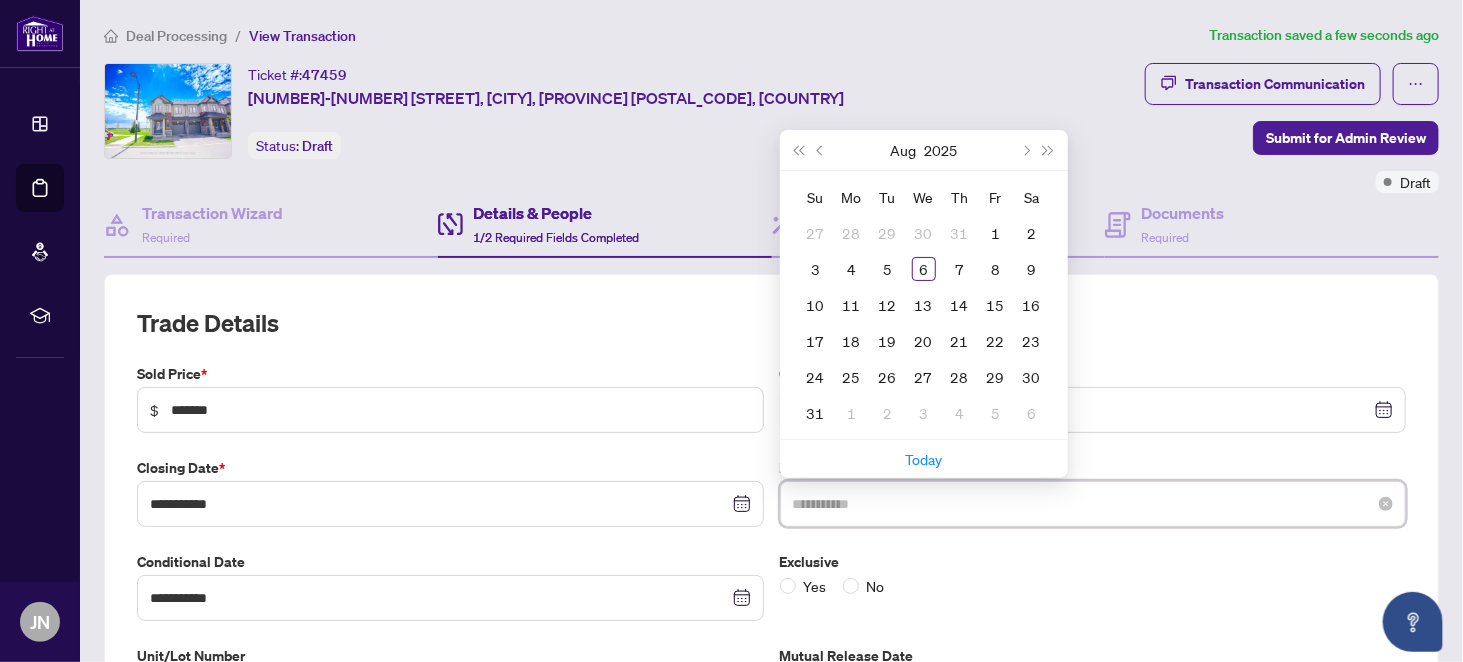 type on "**********" 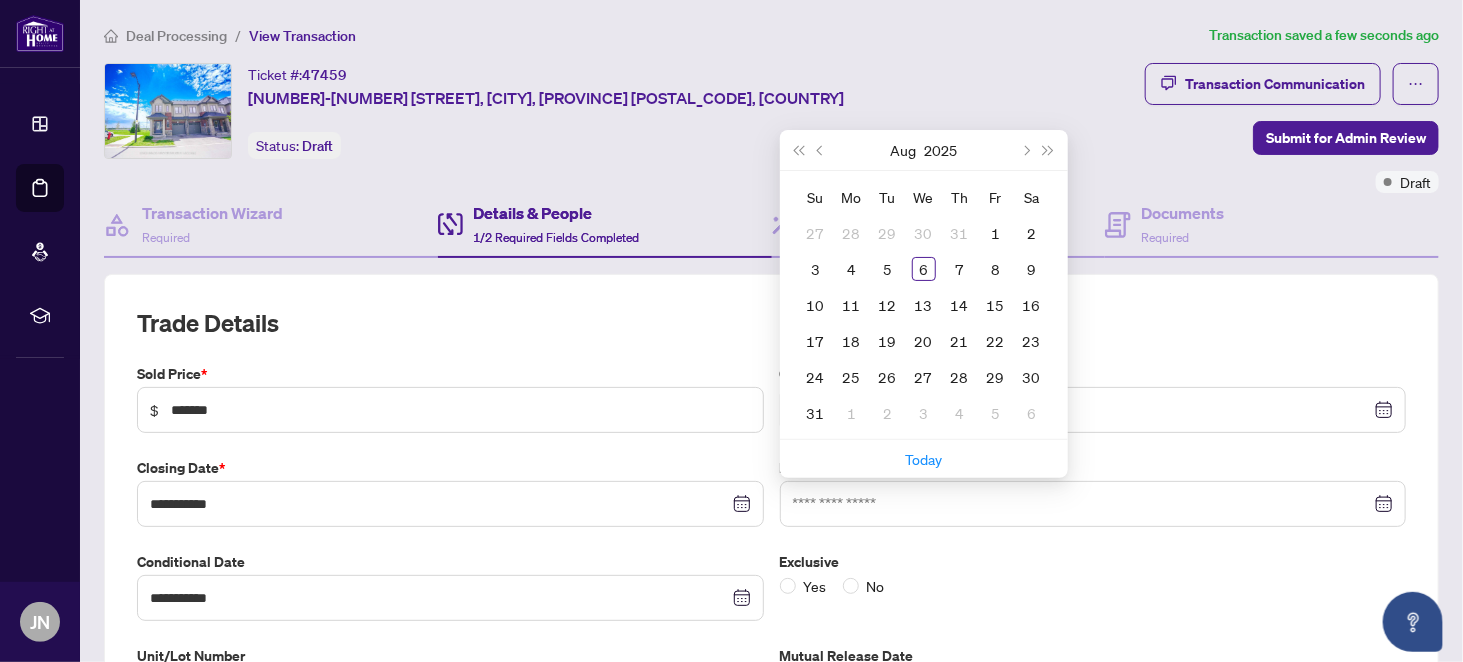 click on "**********" at bounding box center (771, 612) 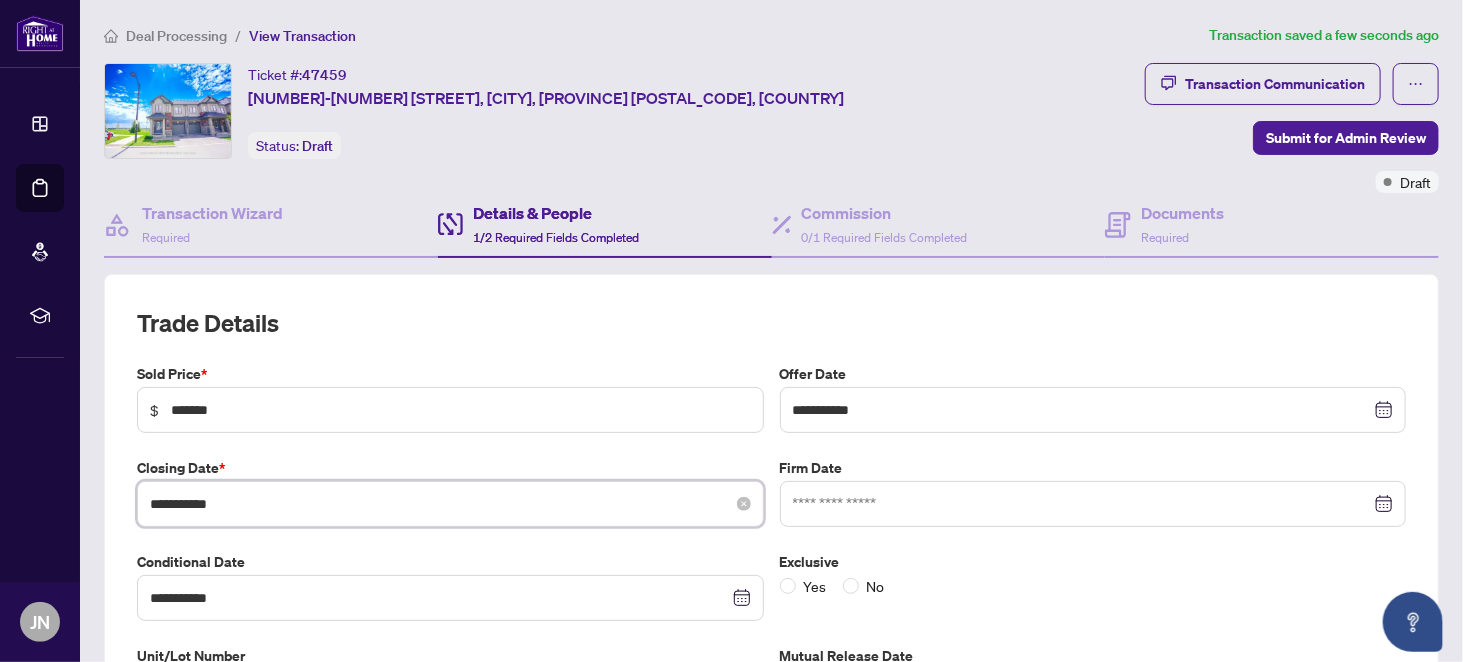 click on "**********" at bounding box center (439, 504) 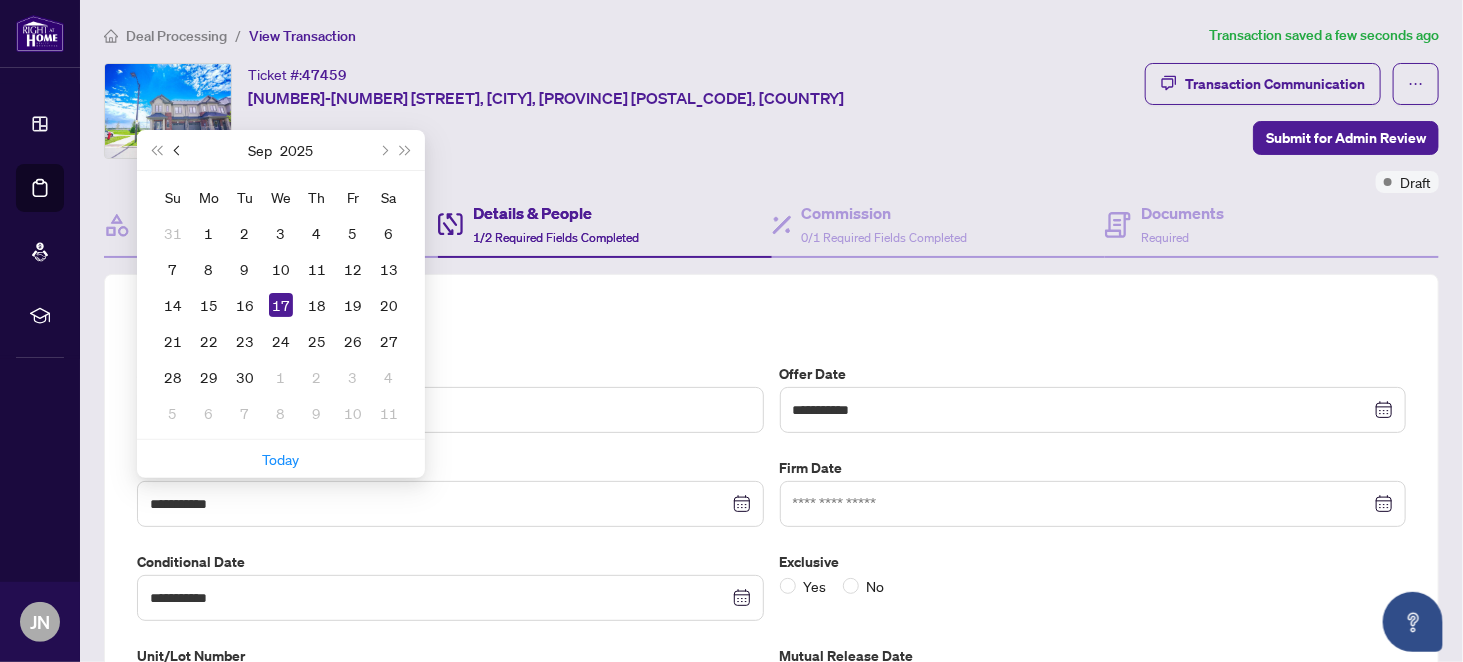 click at bounding box center (178, 150) 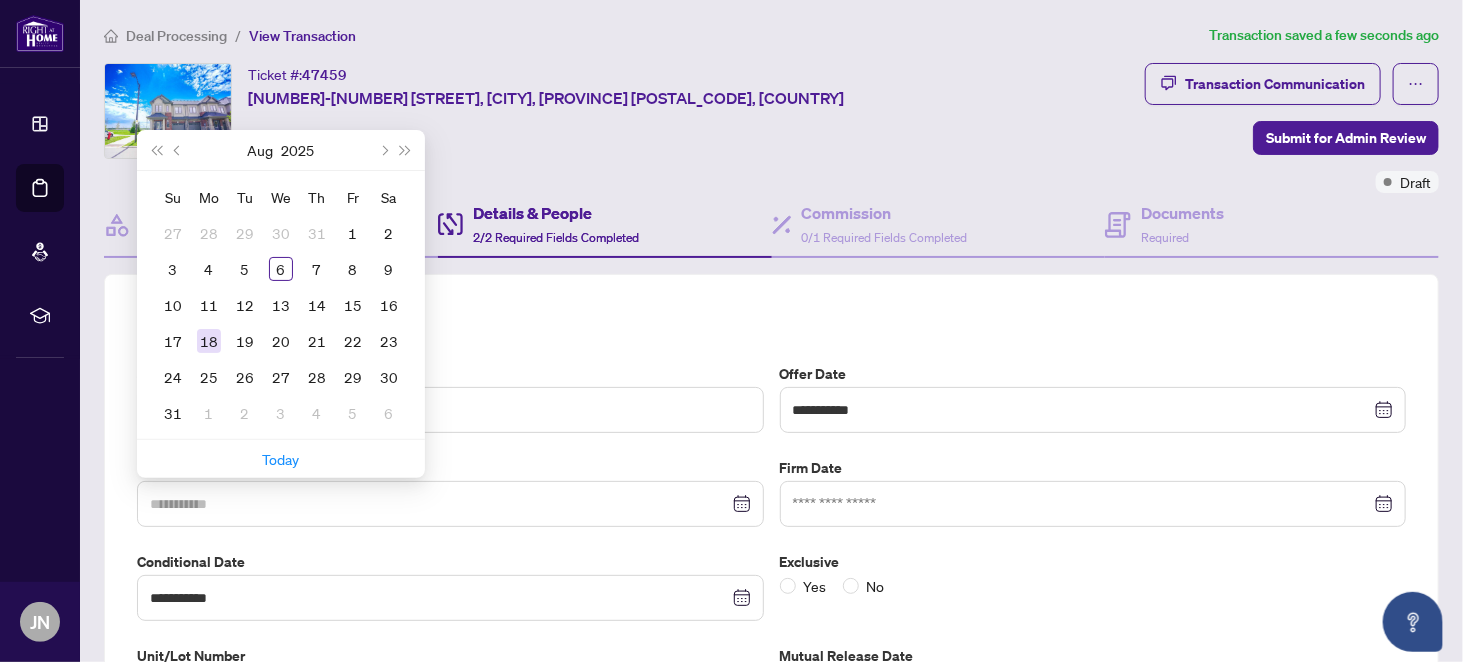 type on "**********" 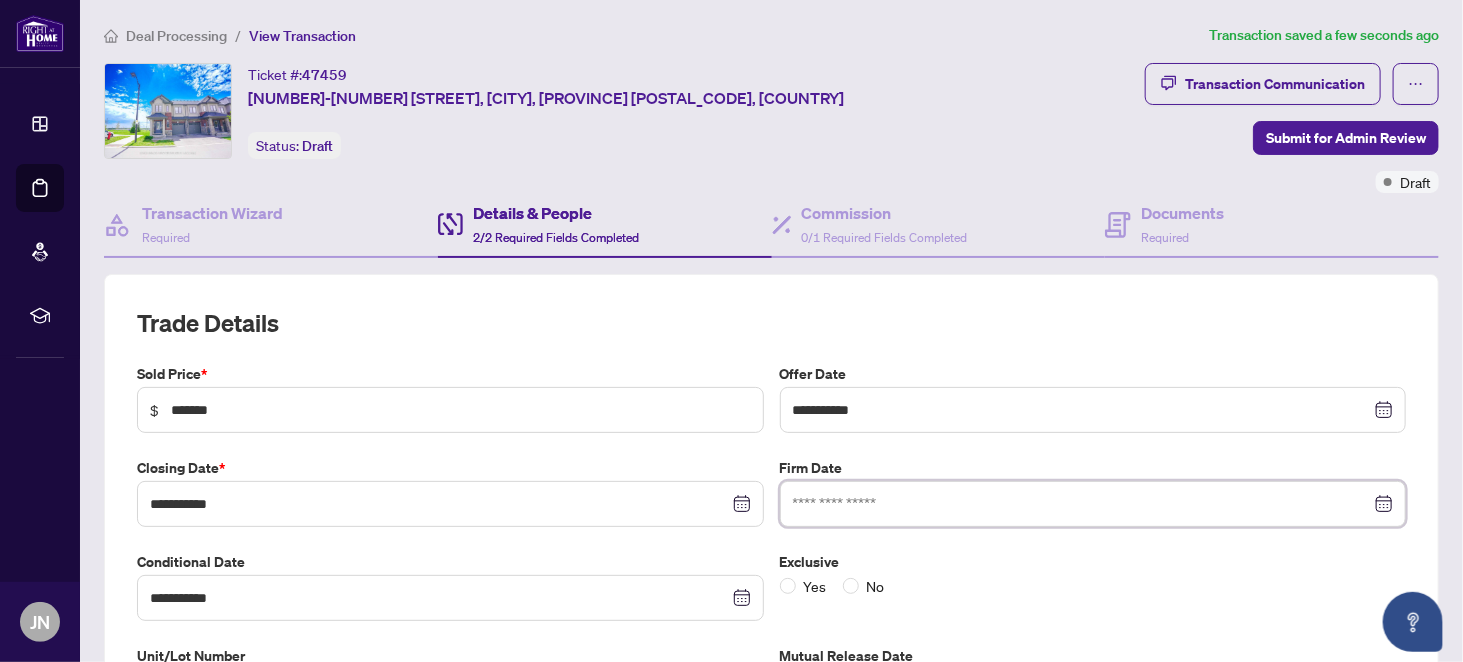 click at bounding box center (1082, 504) 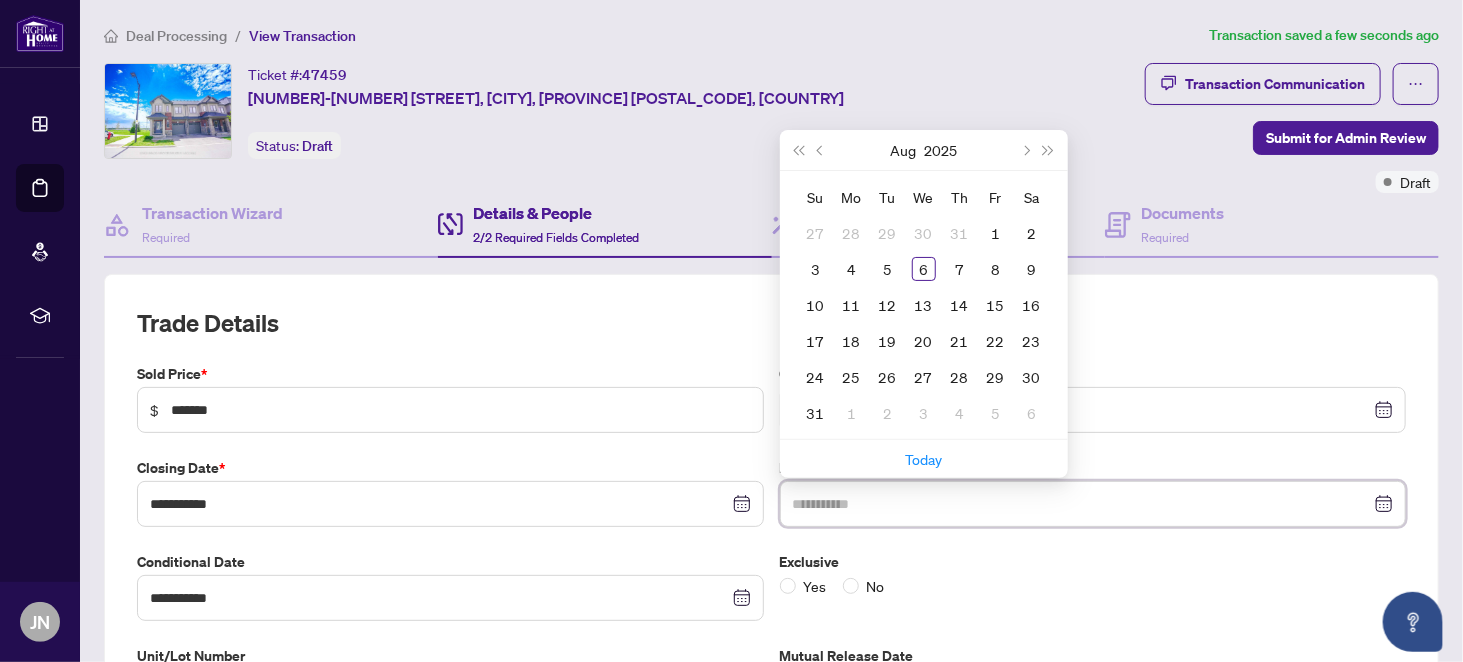 type on "**********" 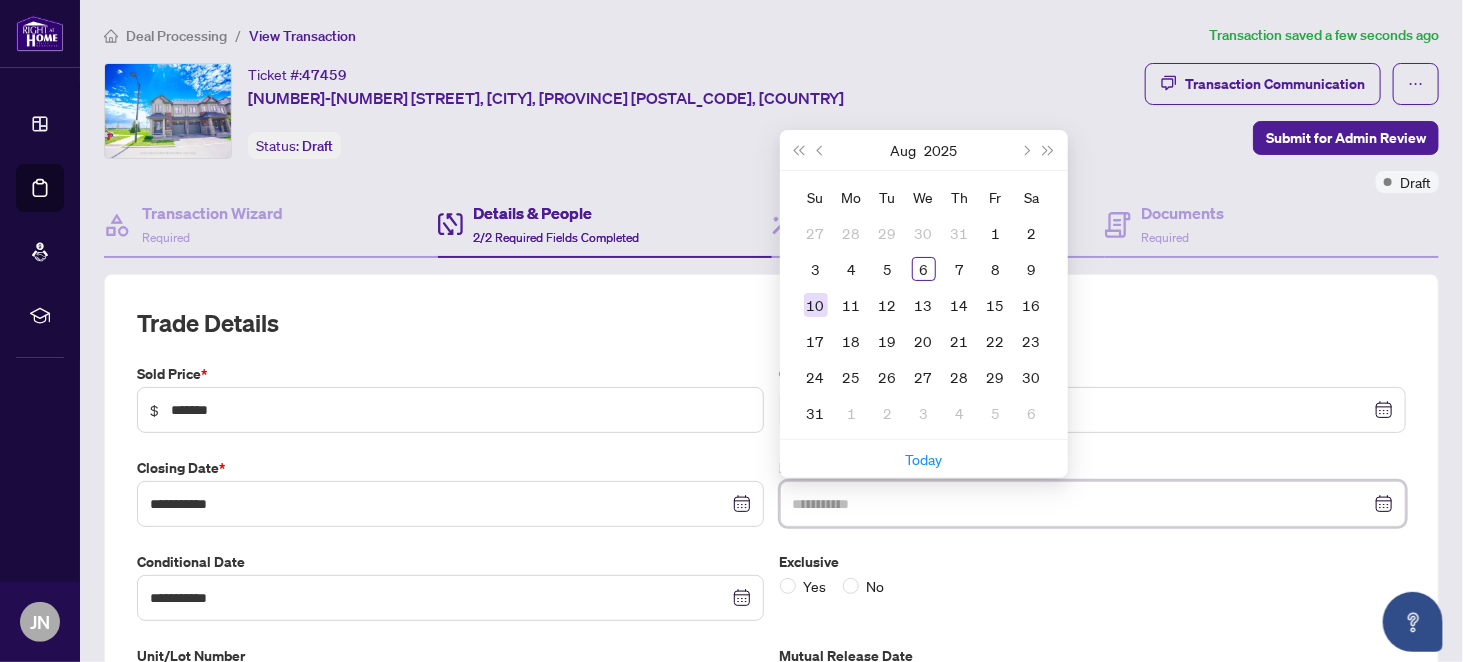 type on "**********" 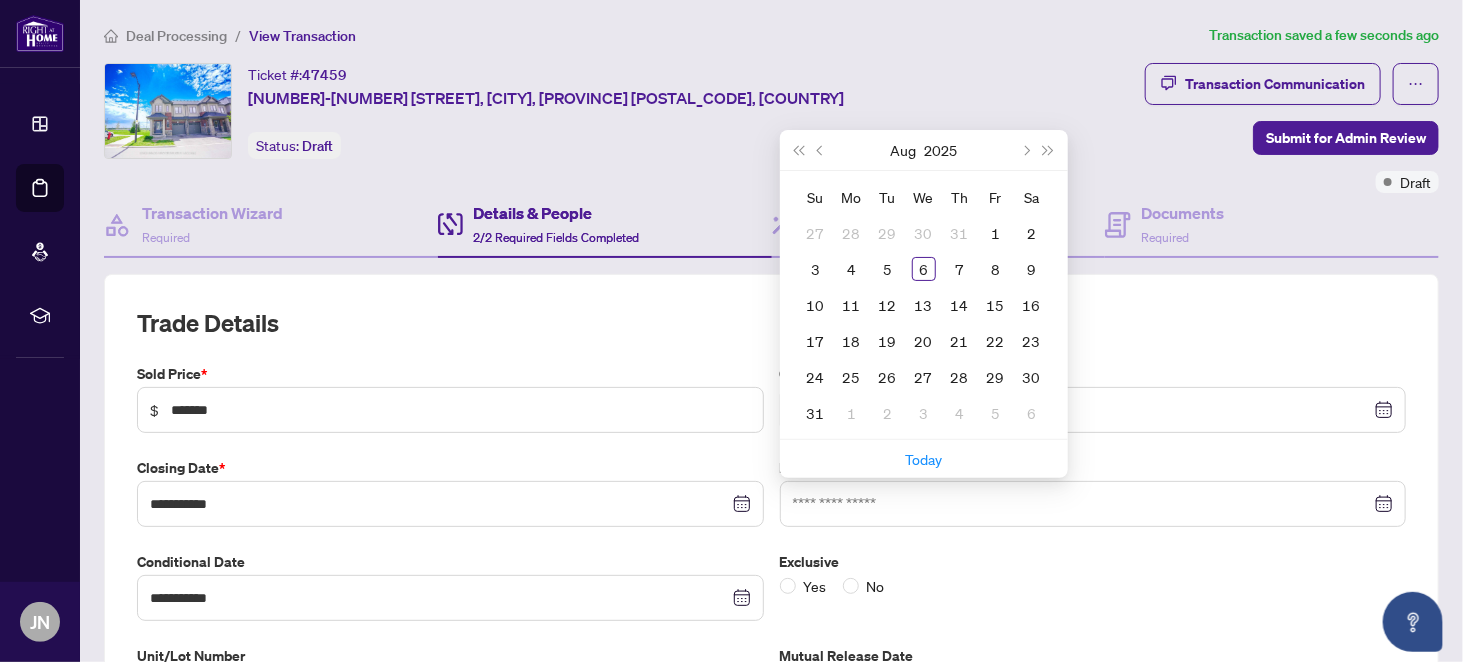 click on "**********" at bounding box center [771, 640] 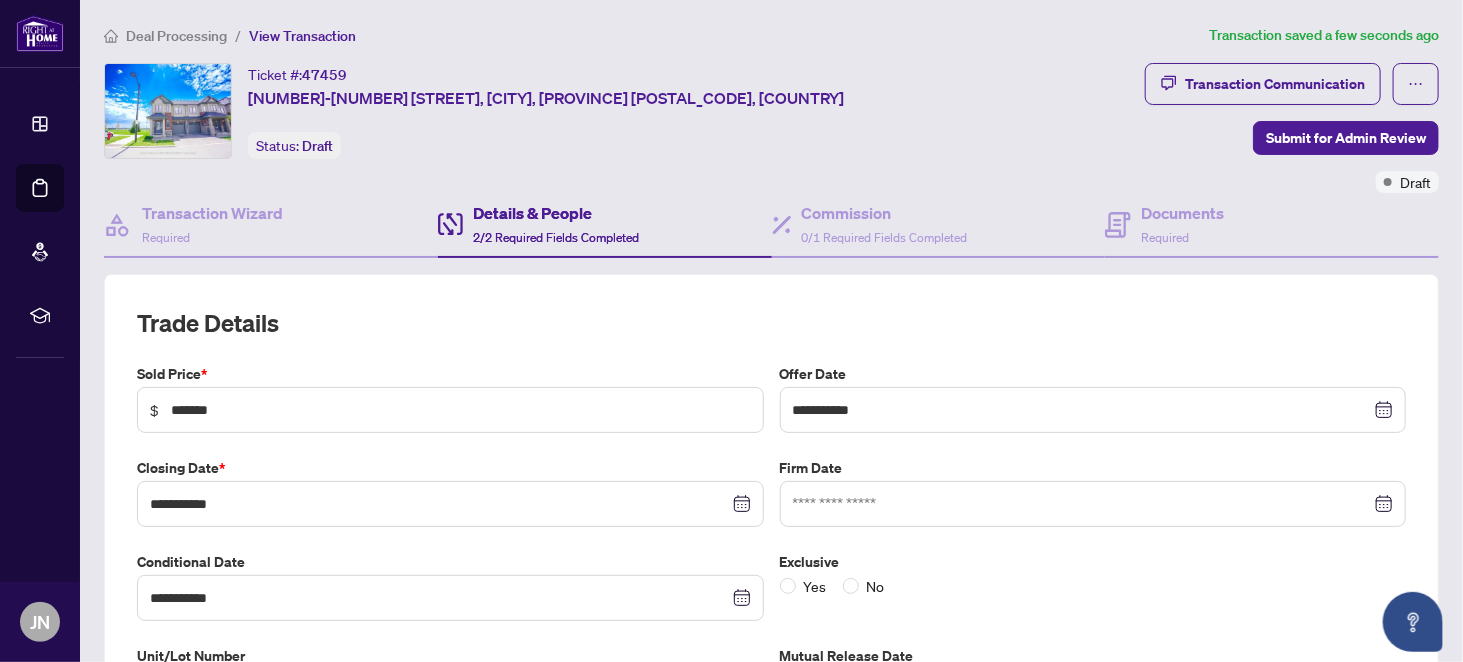 click on "Firm Date" at bounding box center (1093, 468) 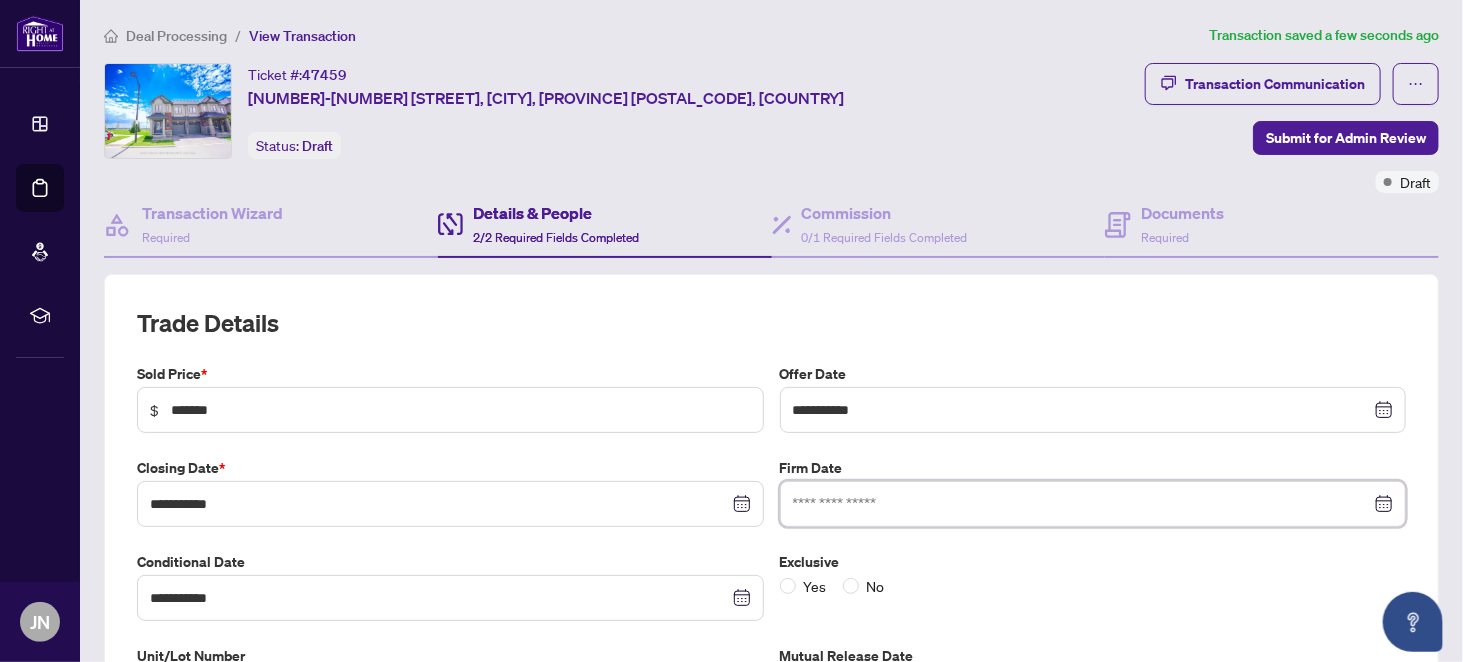 click at bounding box center (1082, 504) 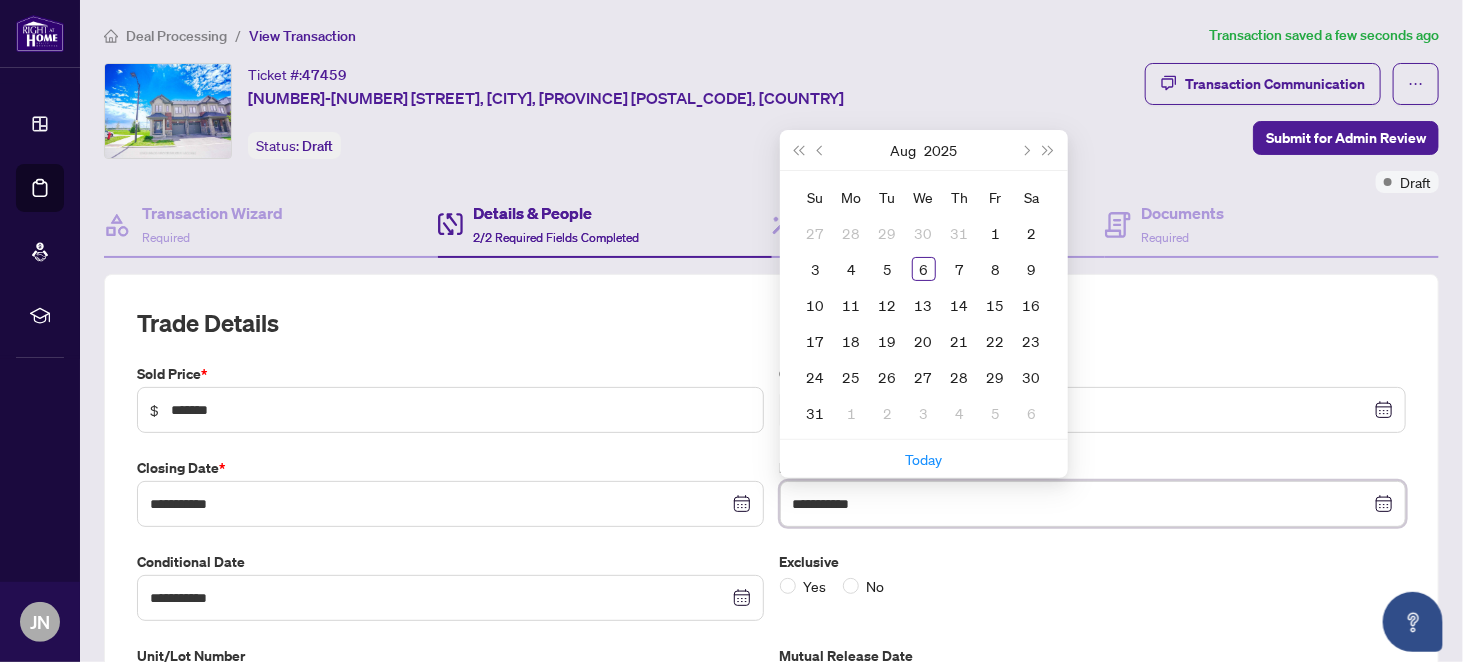 type on "**********" 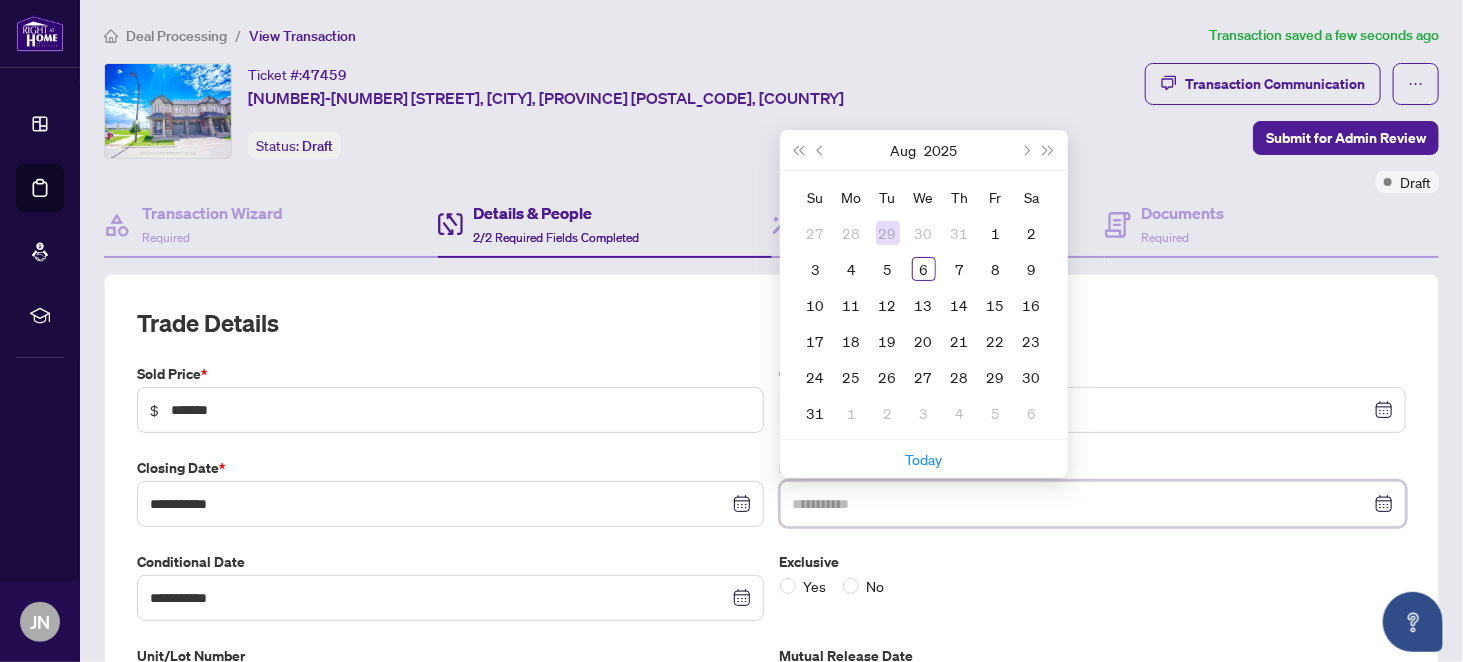type on "**********" 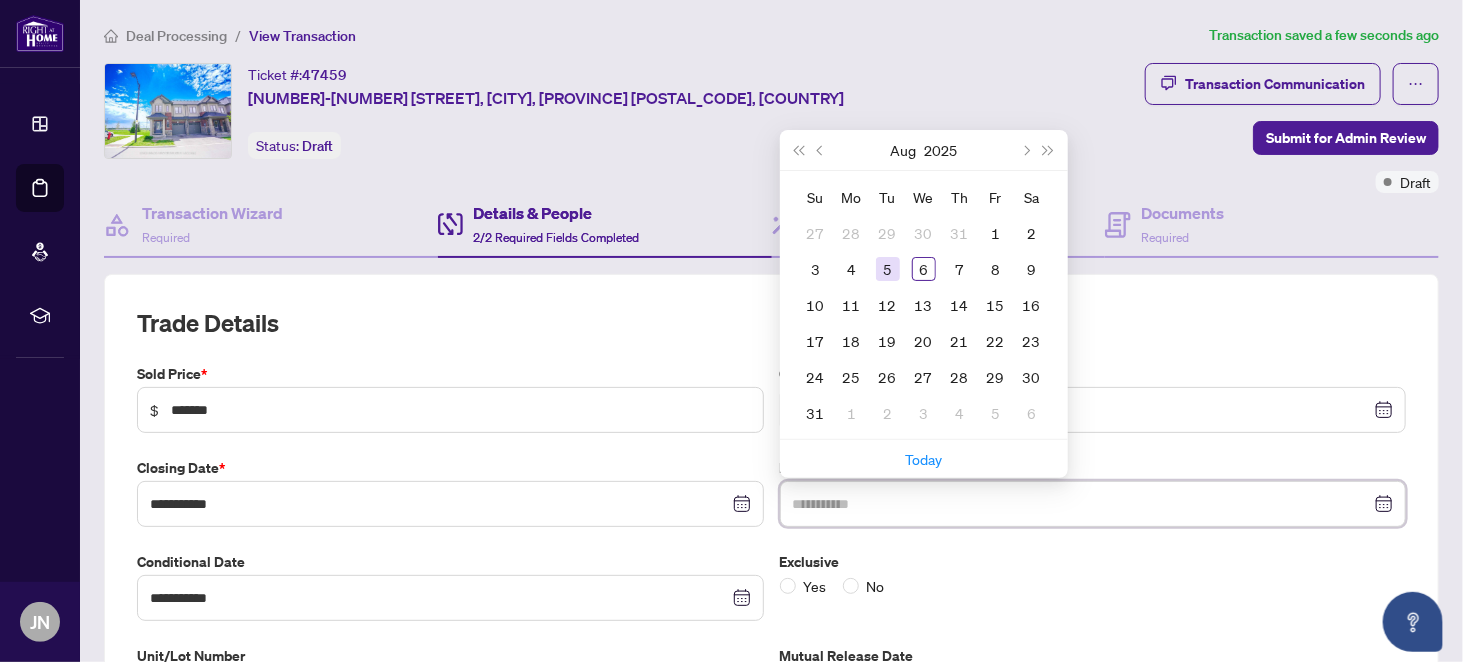 type on "**********" 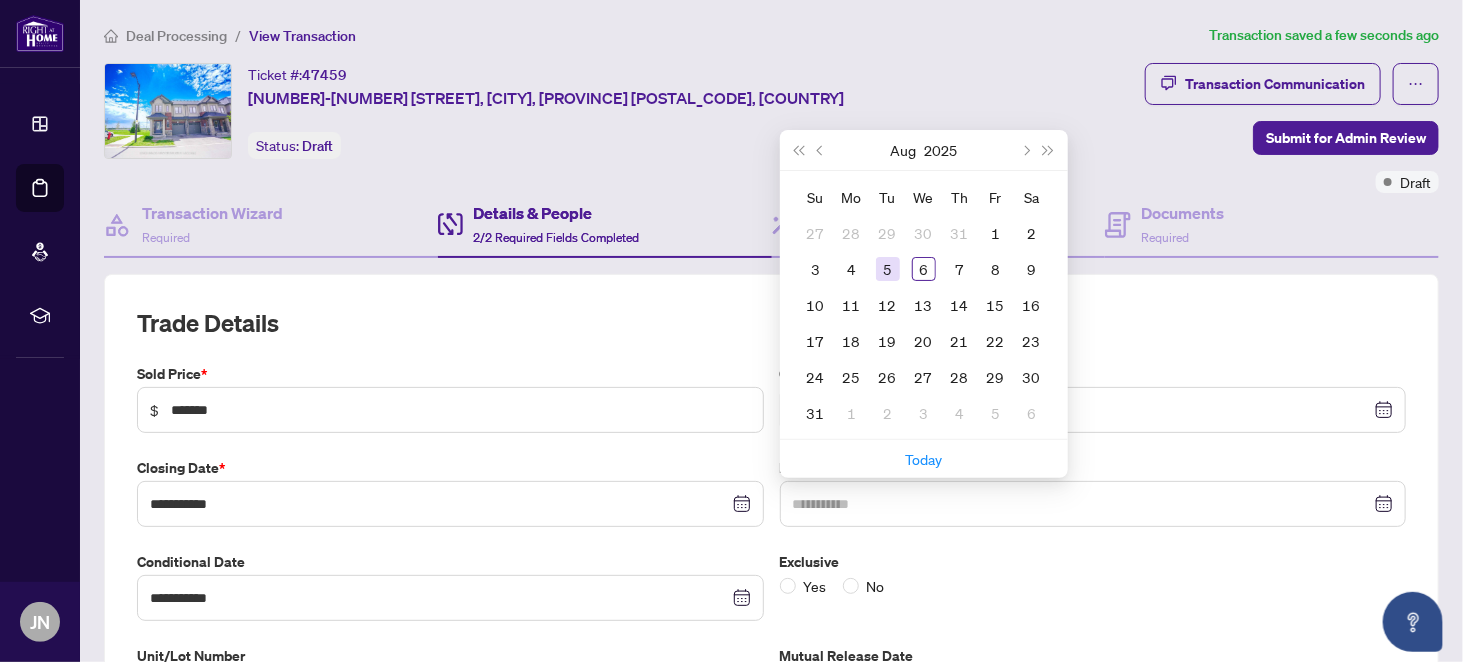click on "5" at bounding box center (888, 269) 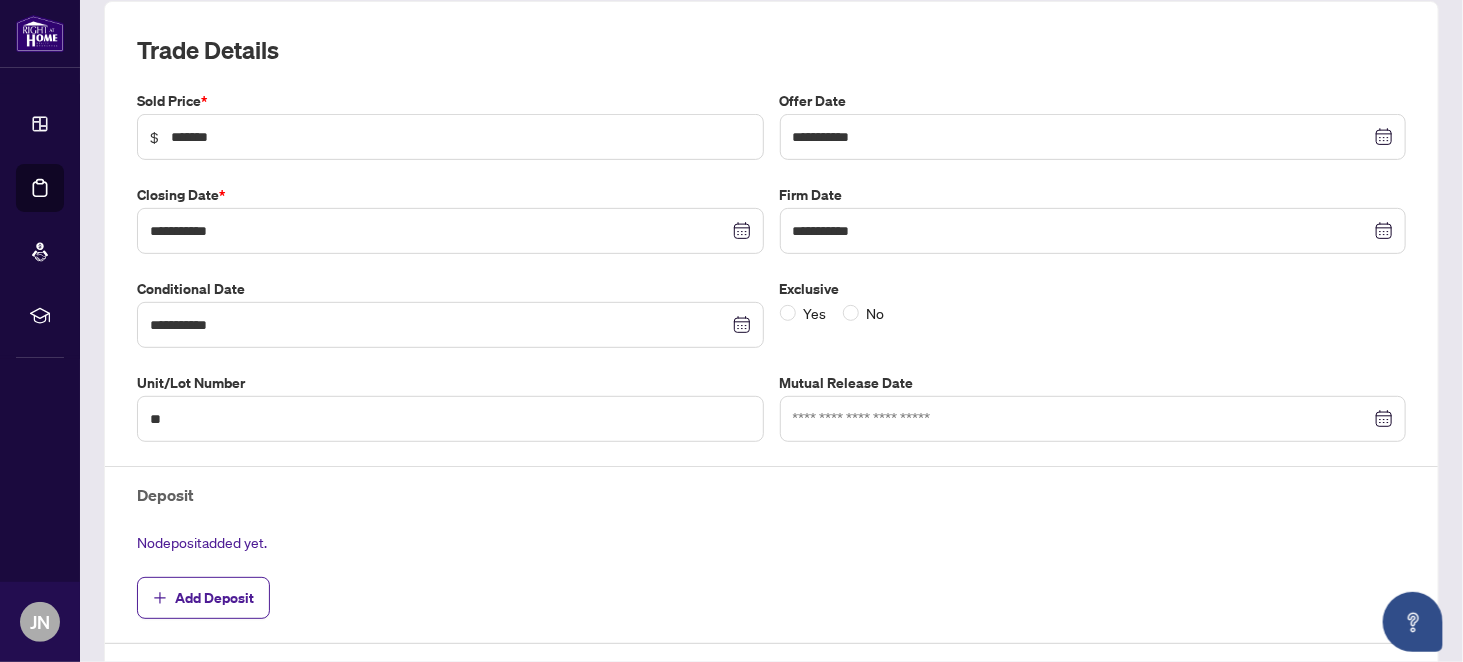 scroll, scrollTop: 300, scrollLeft: 0, axis: vertical 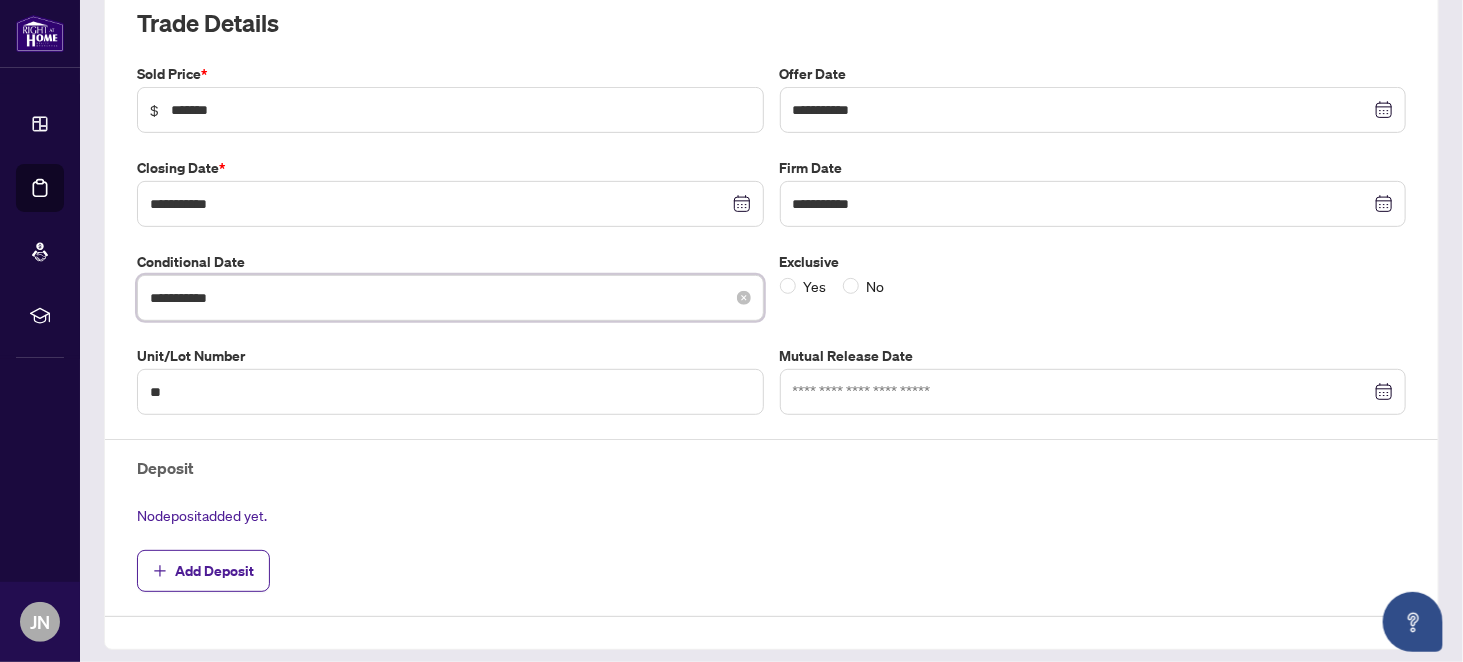 click on "**********" at bounding box center [439, 298] 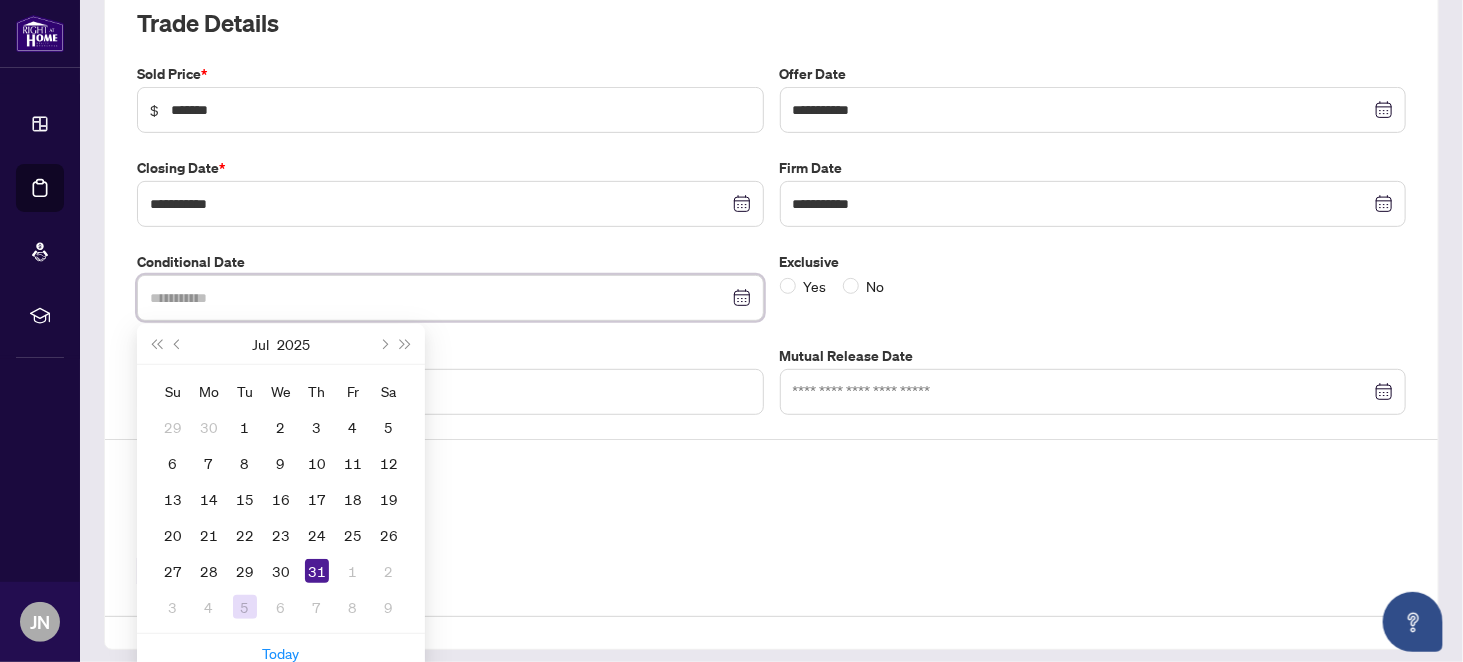 type on "**********" 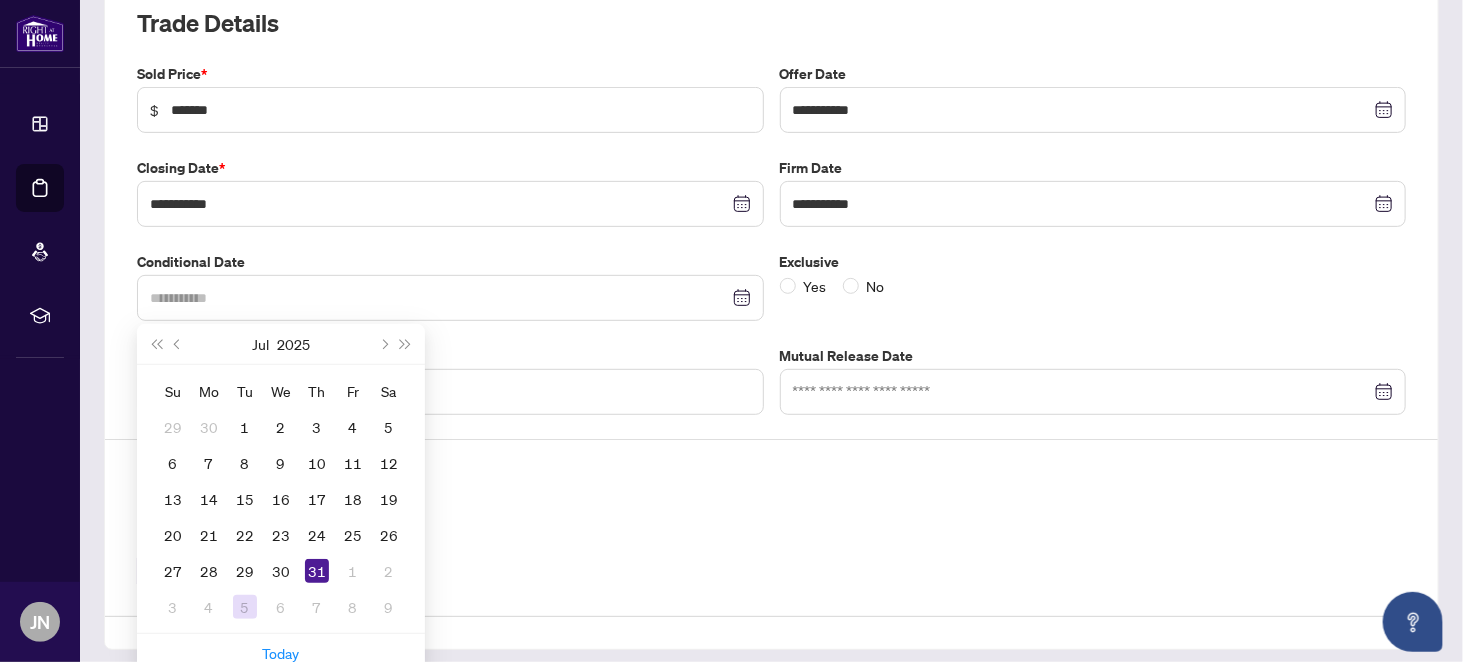 click on "5" at bounding box center (245, 607) 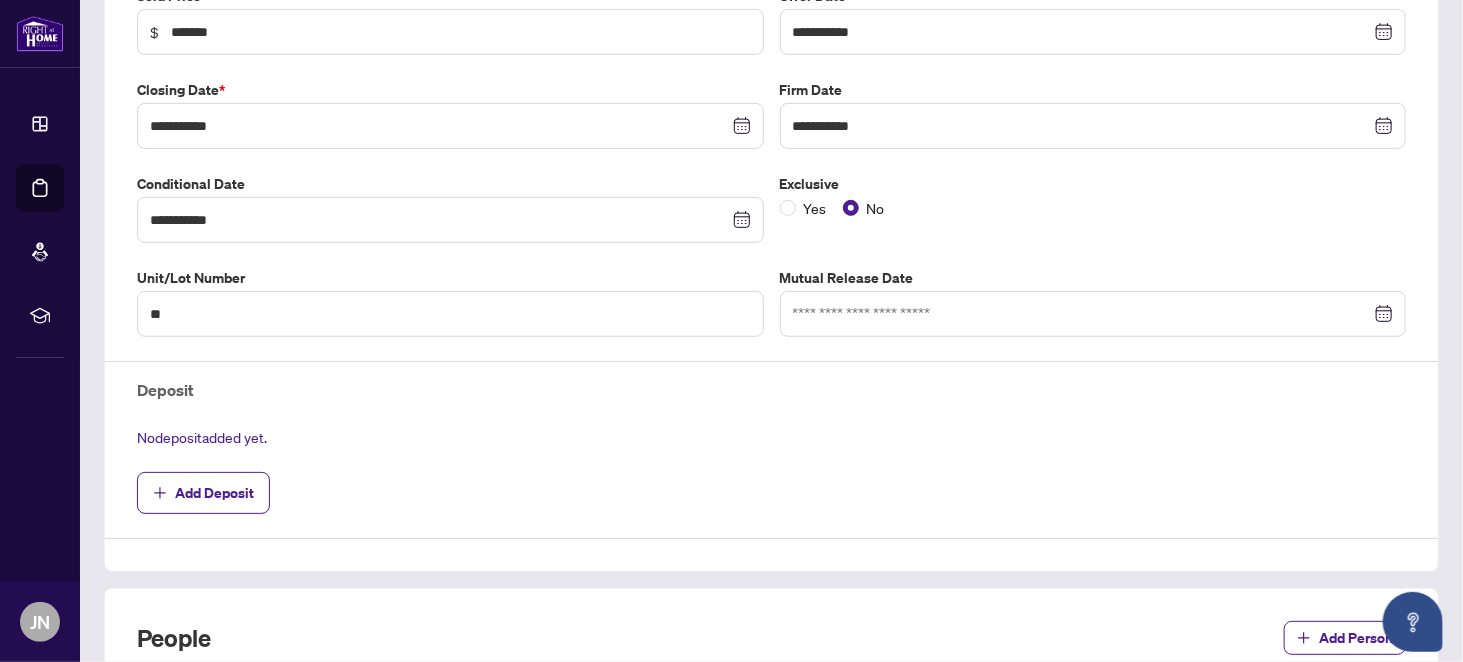 scroll, scrollTop: 400, scrollLeft: 0, axis: vertical 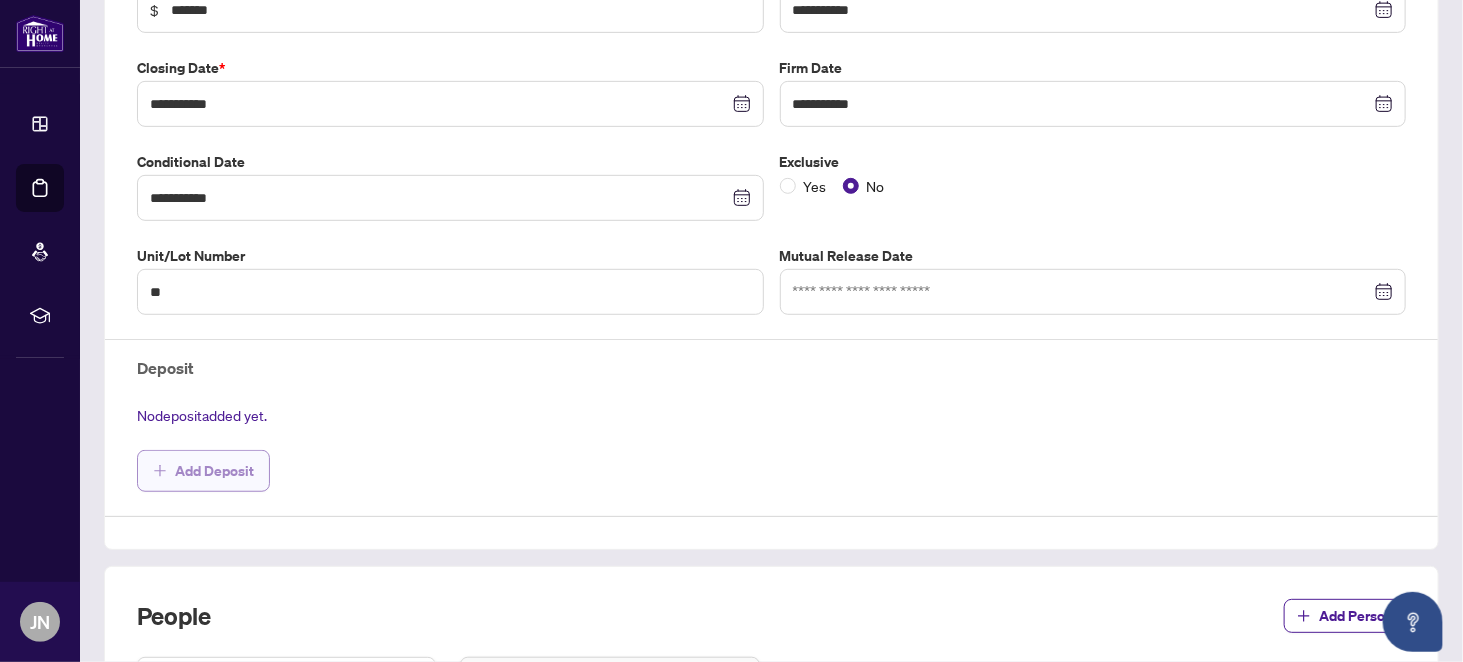 click on "Add Deposit" at bounding box center (214, 471) 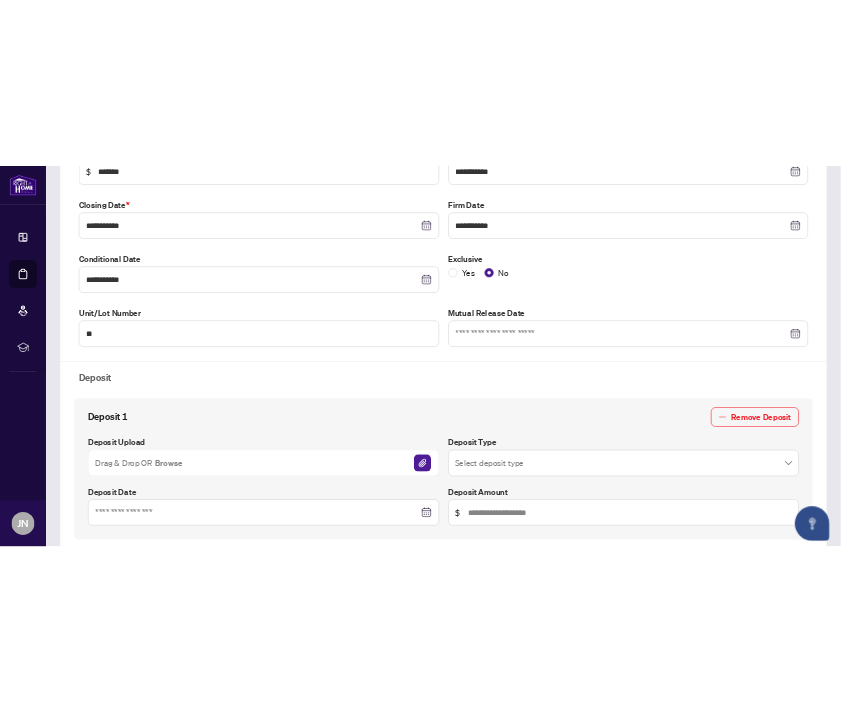 scroll, scrollTop: 600, scrollLeft: 0, axis: vertical 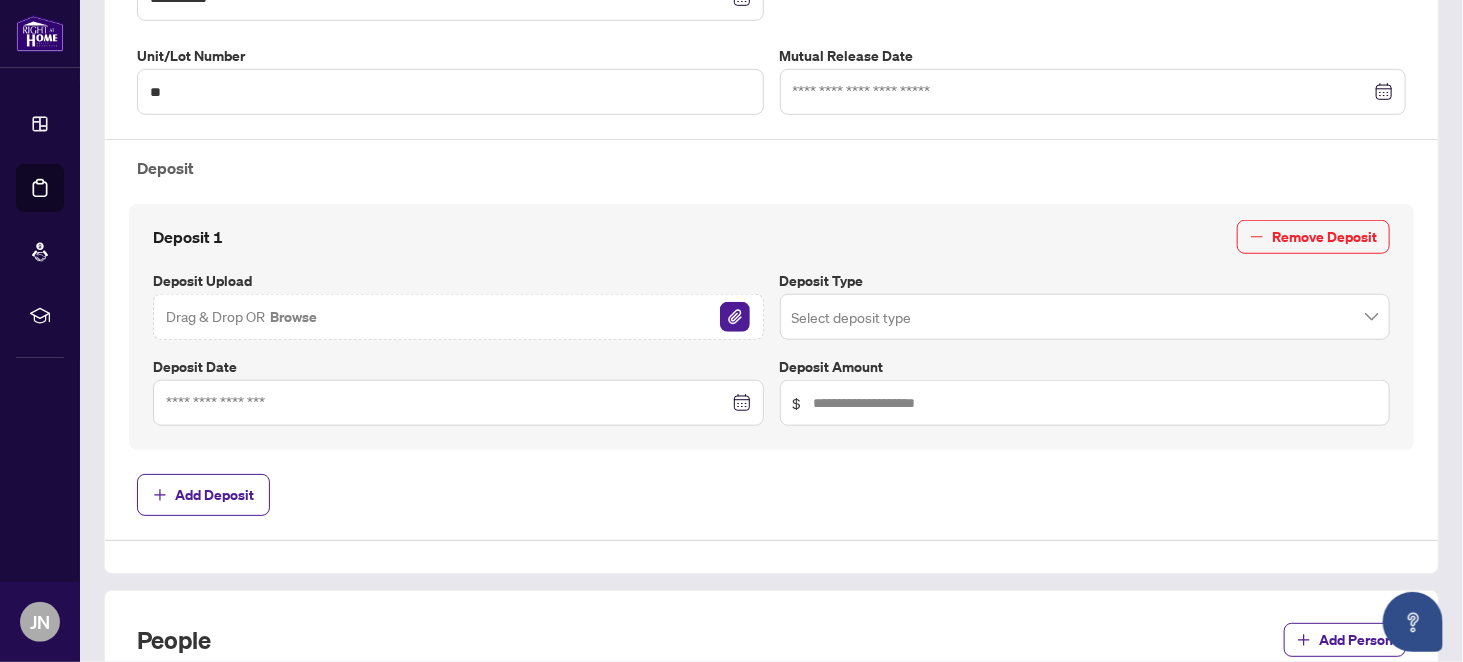 click at bounding box center [1085, 317] 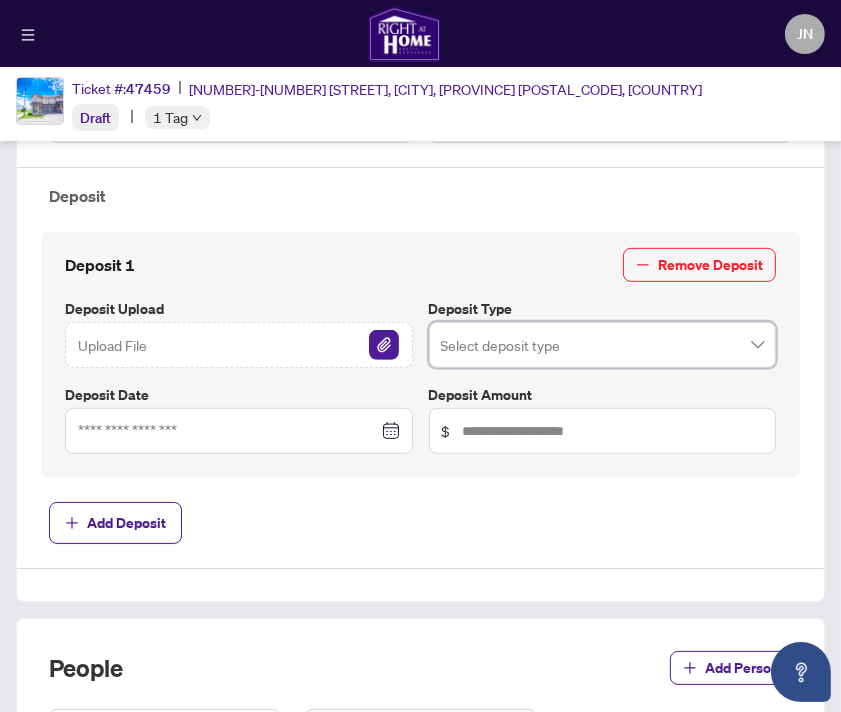 scroll, scrollTop: 628, scrollLeft: 0, axis: vertical 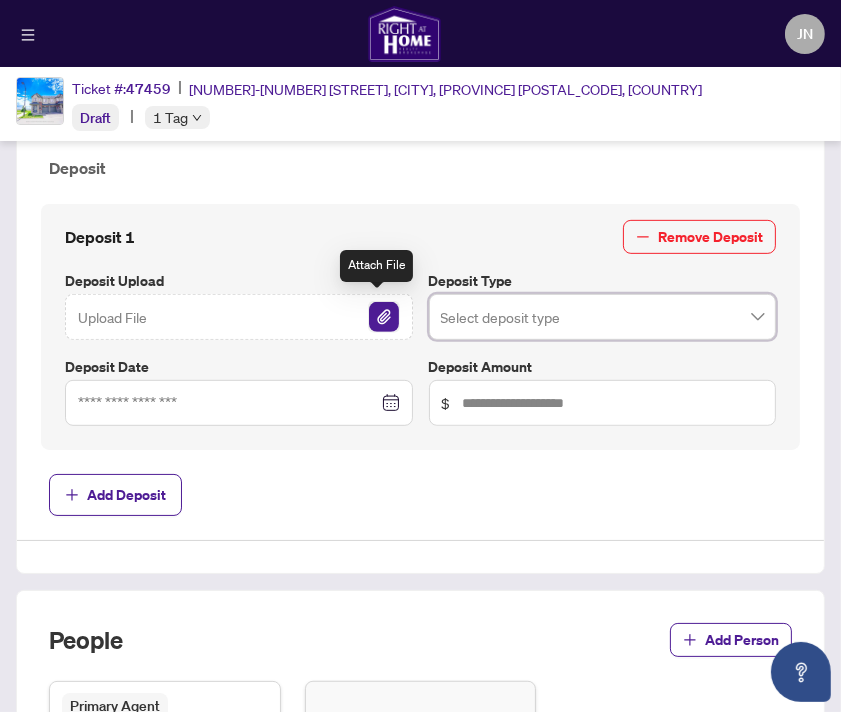click at bounding box center [384, 317] 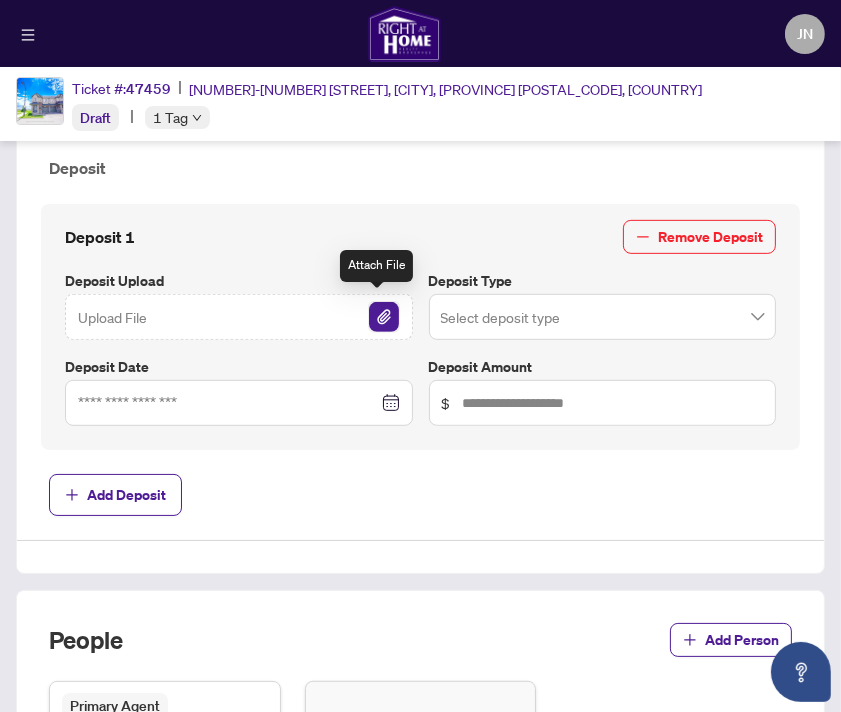 click at bounding box center (384, 317) 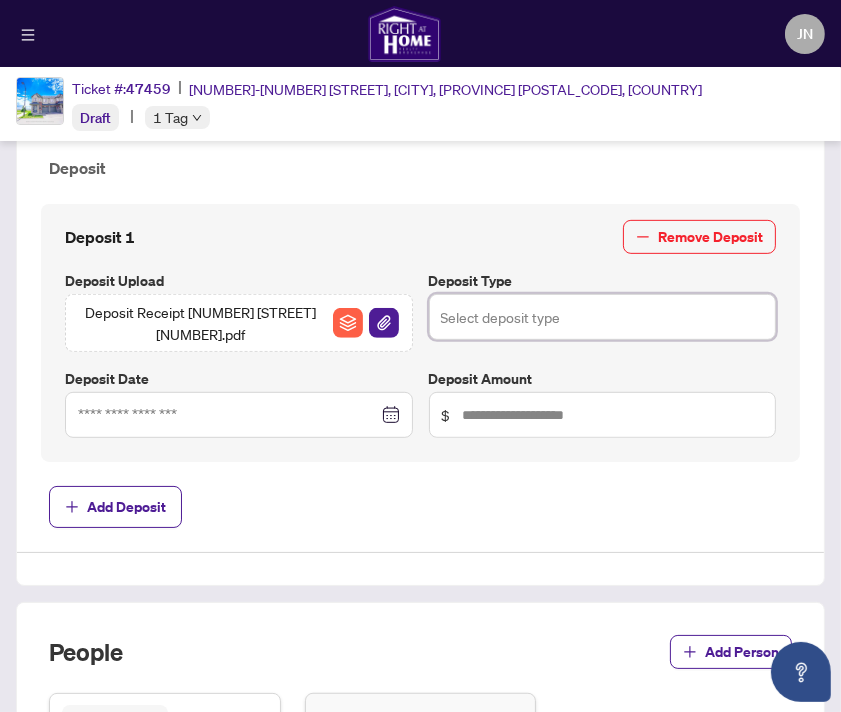 click at bounding box center (603, 317) 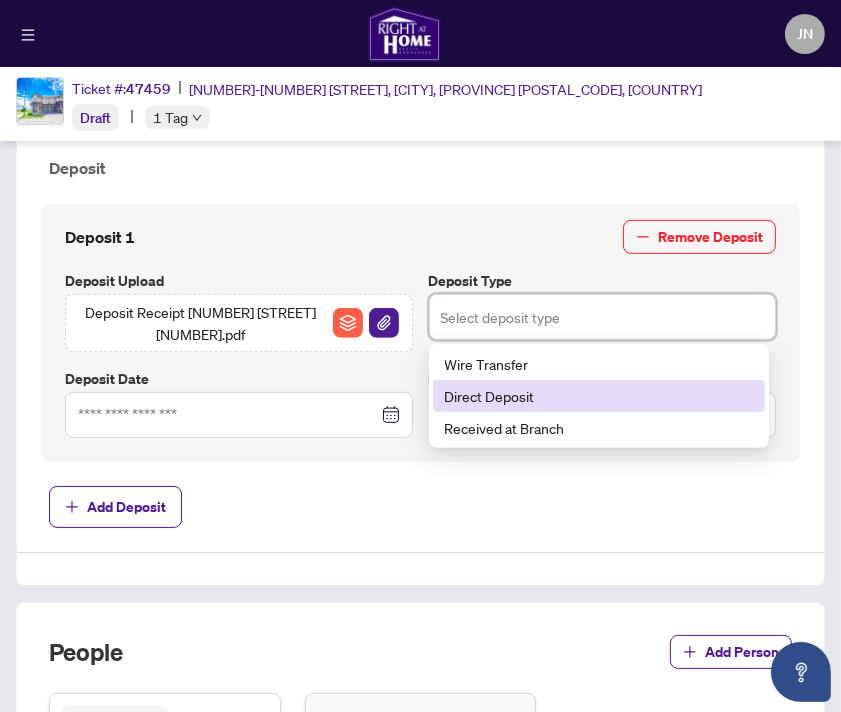 click on "Direct Deposit" at bounding box center (599, 396) 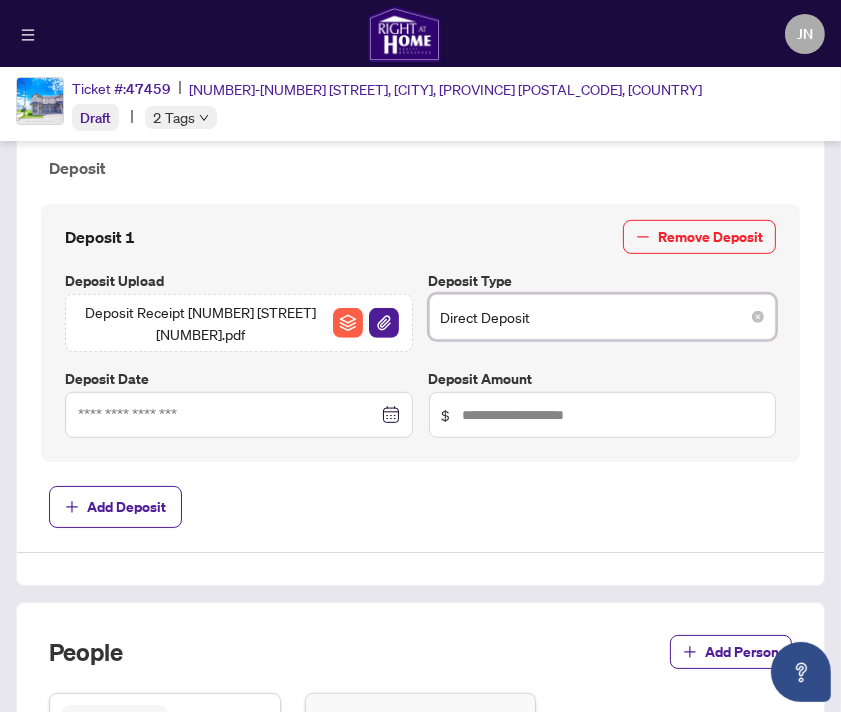 click on "Direct Deposit" at bounding box center [603, 317] 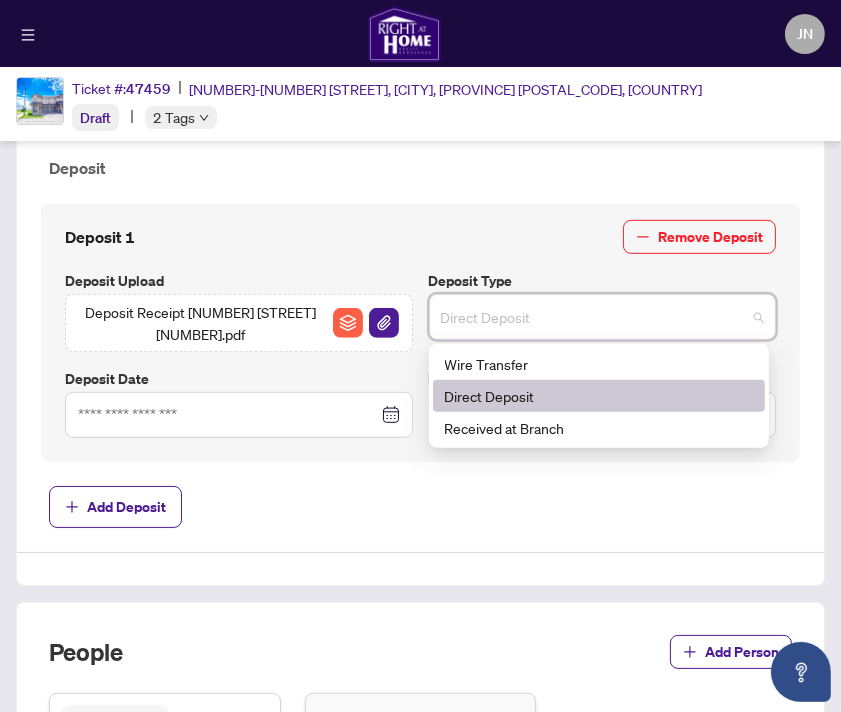 drag, startPoint x: 578, startPoint y: 395, endPoint x: 568, endPoint y: 396, distance: 10.049875 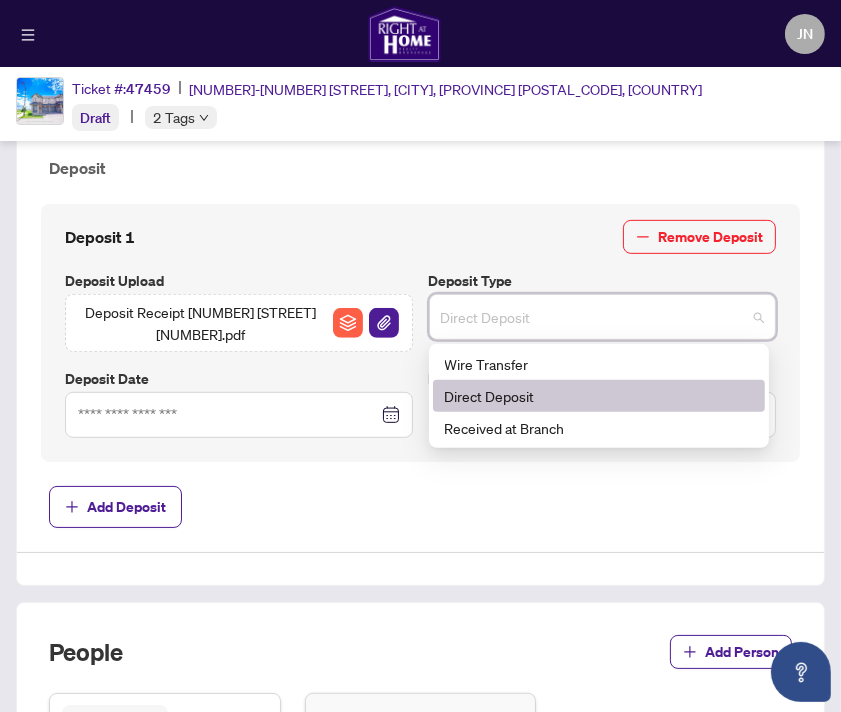 click on "Direct Deposit" at bounding box center (599, 396) 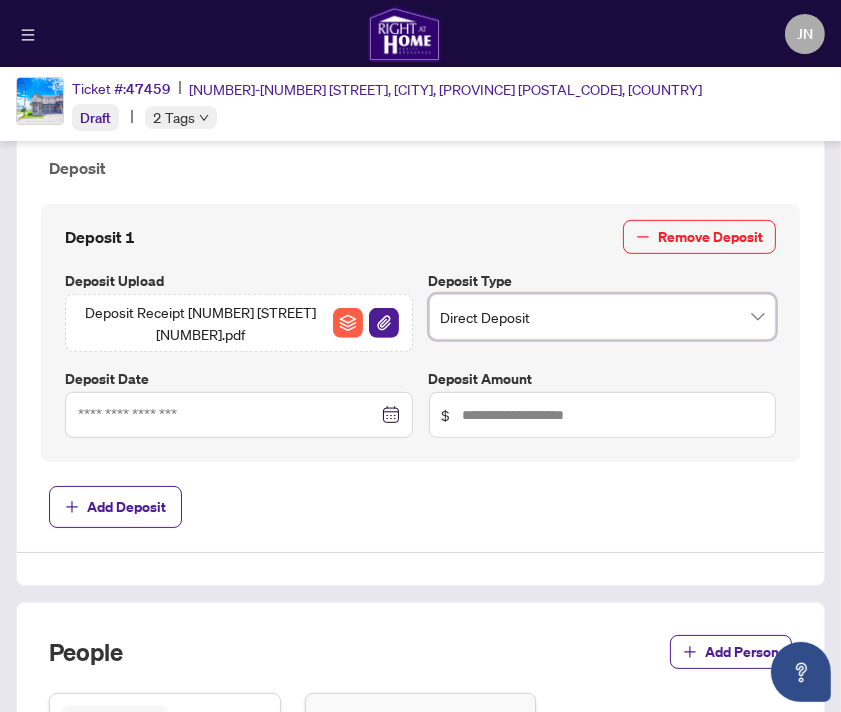 click at bounding box center (239, 415) 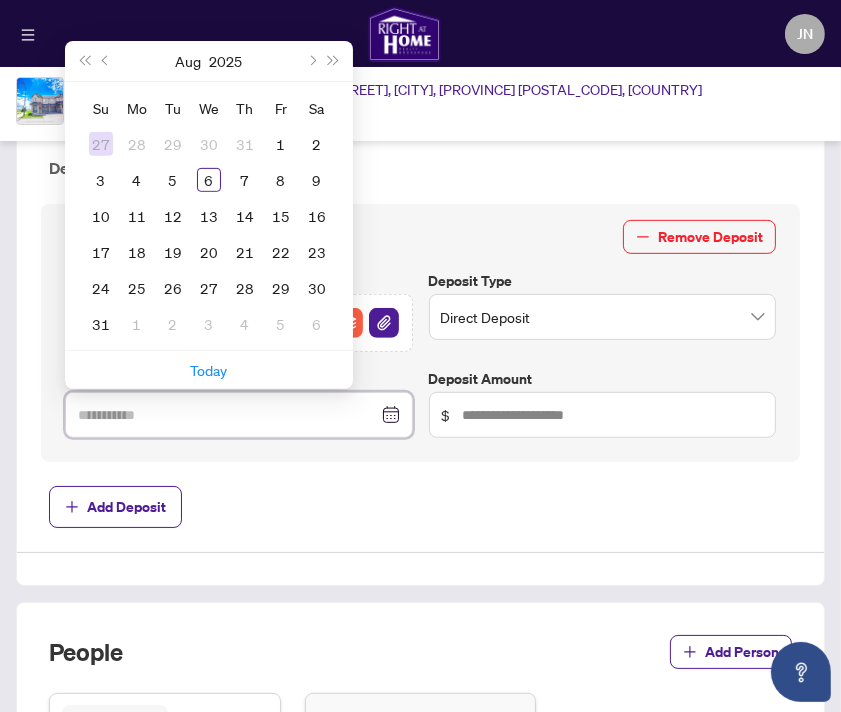 type on "**********" 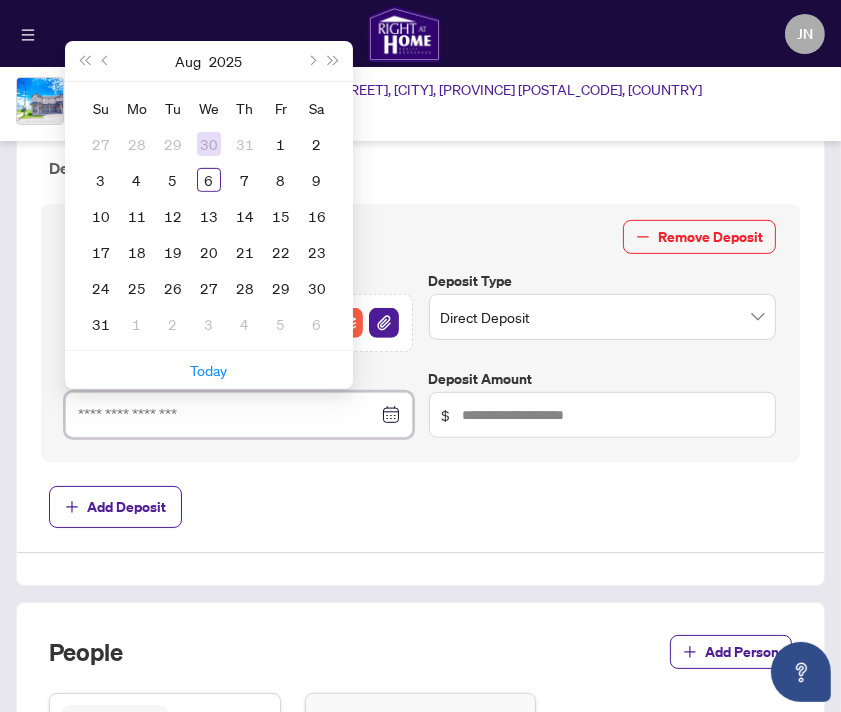 type on "**********" 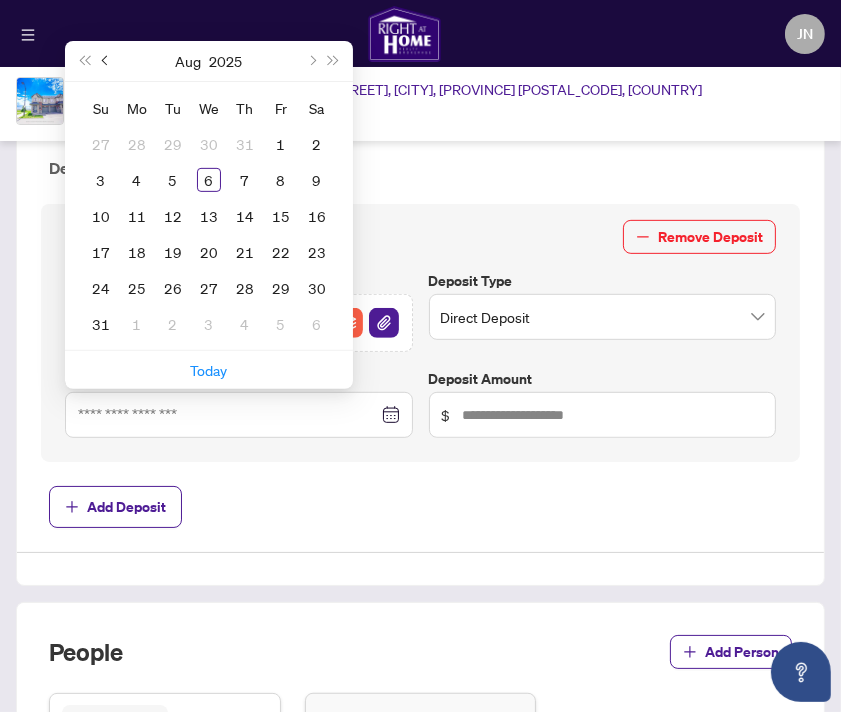 click at bounding box center [106, 61] 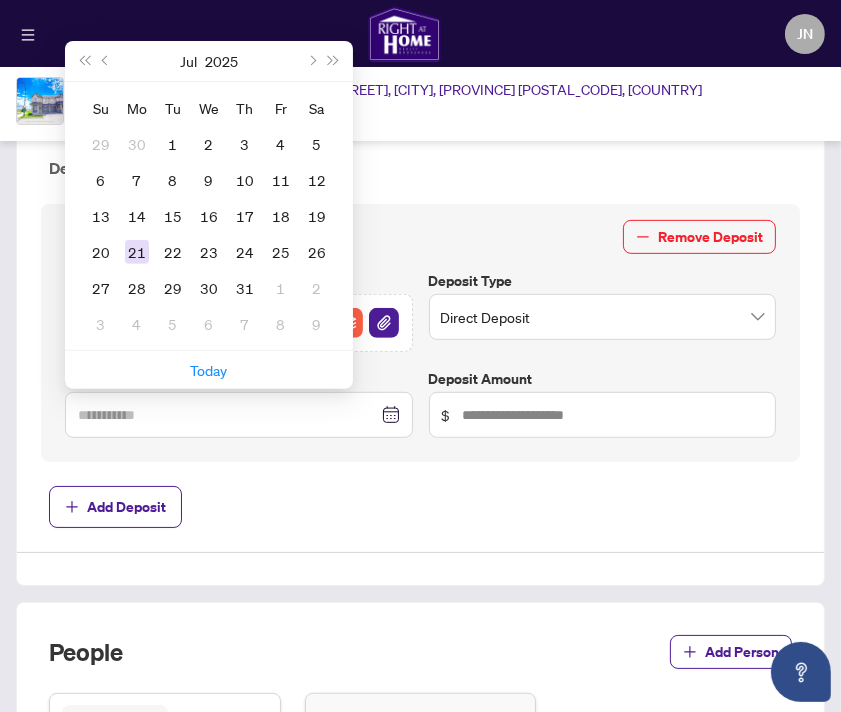 type on "**********" 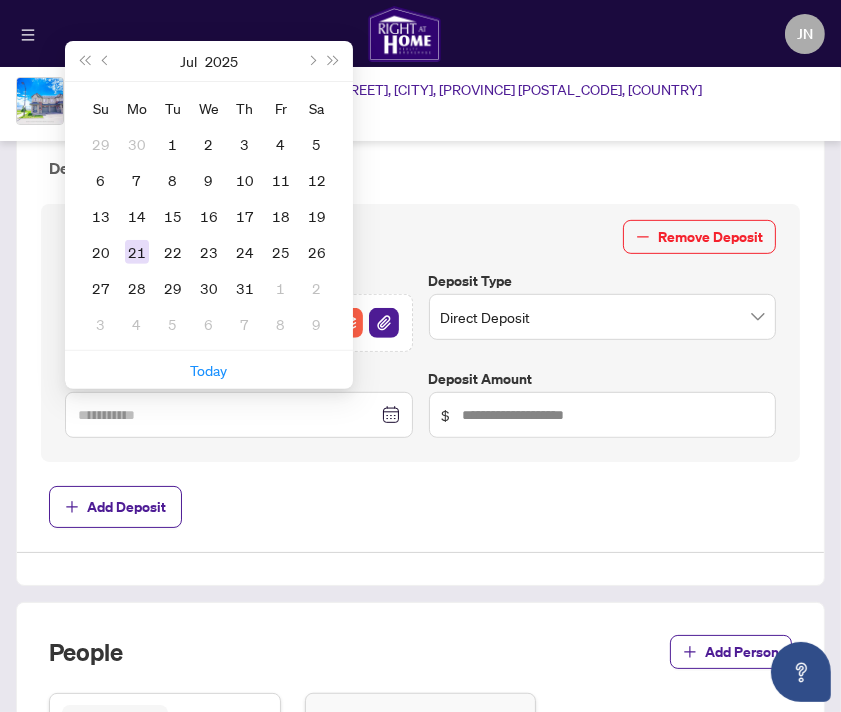 click on "21" at bounding box center [137, 252] 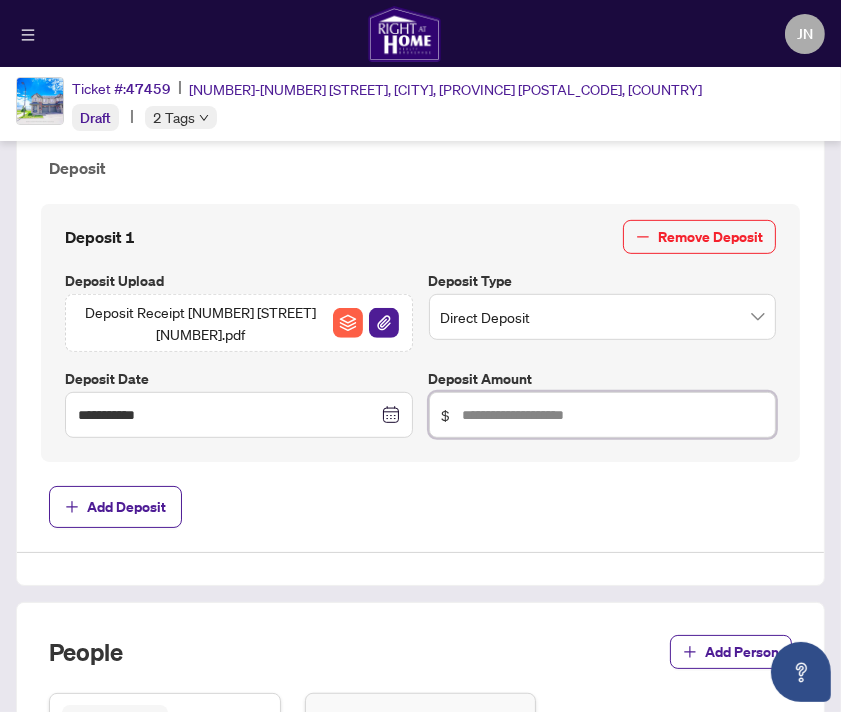 click at bounding box center (613, 415) 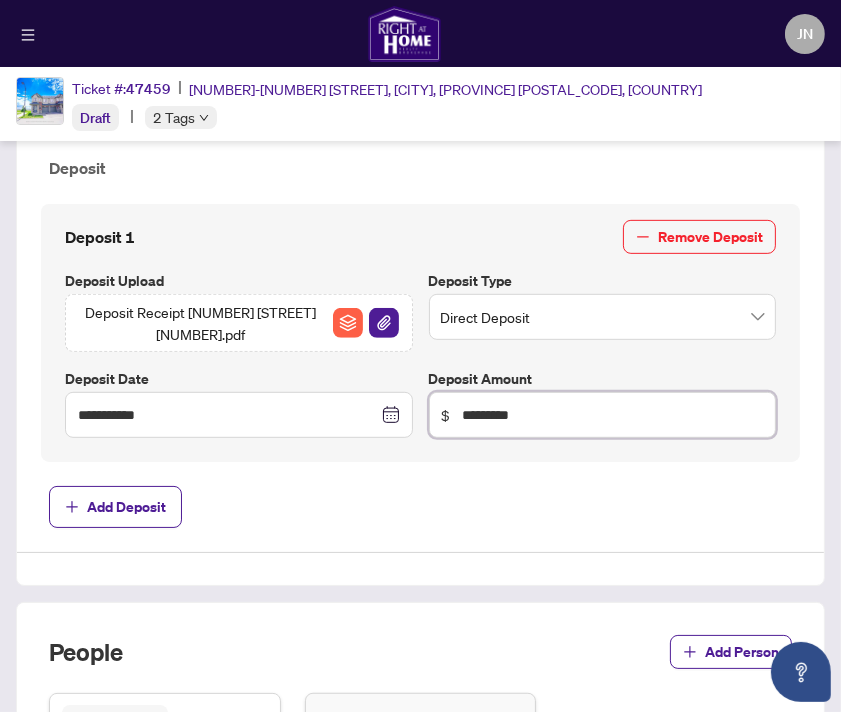 type on "*********" 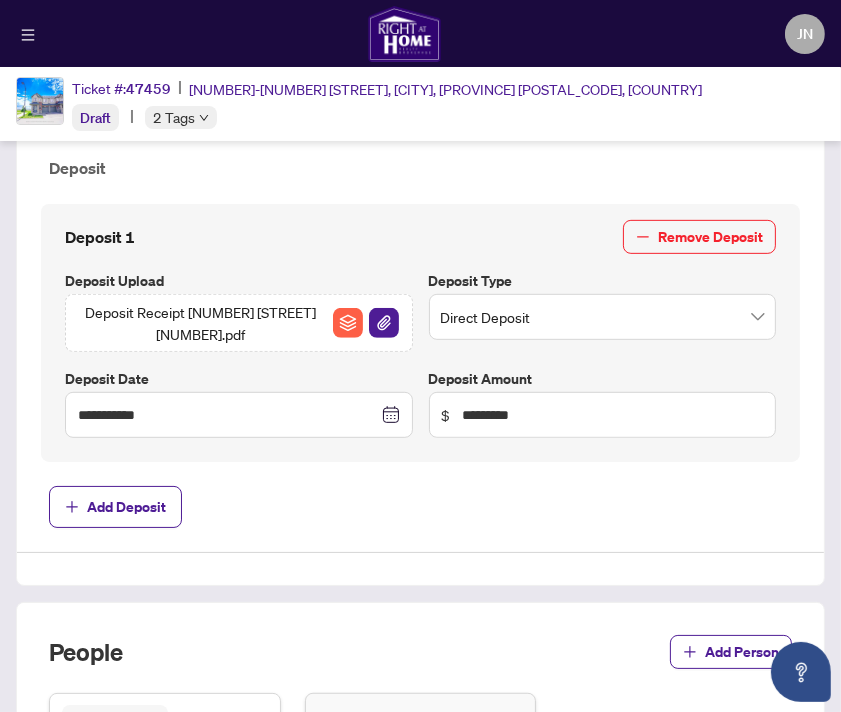 click on "**********" at bounding box center [420, 158] 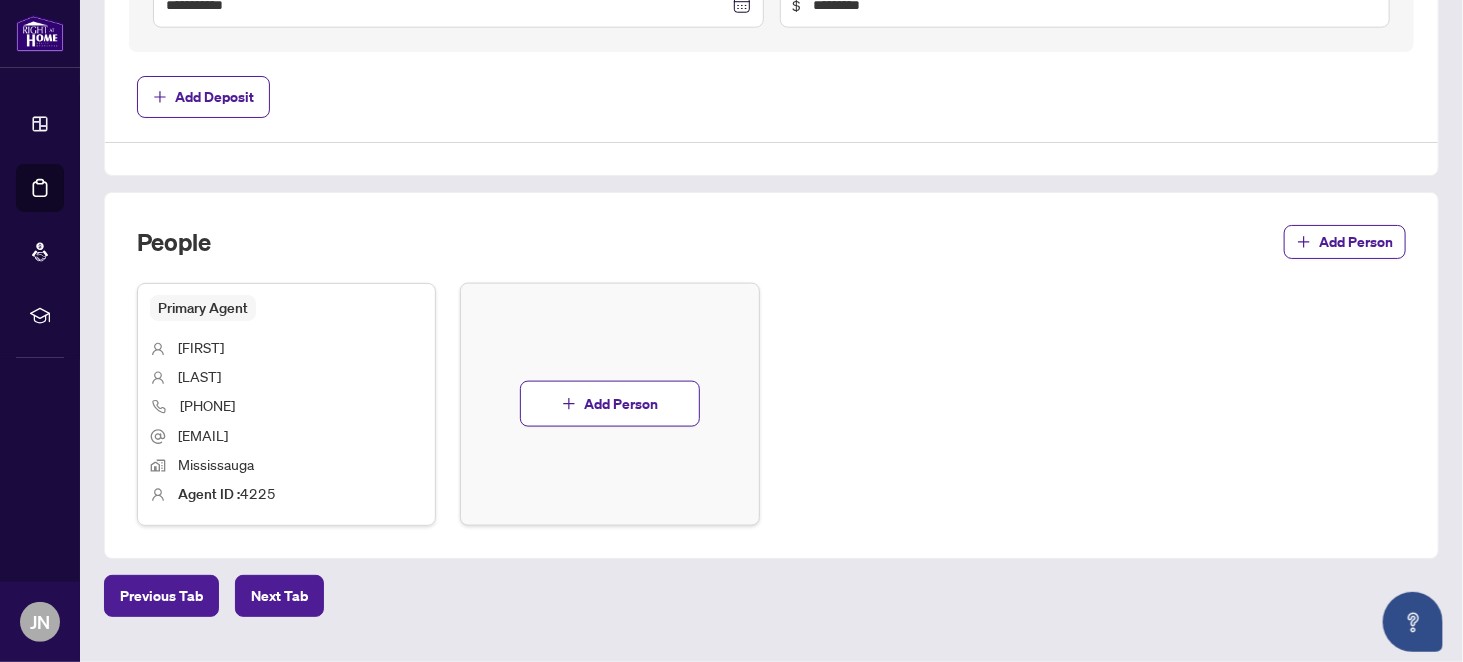 scroll, scrollTop: 1000, scrollLeft: 0, axis: vertical 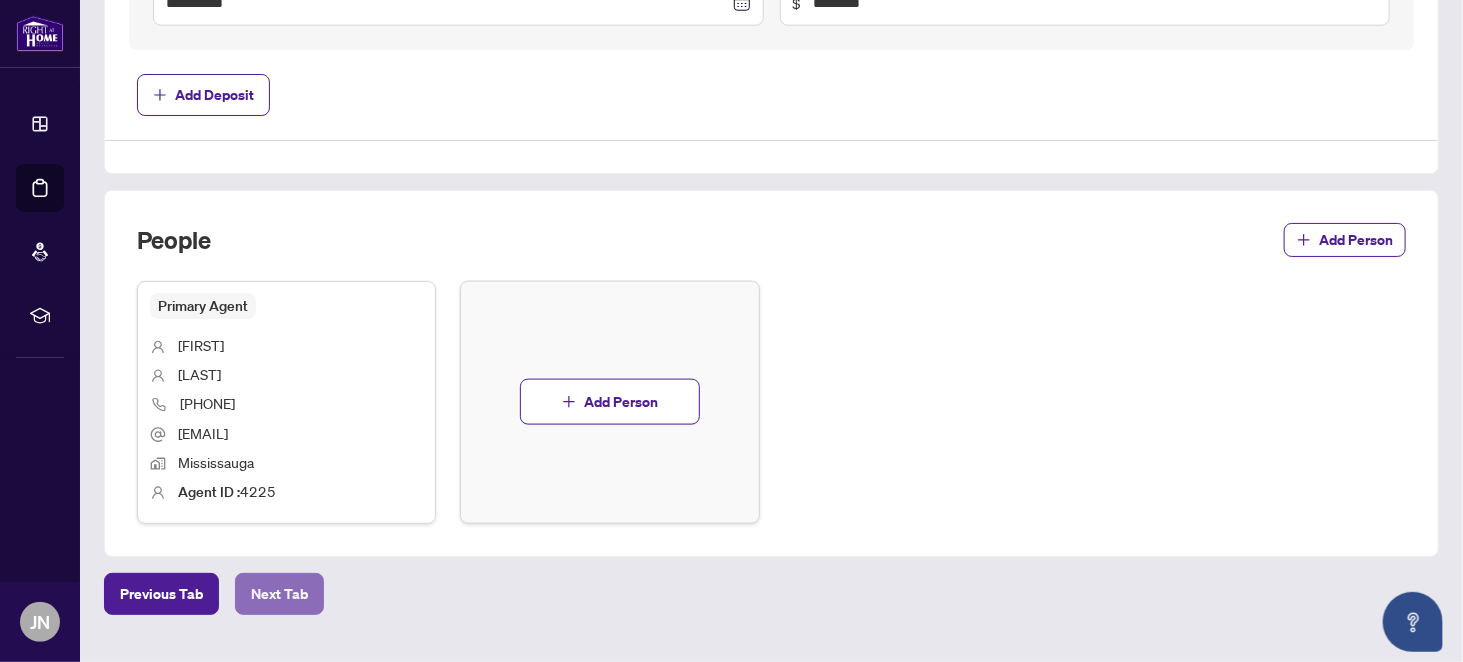 click on "Next Tab" at bounding box center [279, 594] 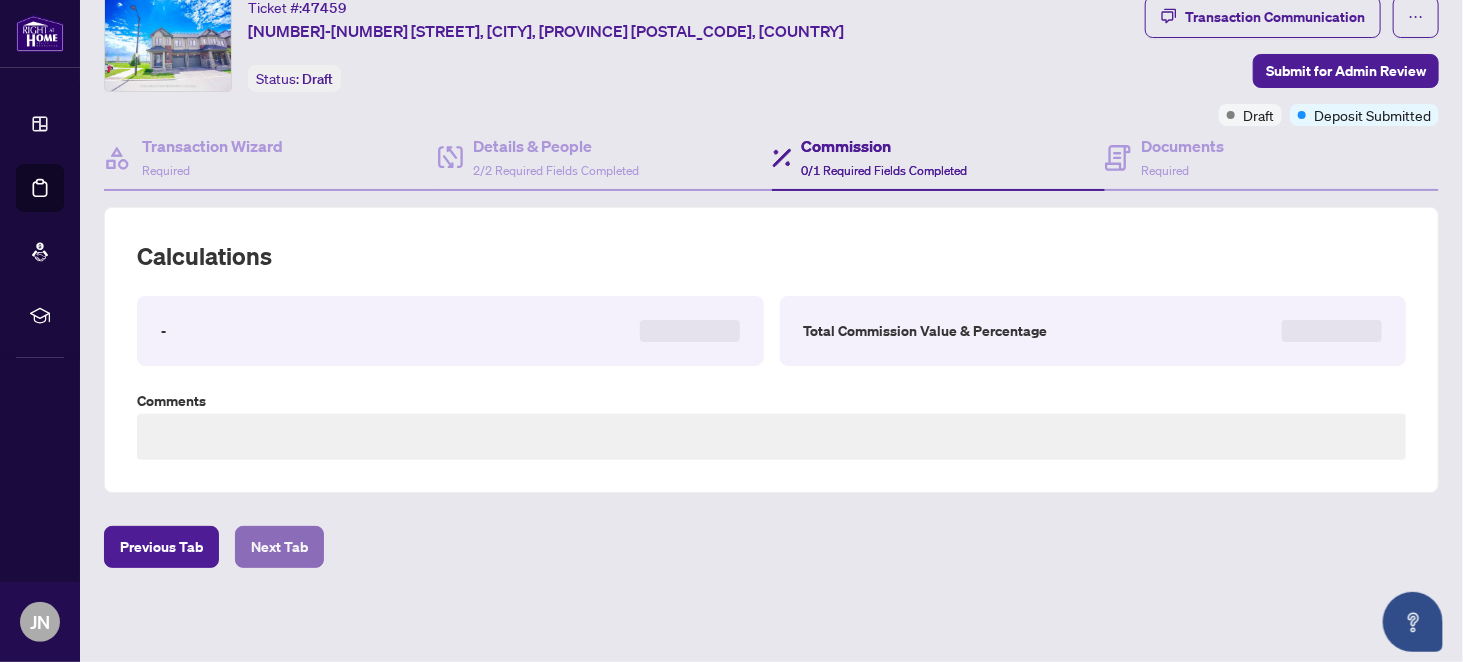 scroll, scrollTop: 0, scrollLeft: 0, axis: both 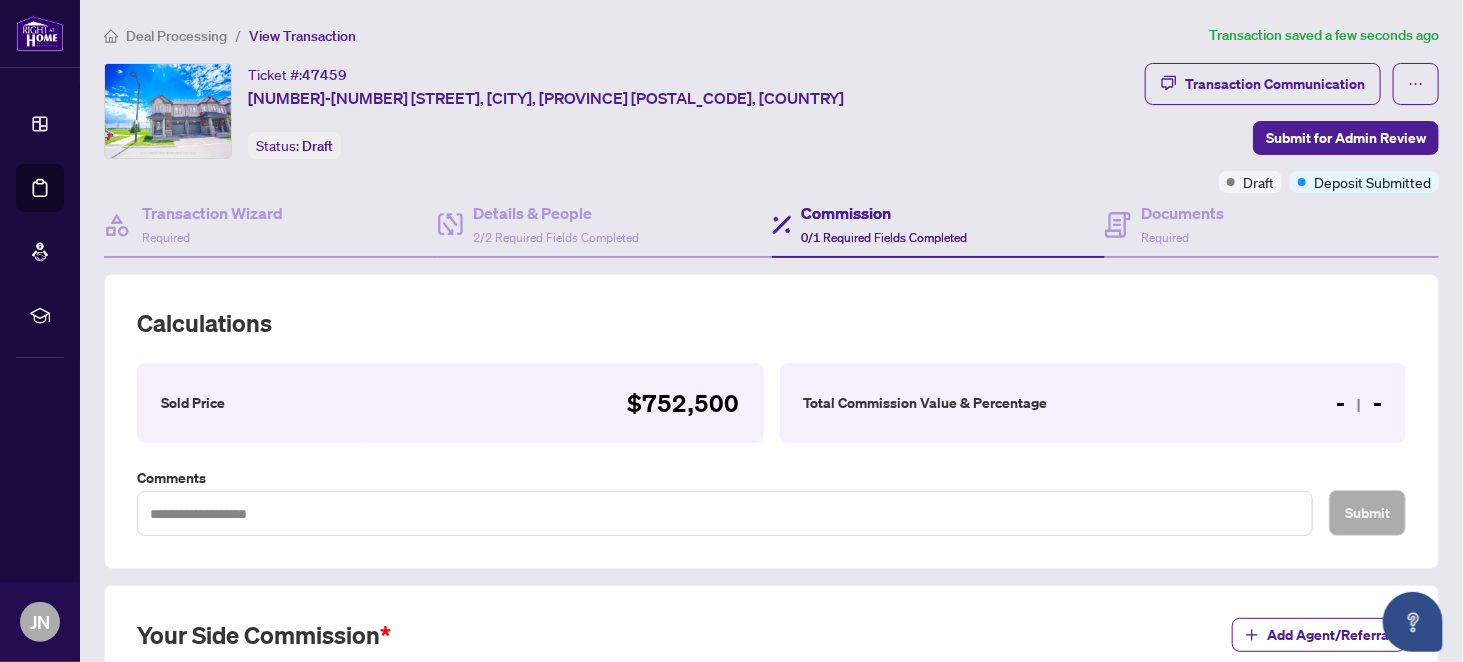 click on "Total Commission Value & Percentage -     -" at bounding box center (1093, 403) 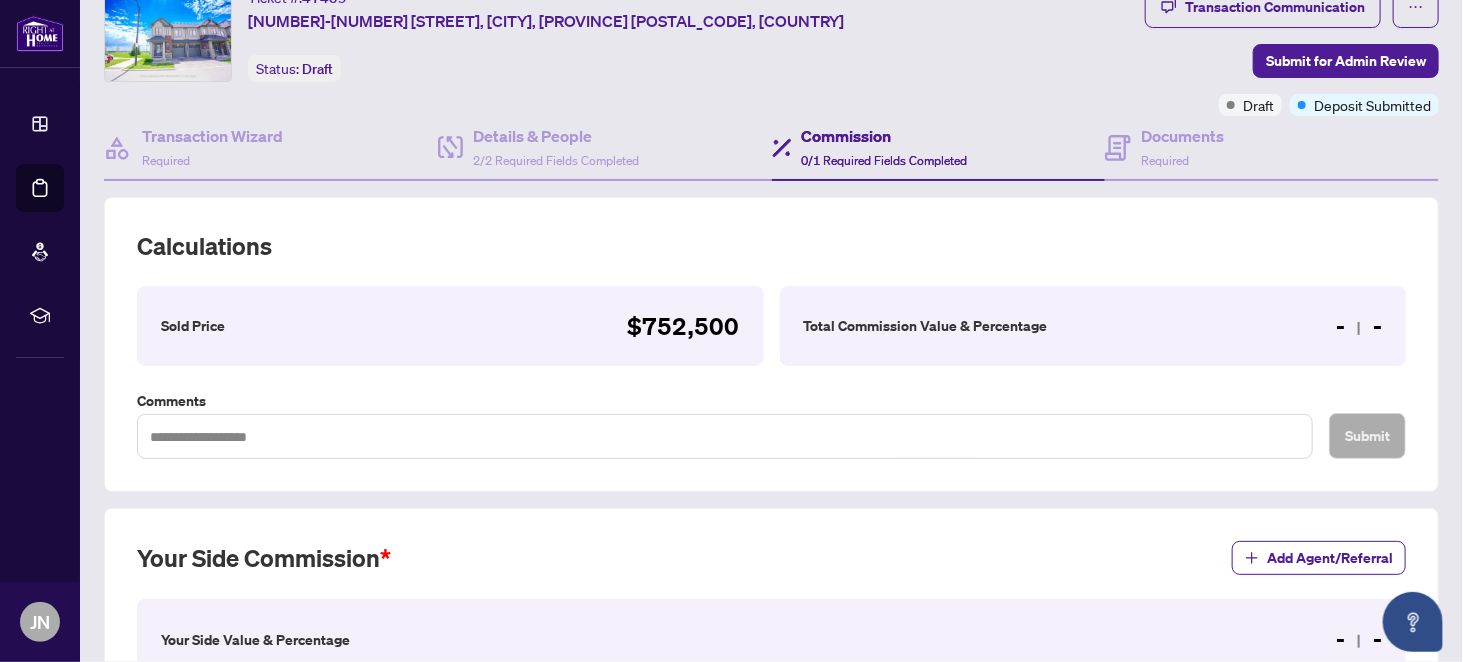 scroll, scrollTop: 100, scrollLeft: 0, axis: vertical 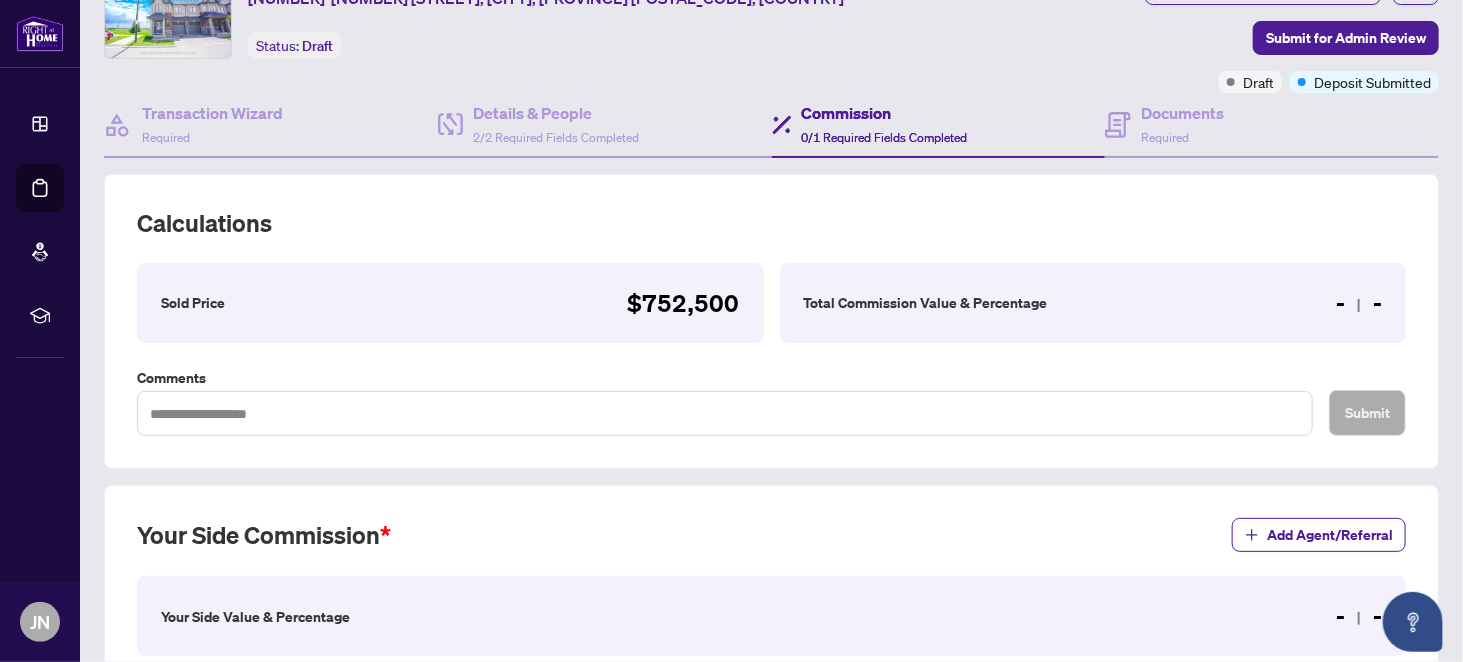 click on "Total Commission Value & Percentage" at bounding box center (926, 303) 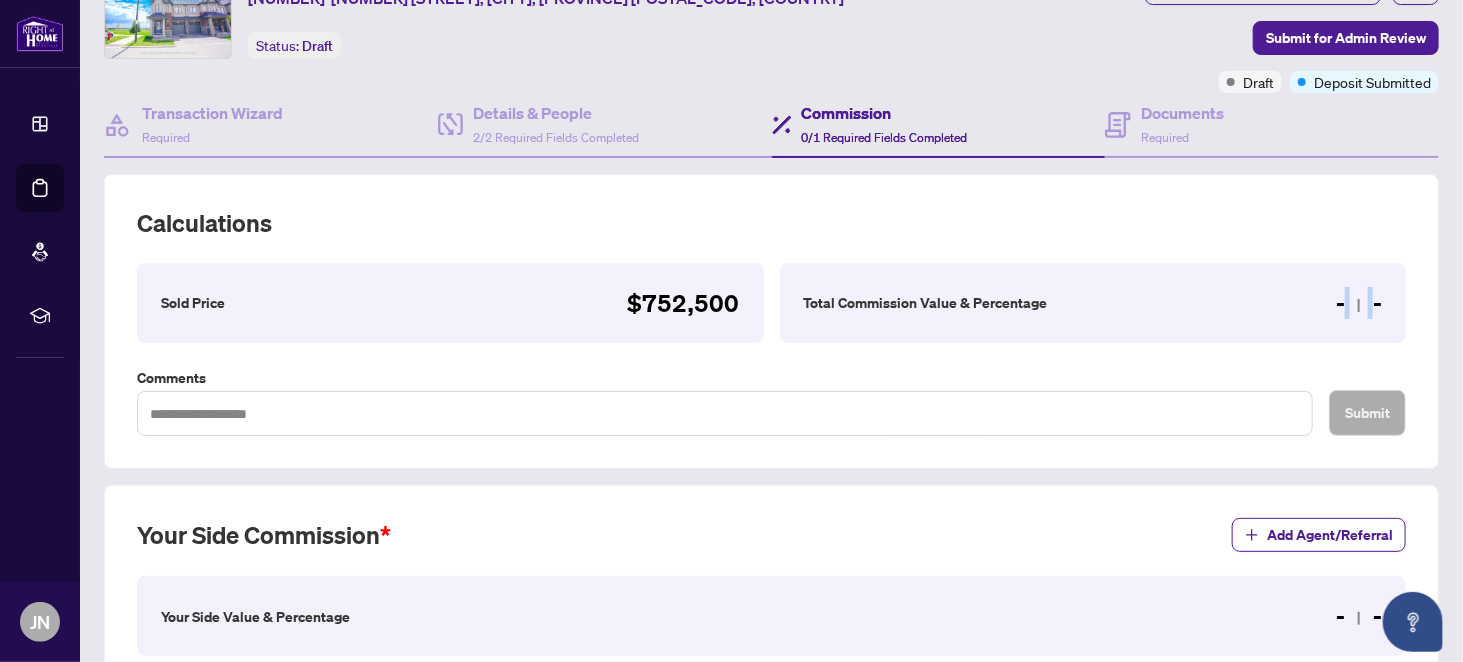 click on "-     -" at bounding box center [1359, 303] 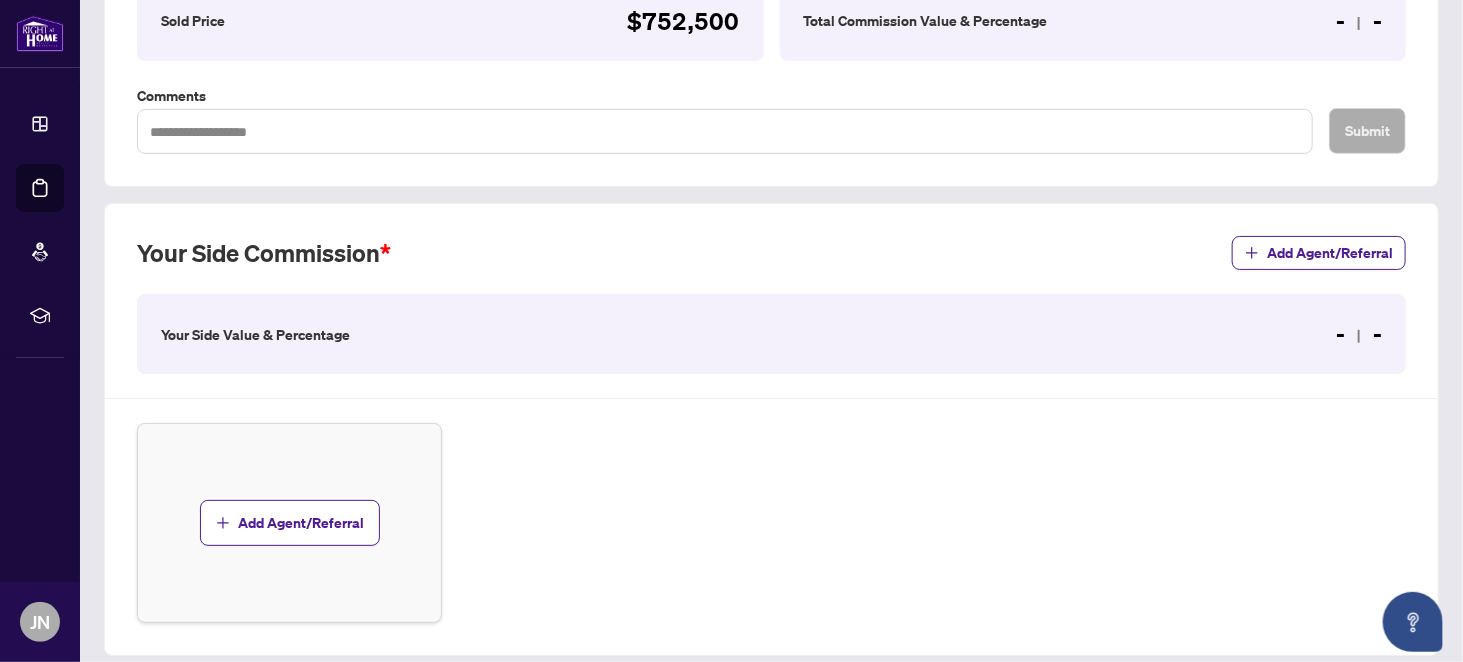 scroll, scrollTop: 500, scrollLeft: 0, axis: vertical 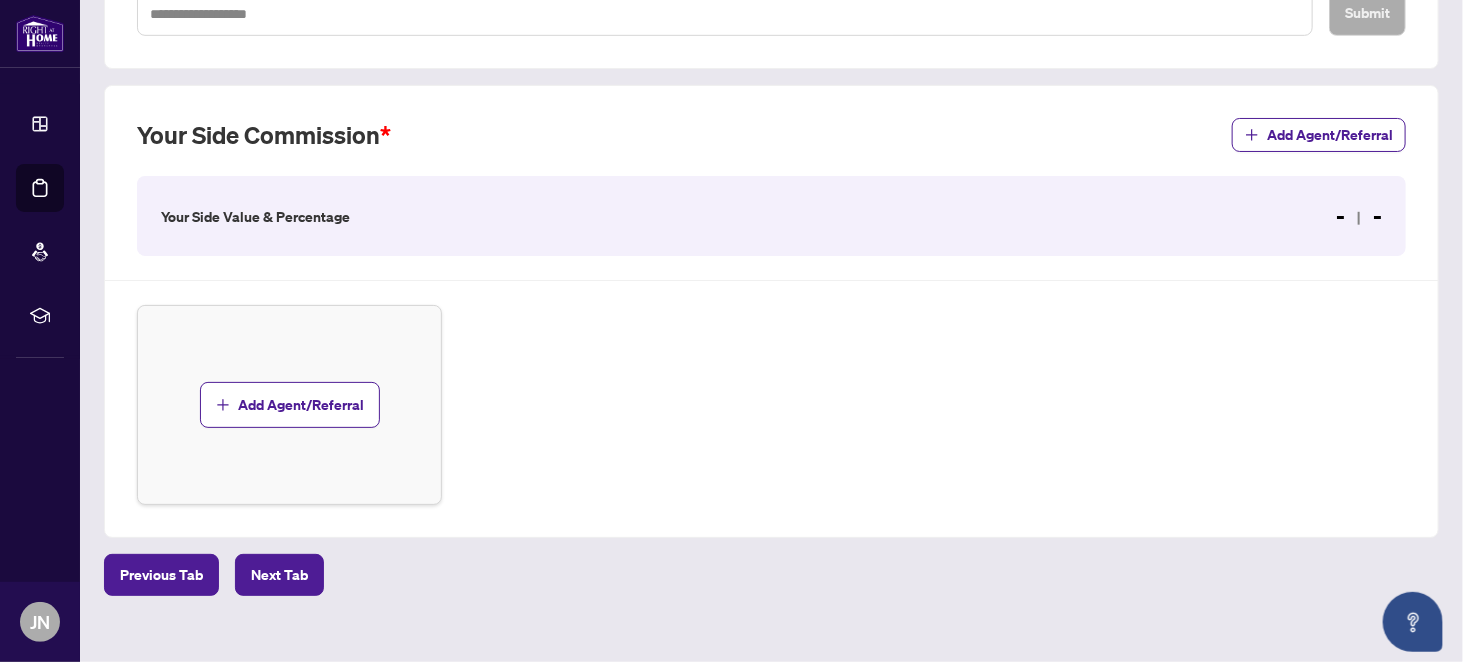 click on "-     -" at bounding box center (1359, 216) 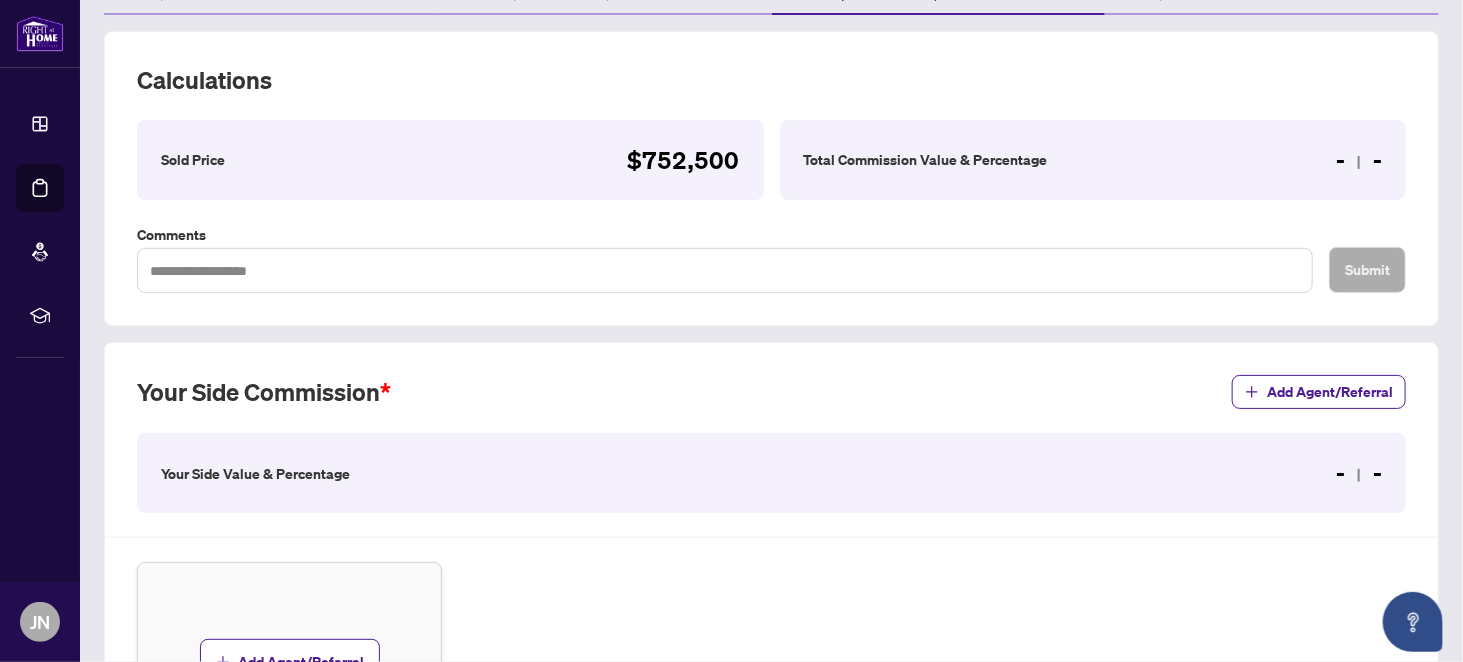 scroll, scrollTop: 100, scrollLeft: 0, axis: vertical 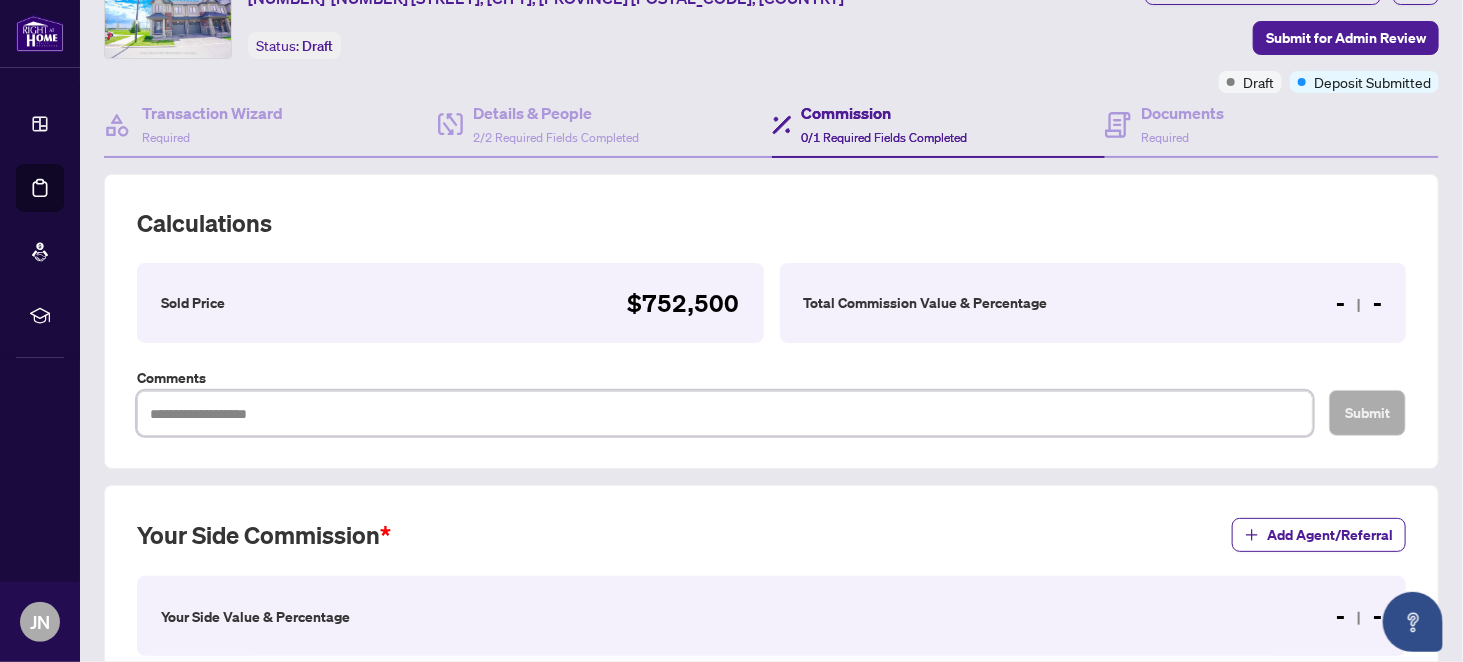 click at bounding box center (725, 413) 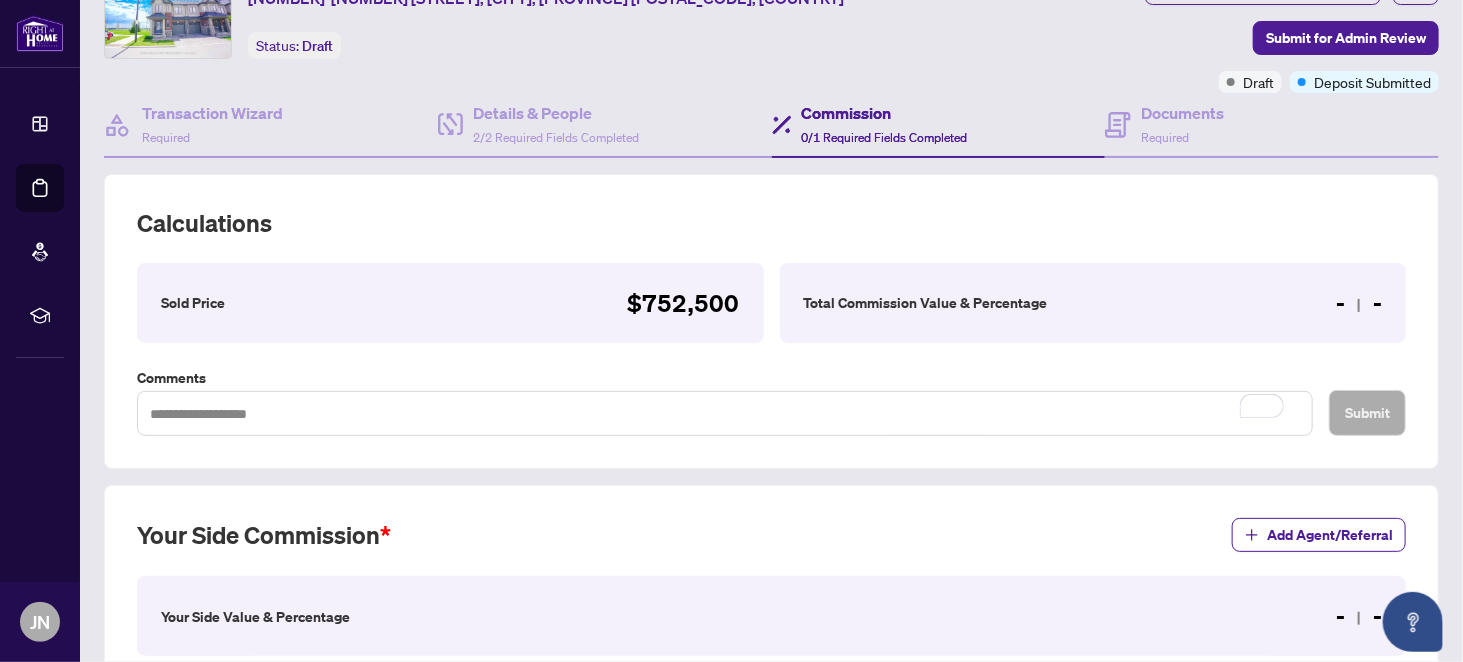 click on "Commission 0/1 Required Fields Completed" at bounding box center [885, 124] 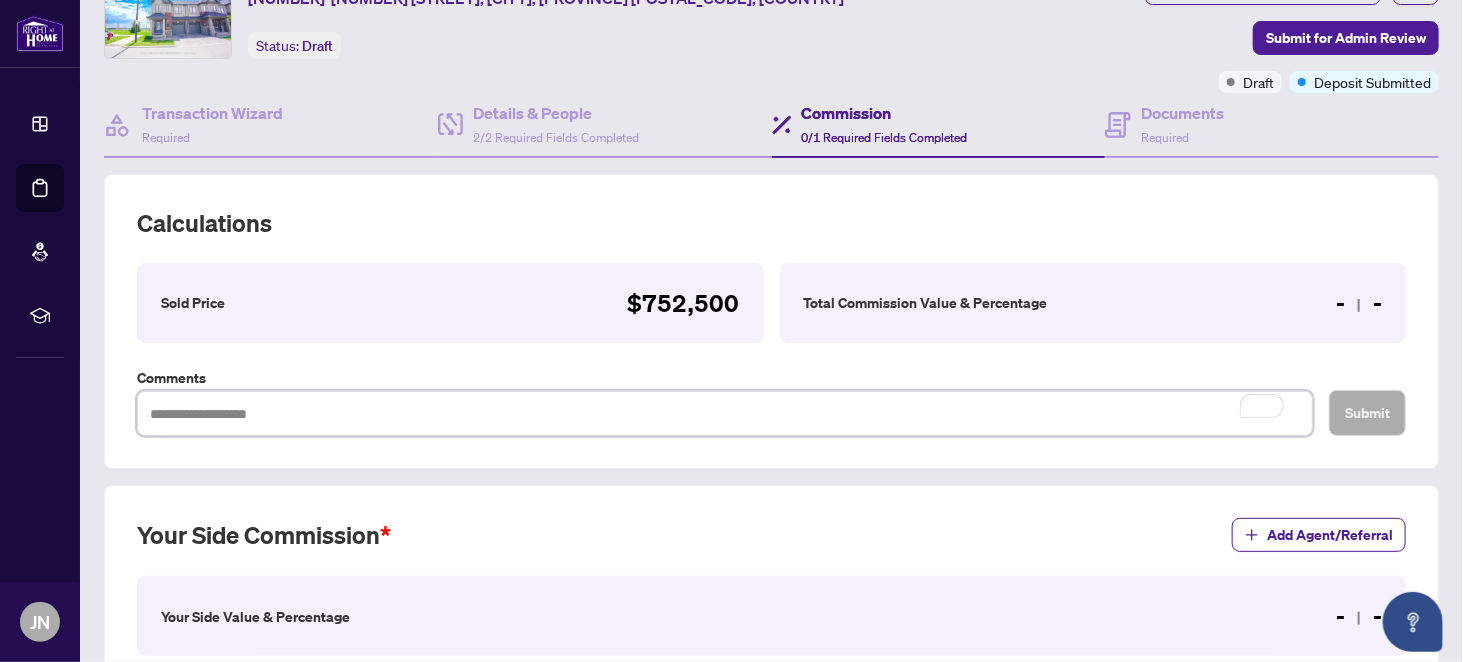 click at bounding box center (725, 413) 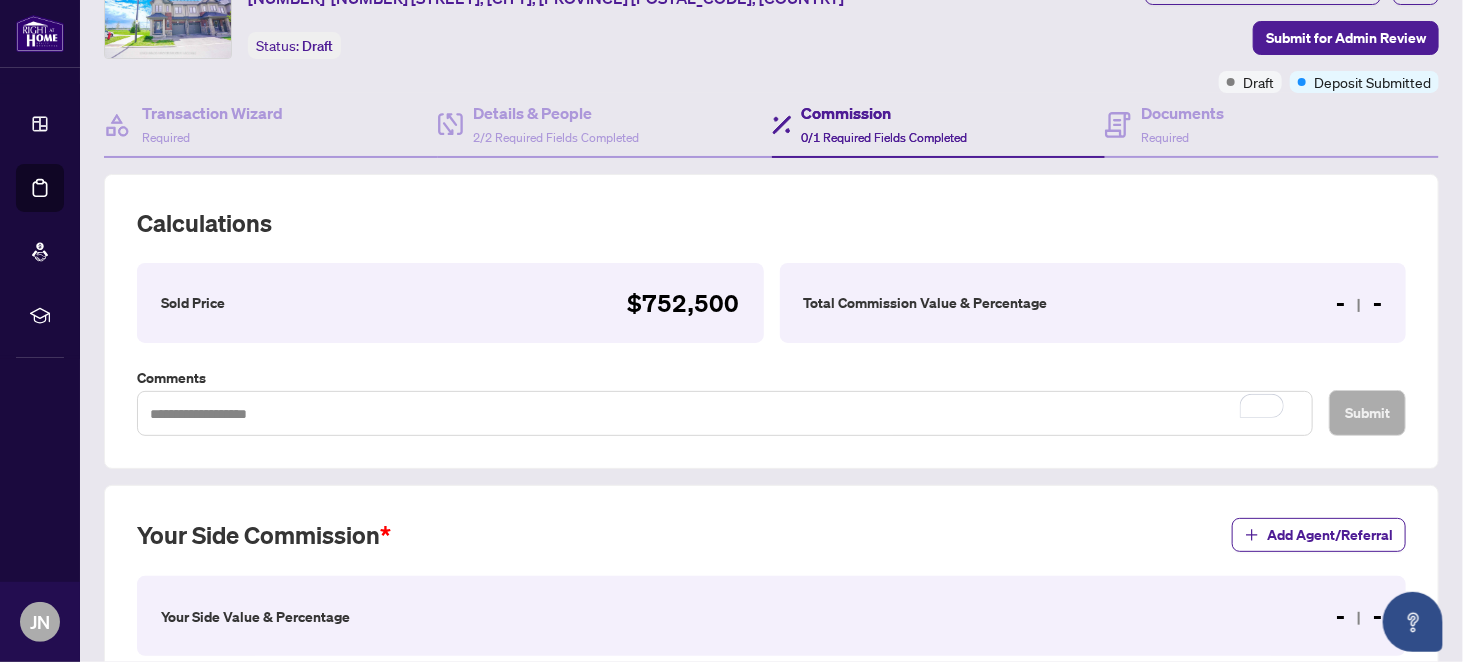 click on "Total Commission Value & Percentage" at bounding box center (926, 303) 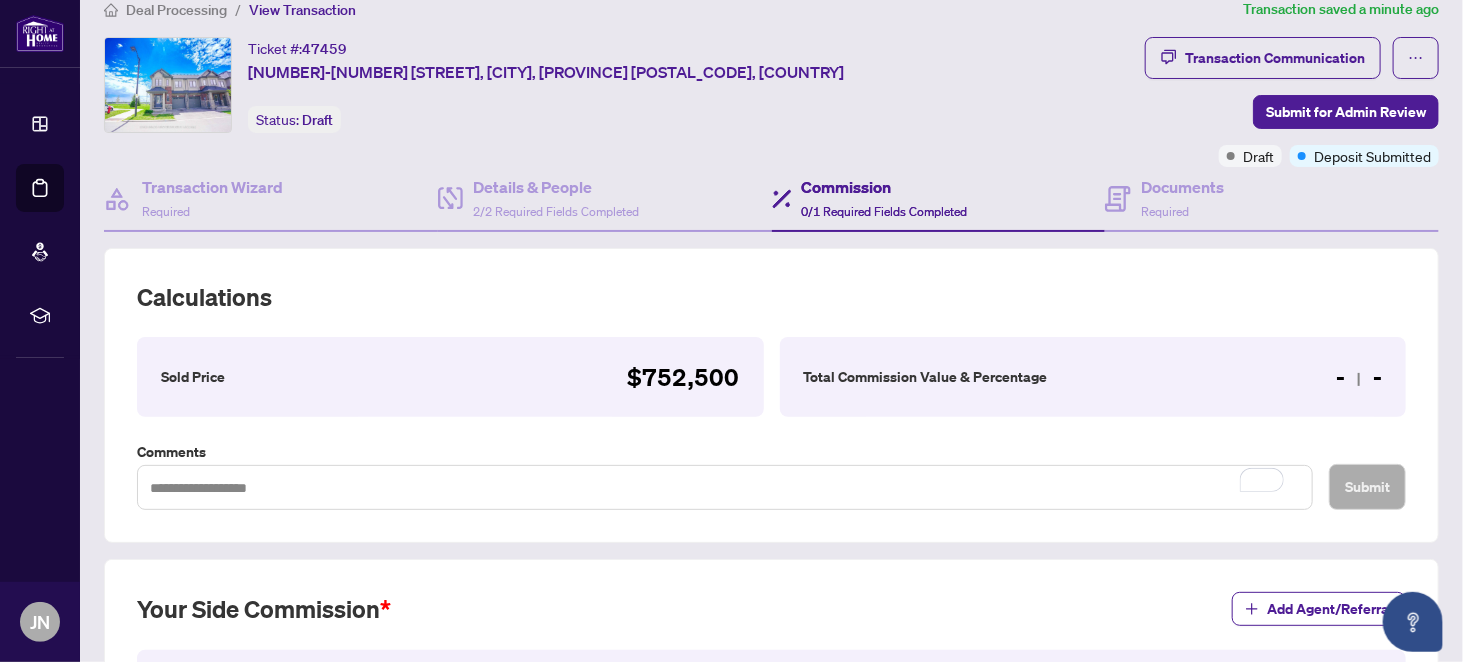 scroll, scrollTop: 0, scrollLeft: 0, axis: both 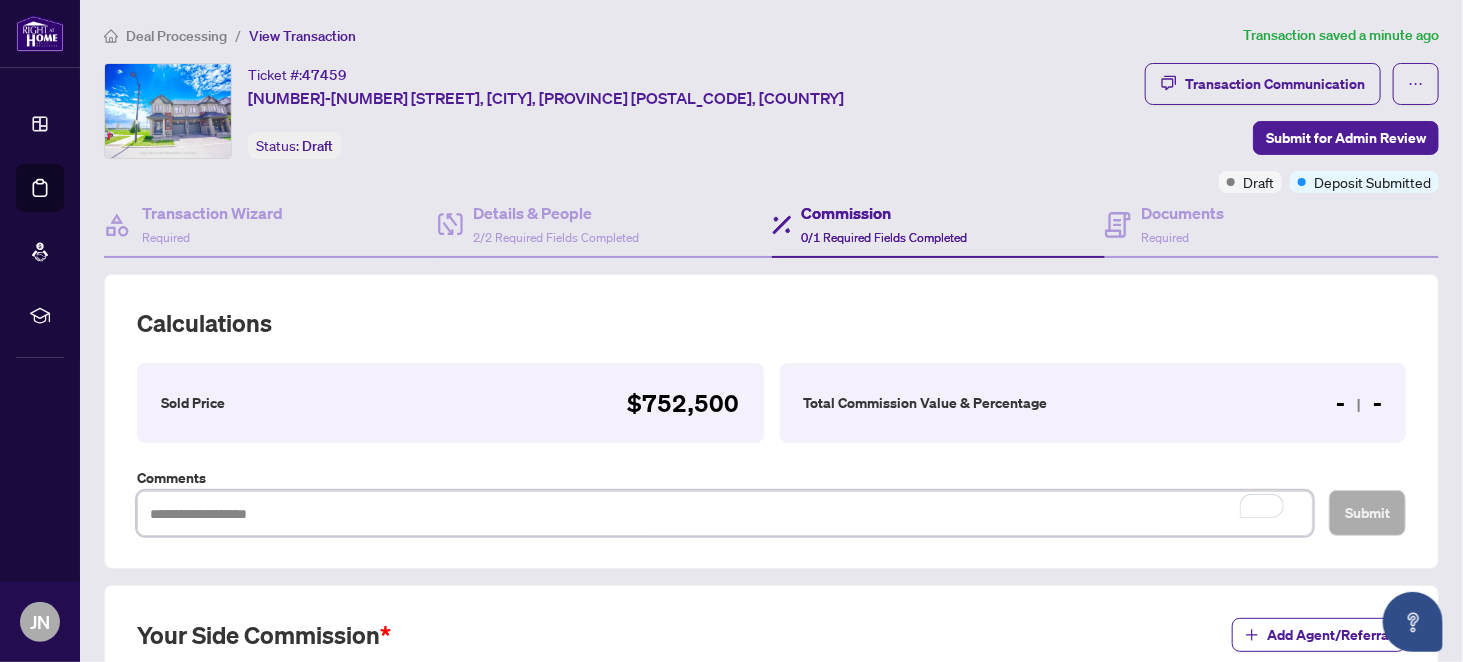 click at bounding box center (725, 513) 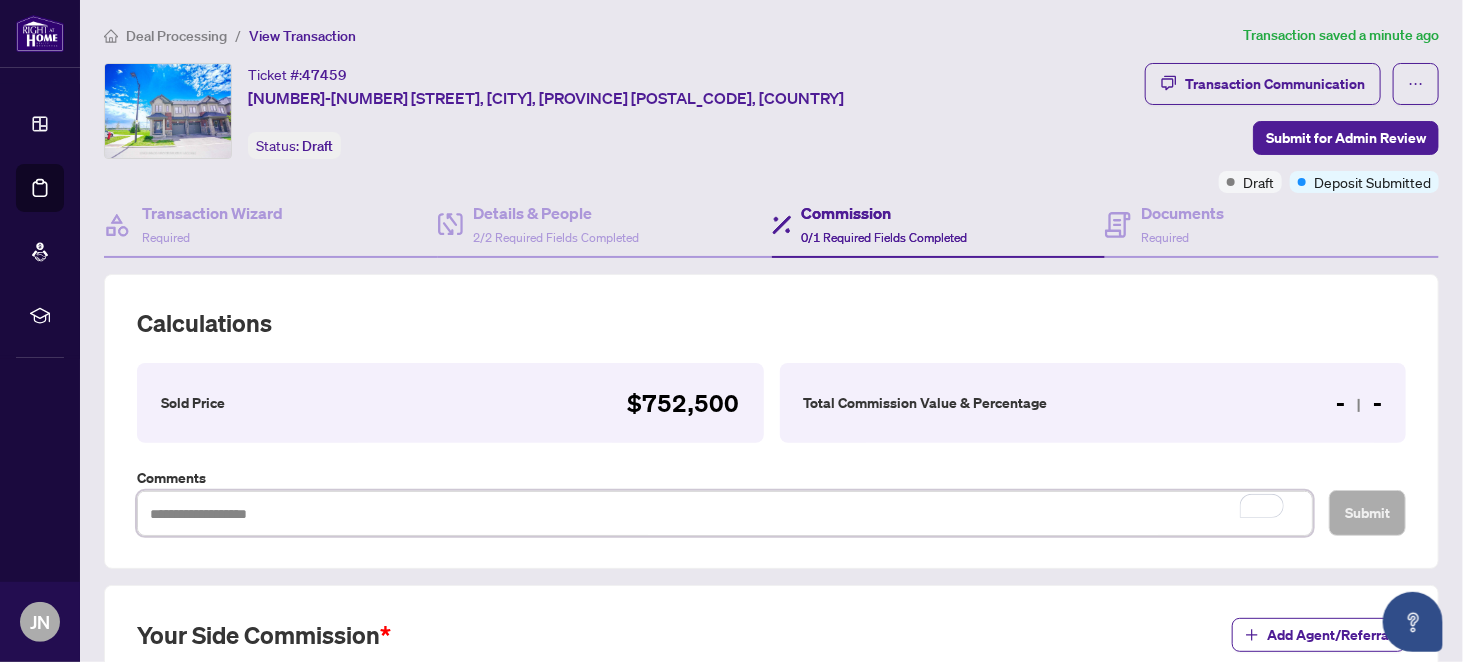 type on "*" 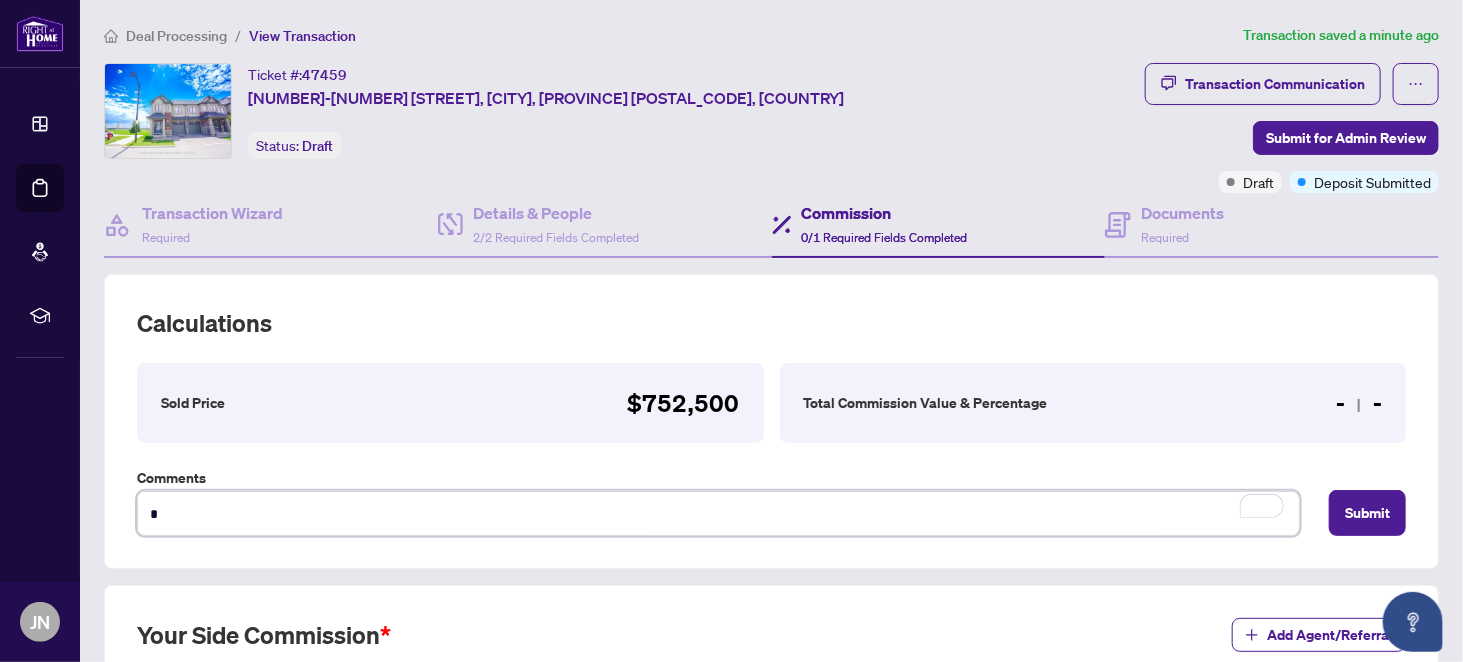type on "**" 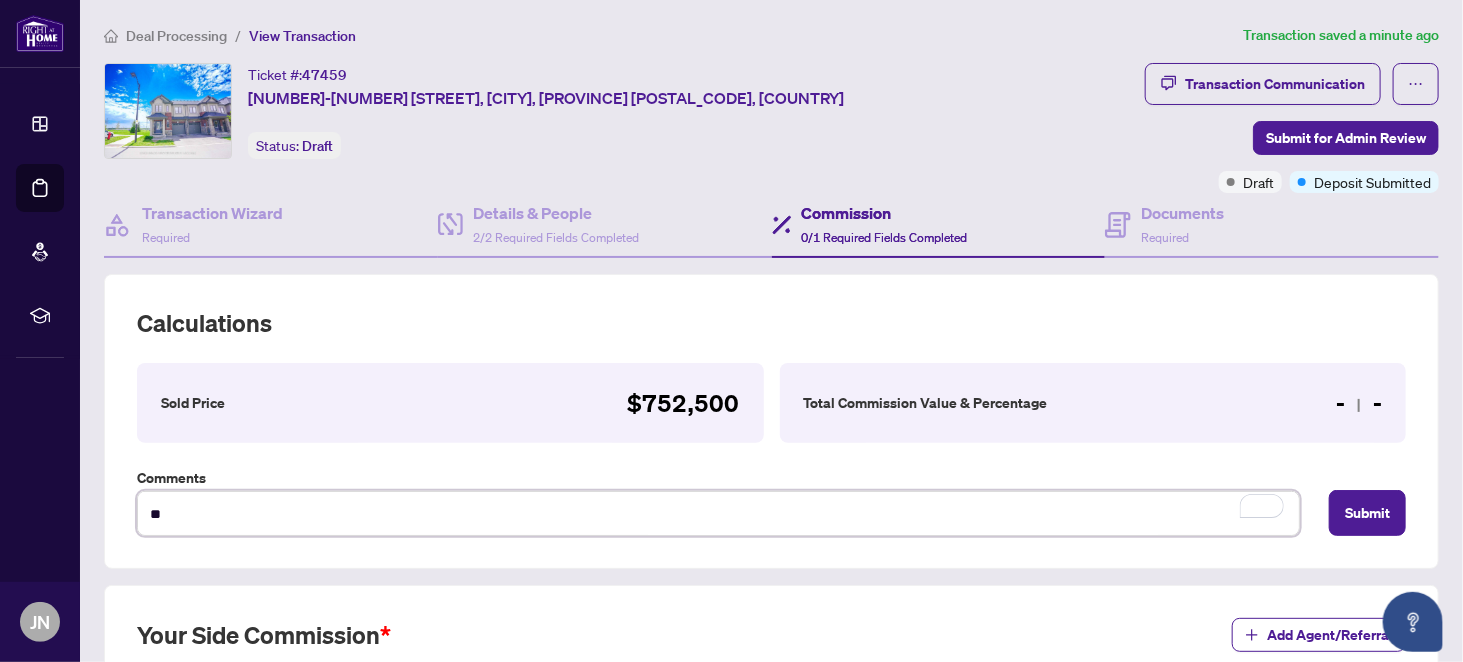 type on "***" 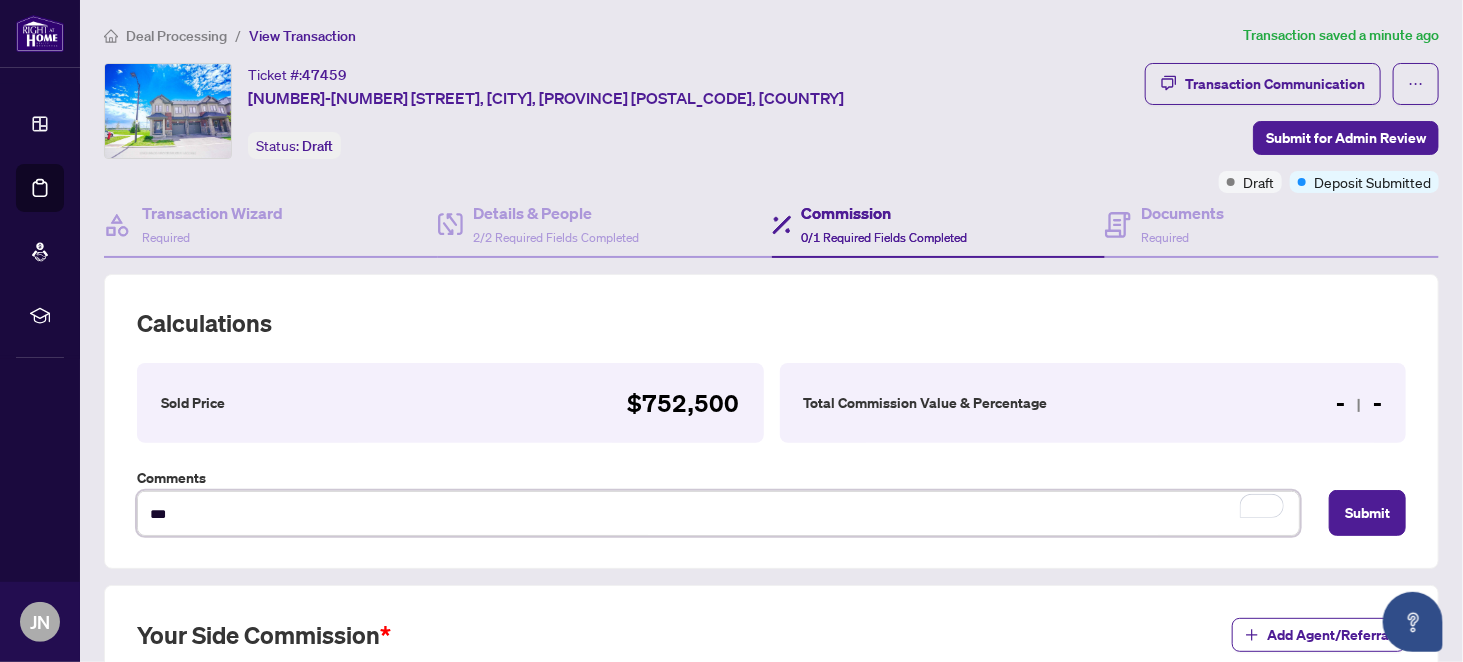 type on "***" 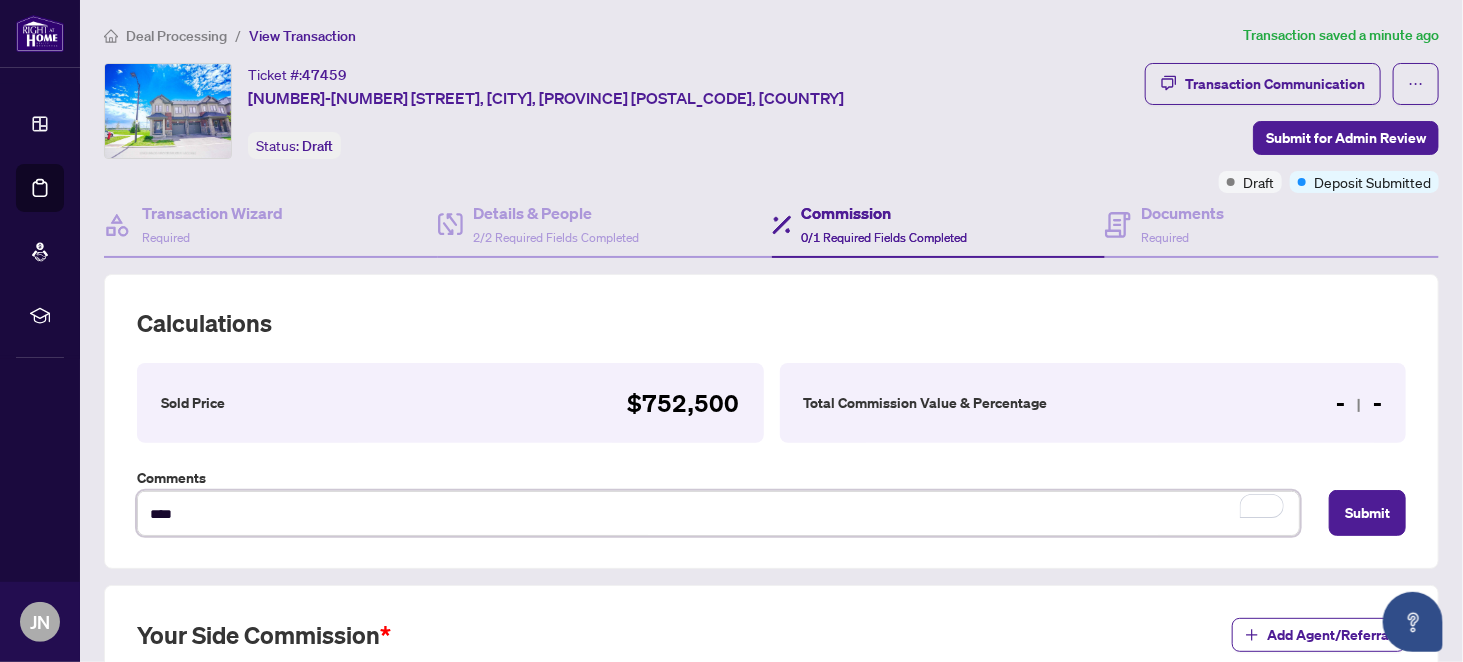 type on "*****" 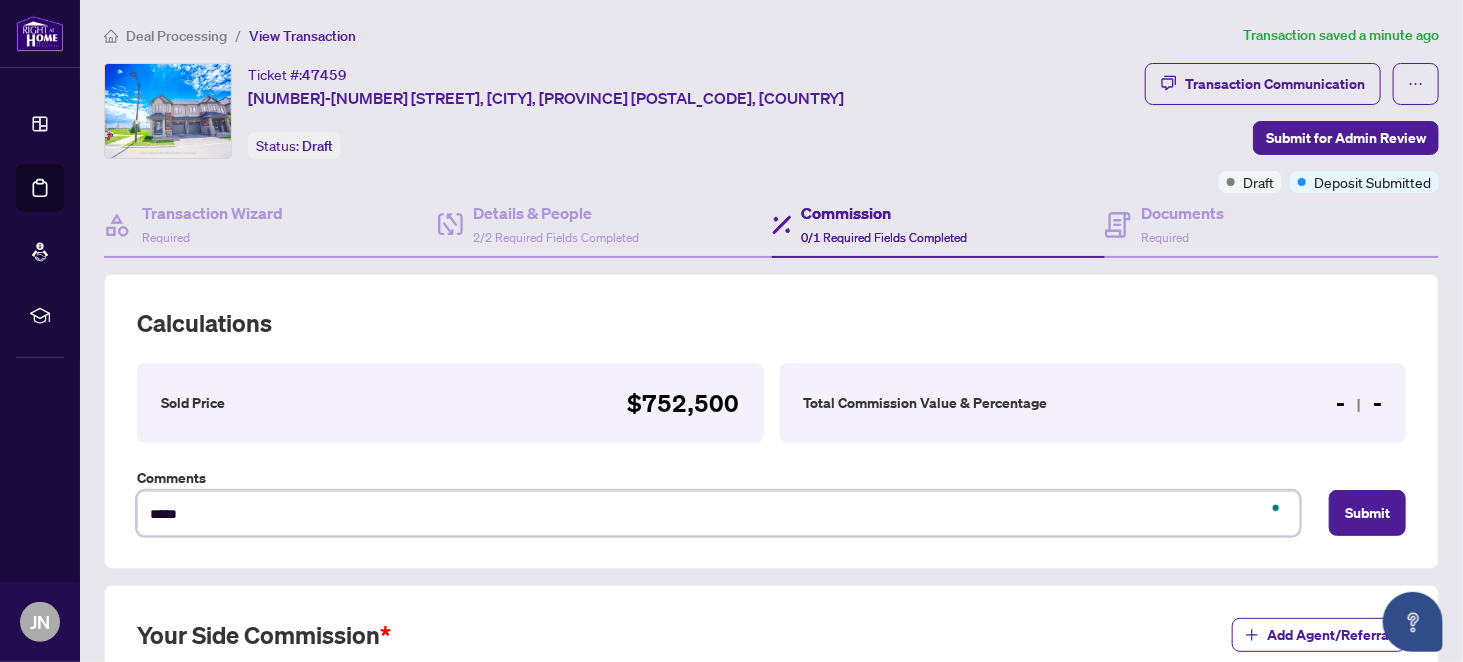 type on "*****" 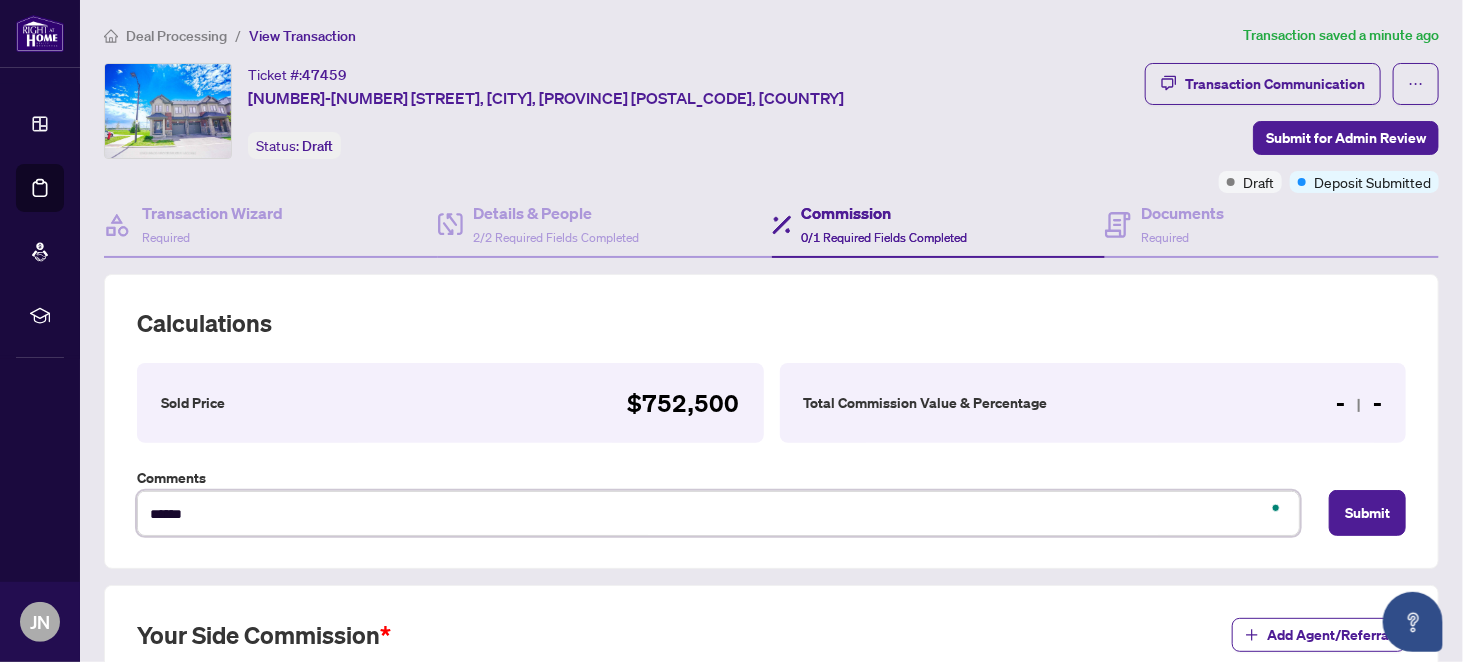 type on "*******" 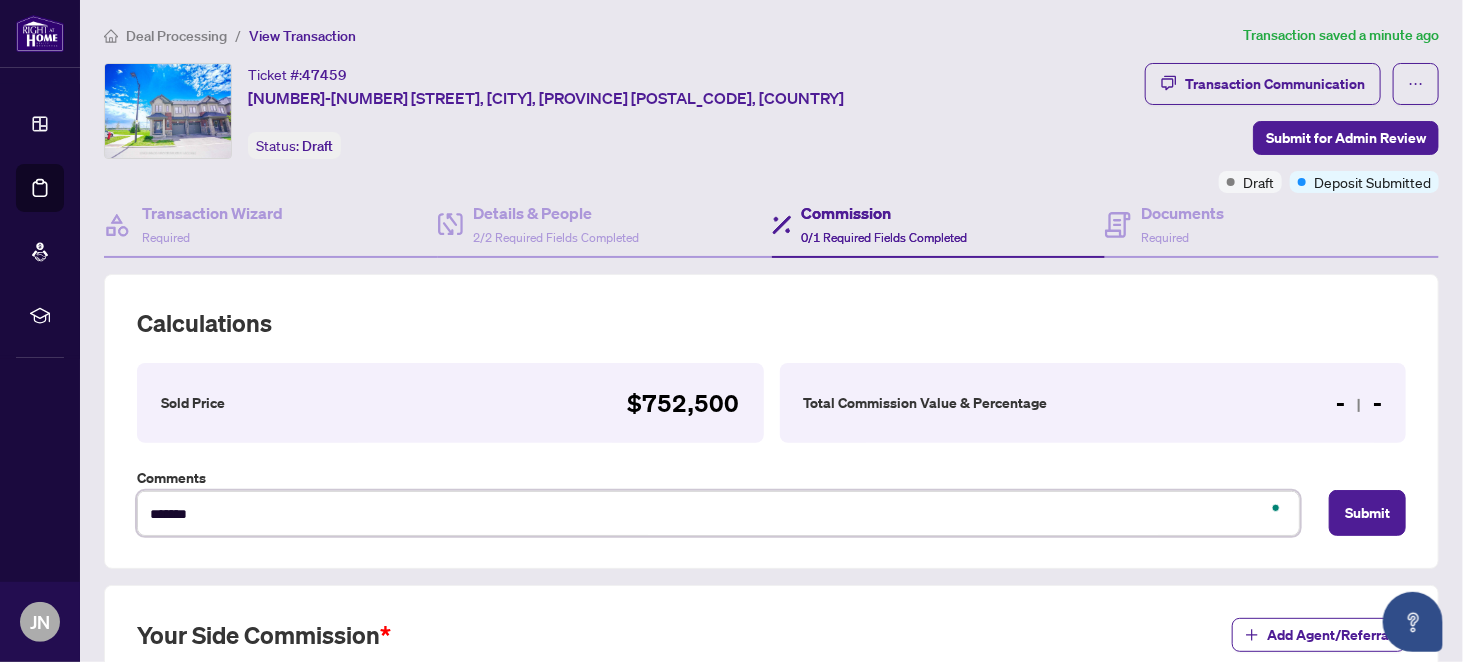 type on "********" 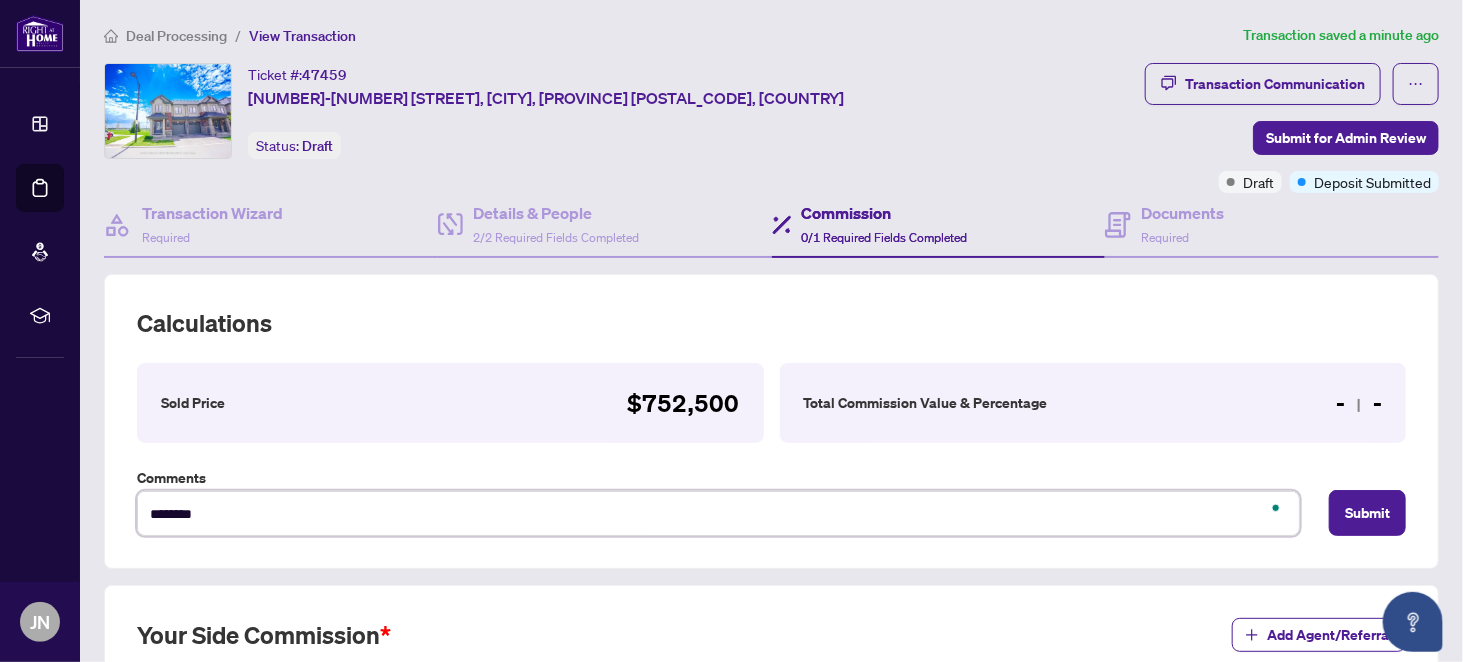 type on "*********" 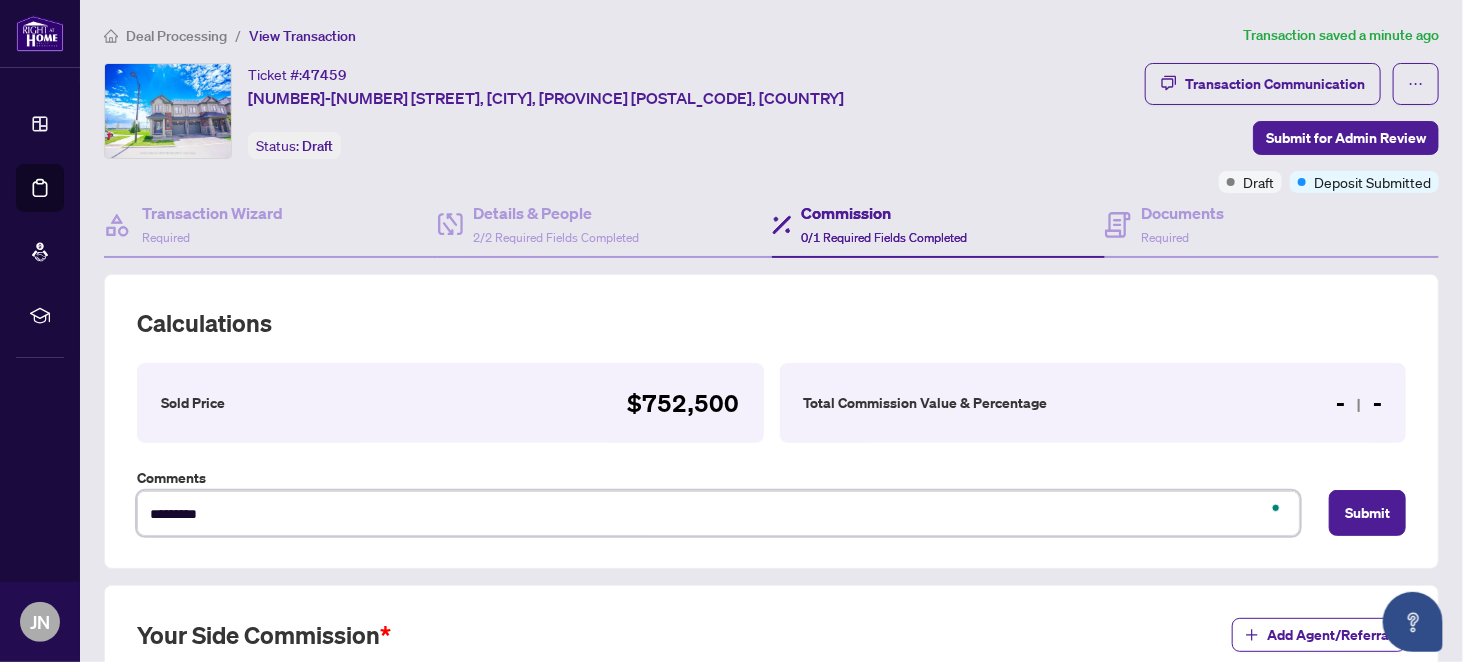 type on "**********" 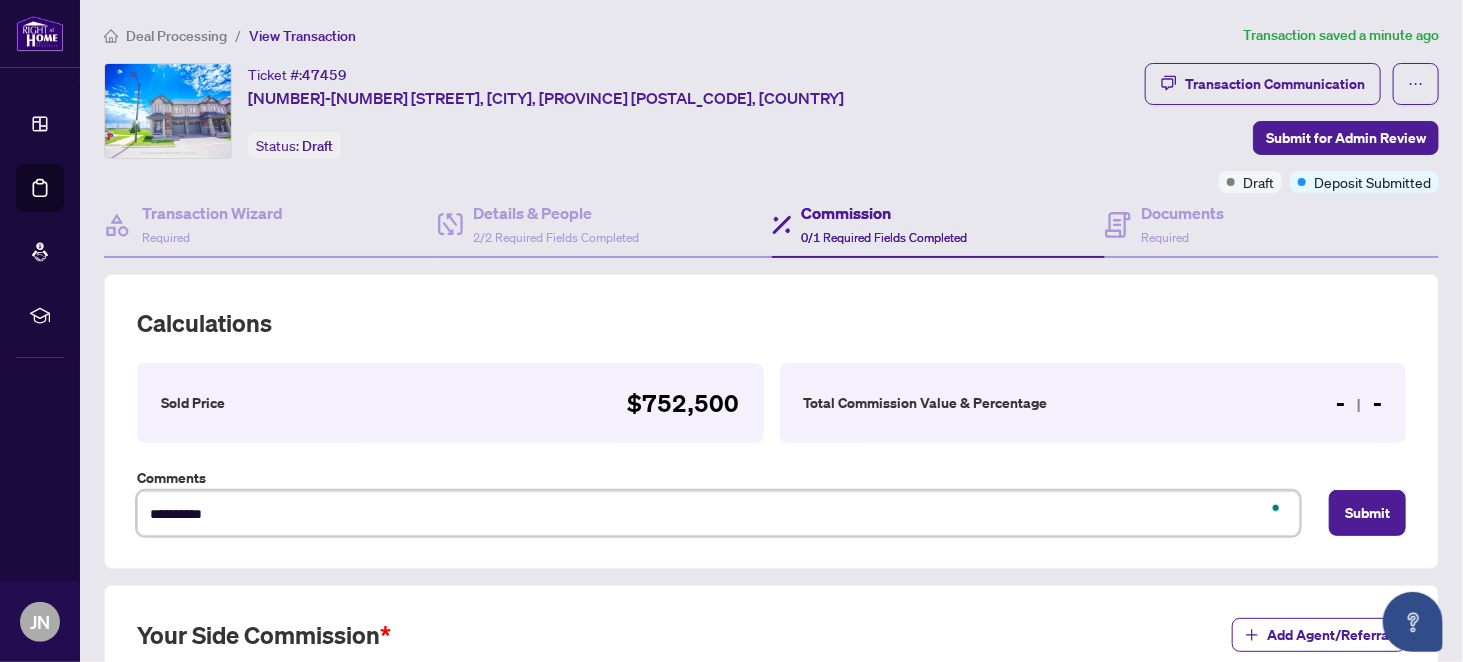 type on "**********" 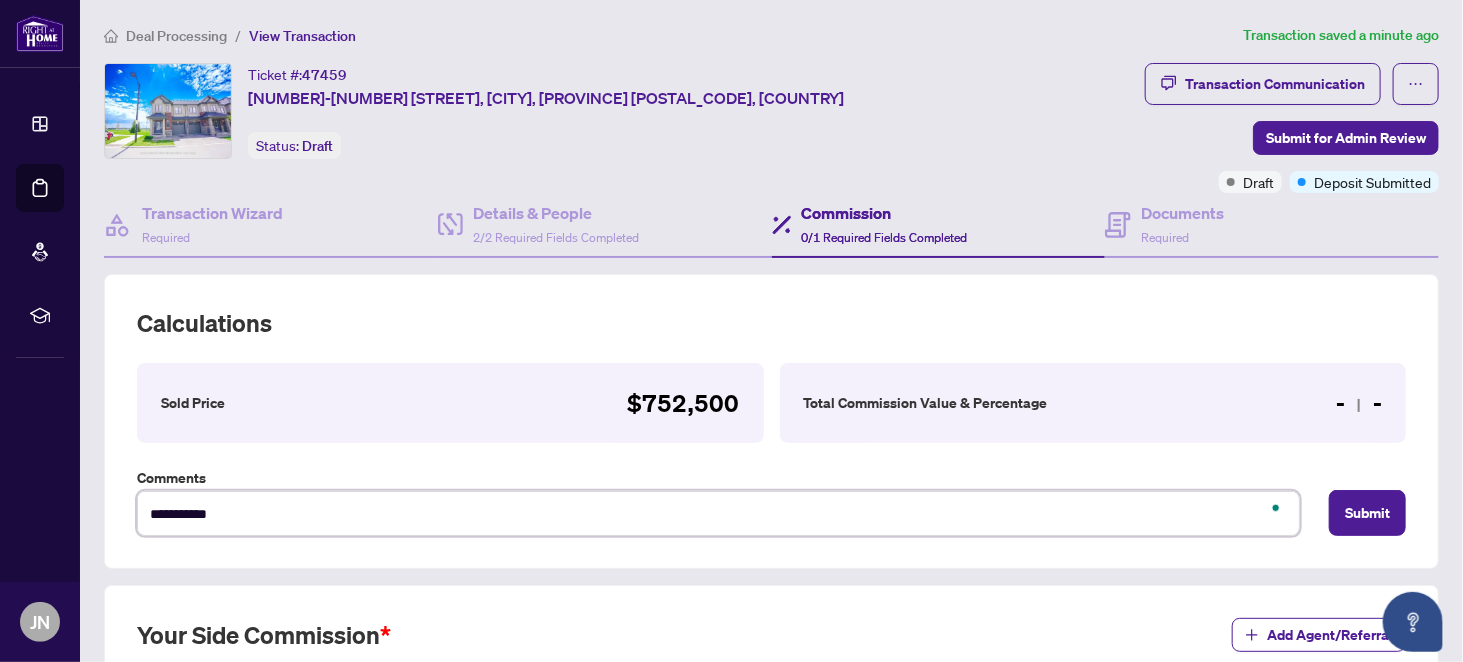 type on "**********" 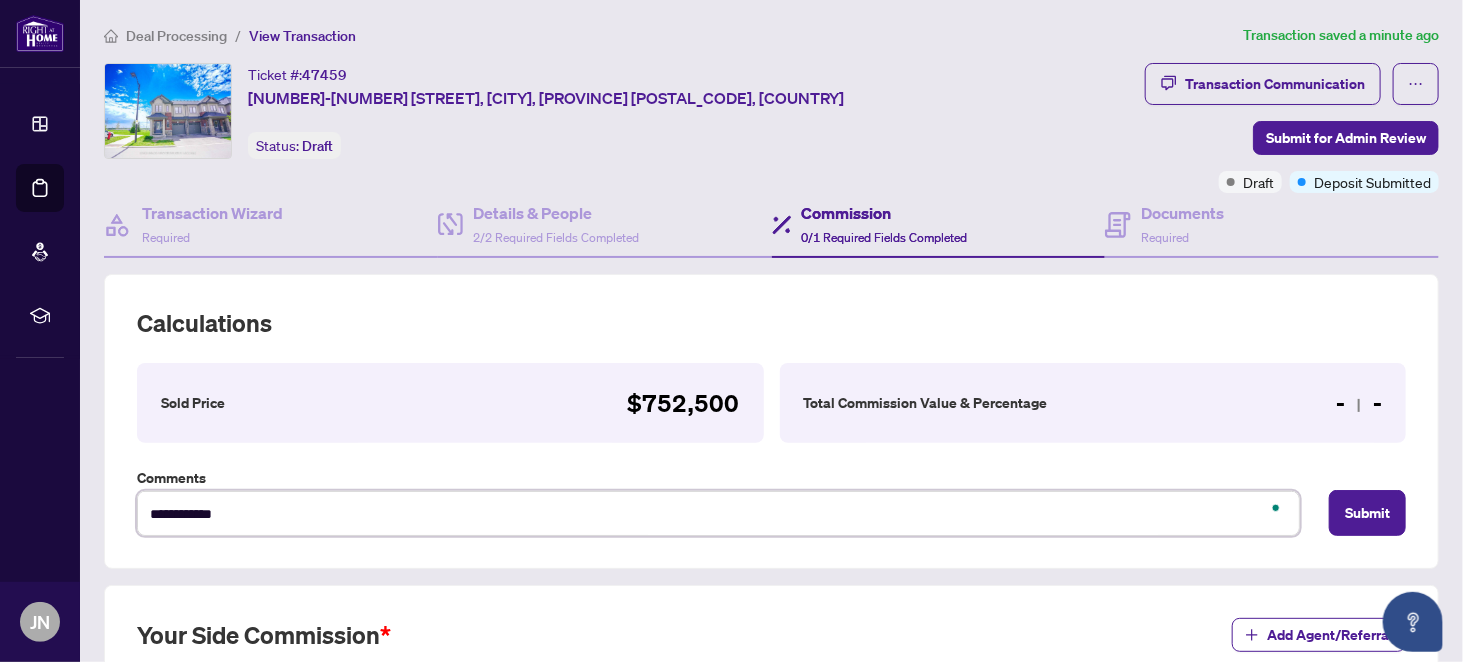 type on "**********" 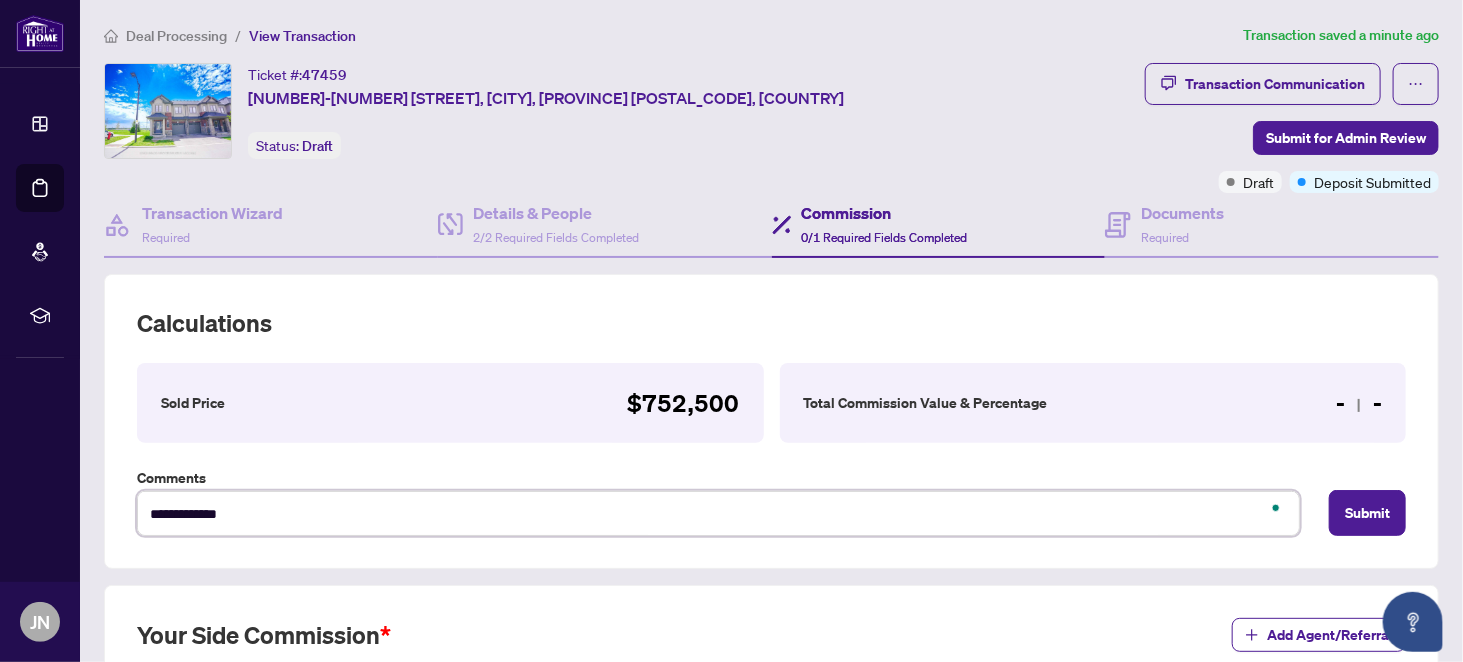 type on "**********" 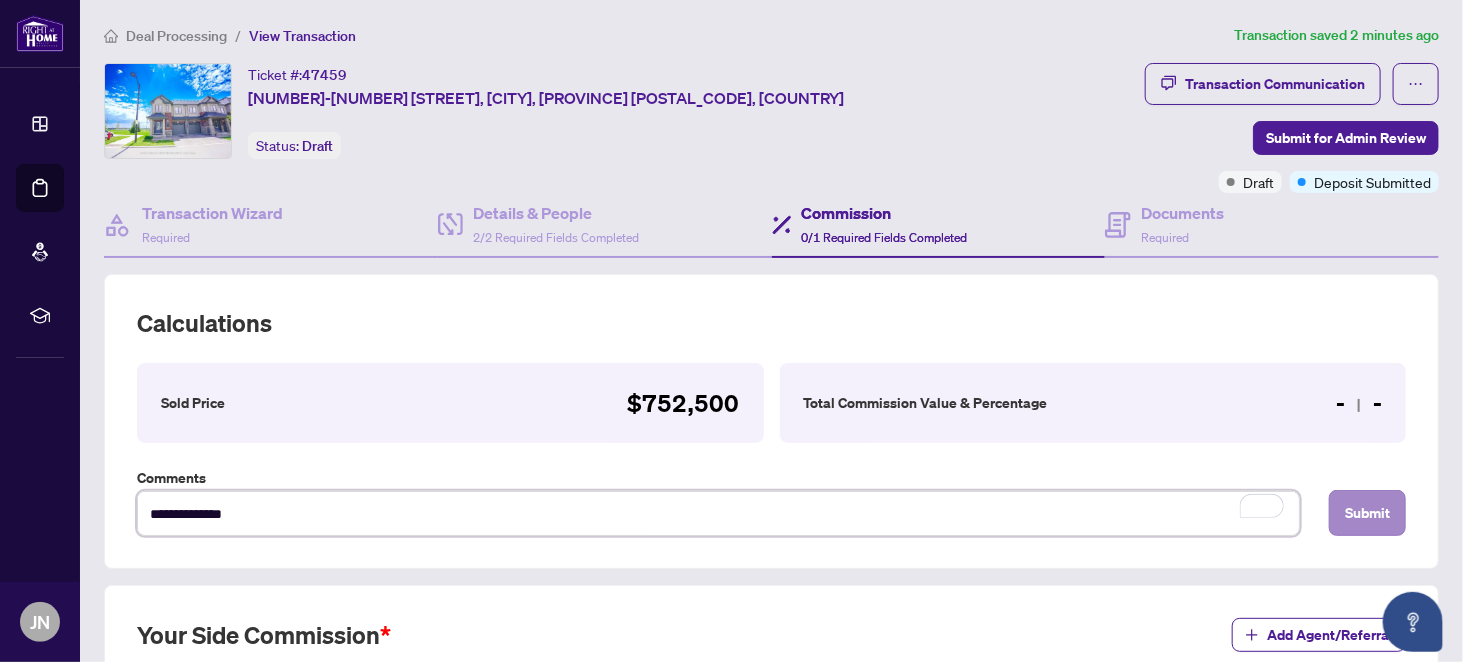 type on "**********" 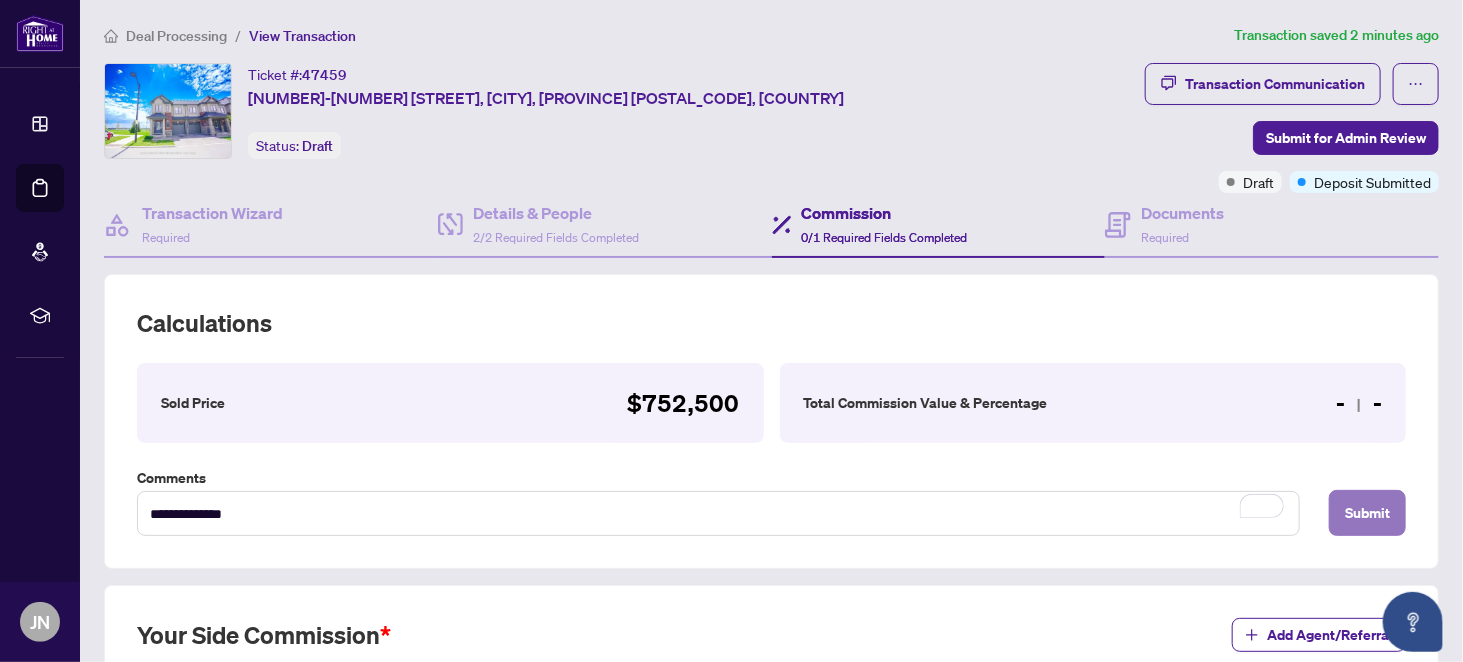 click on "Submit" at bounding box center [1367, 513] 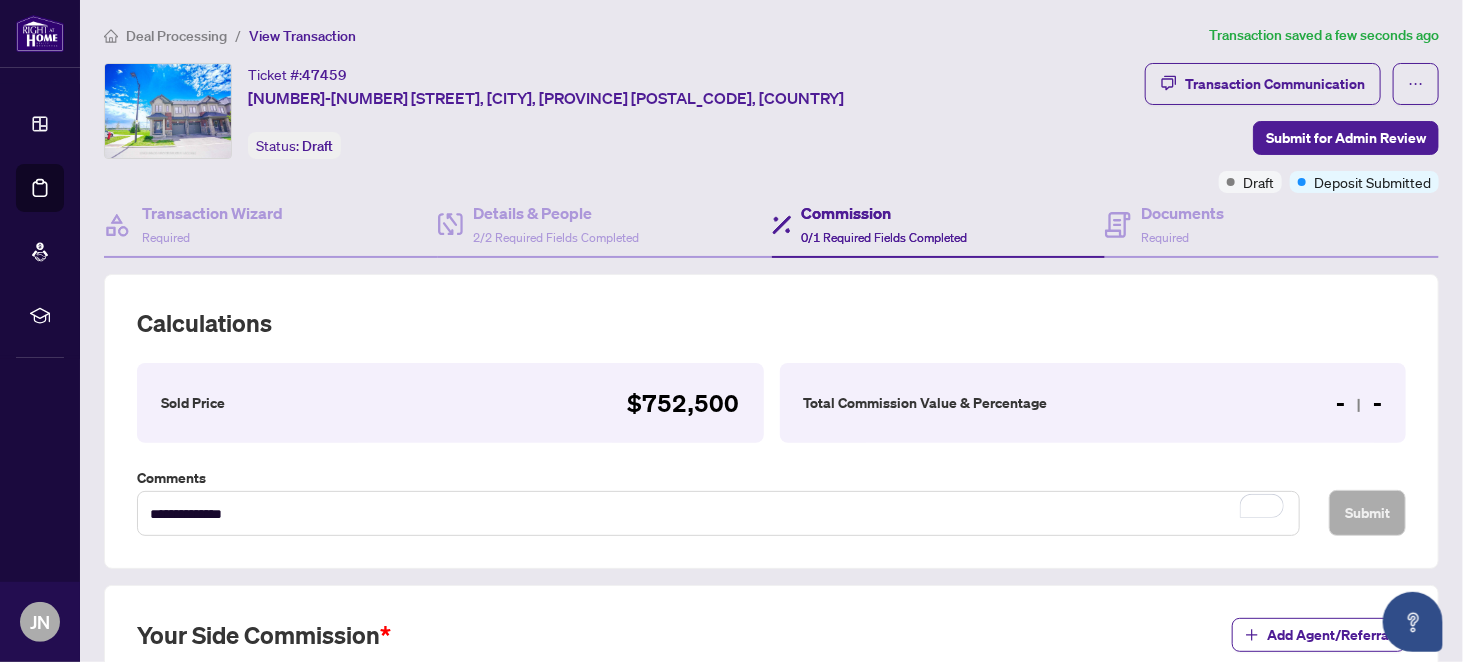 click on "Commission 0/1 Required Fields Completed" at bounding box center (885, 224) 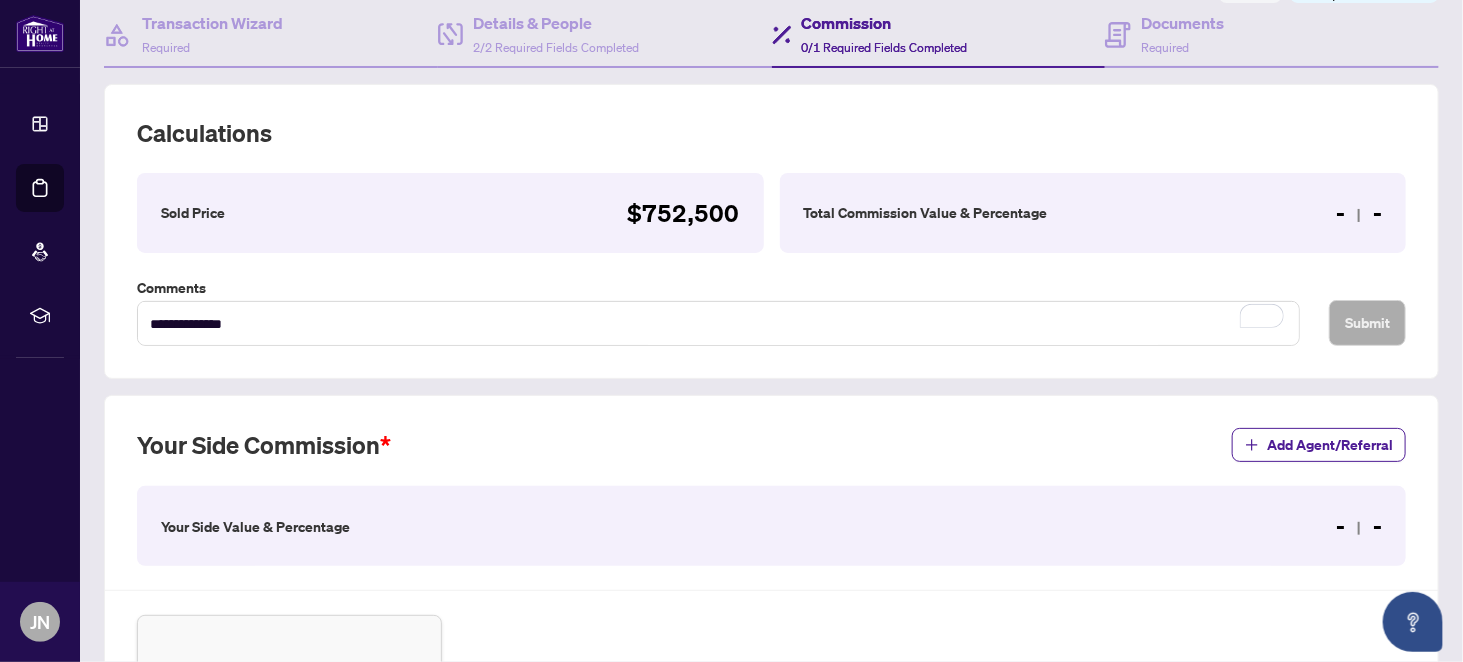 scroll, scrollTop: 300, scrollLeft: 0, axis: vertical 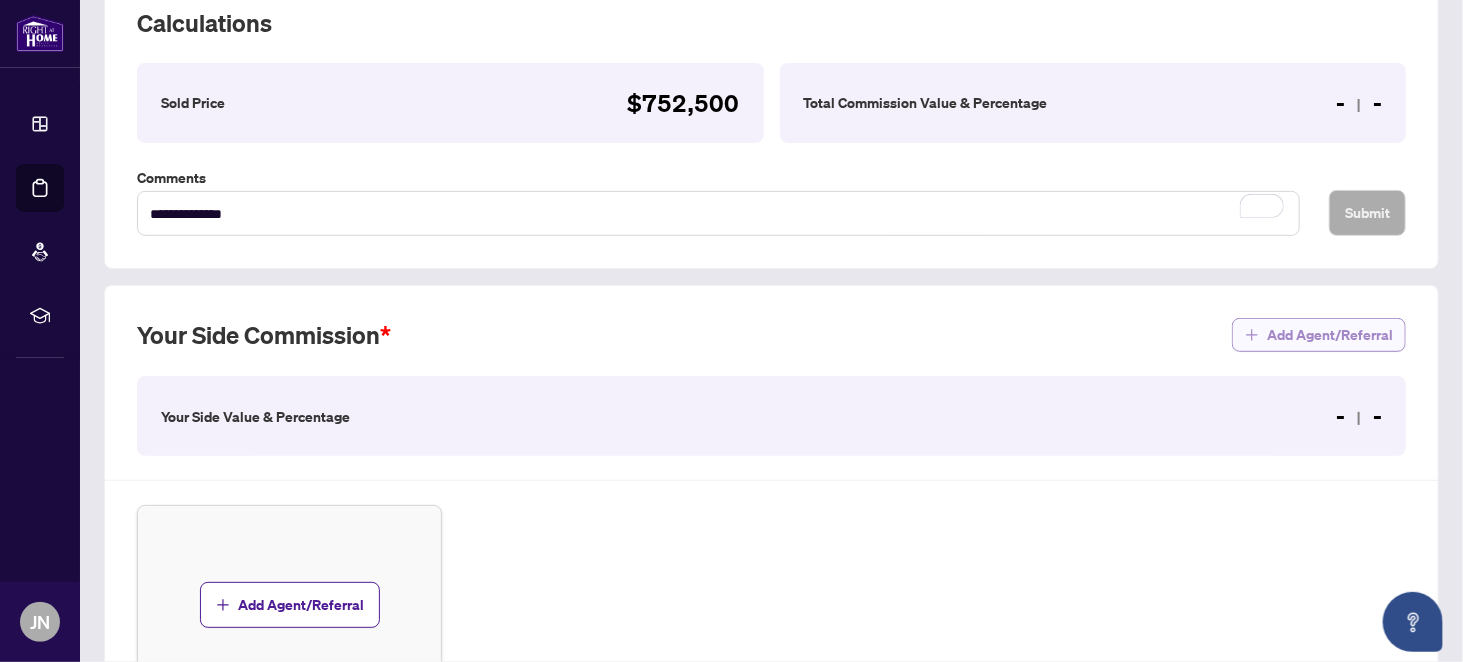 click on "Add Agent/Referral" at bounding box center [1330, 335] 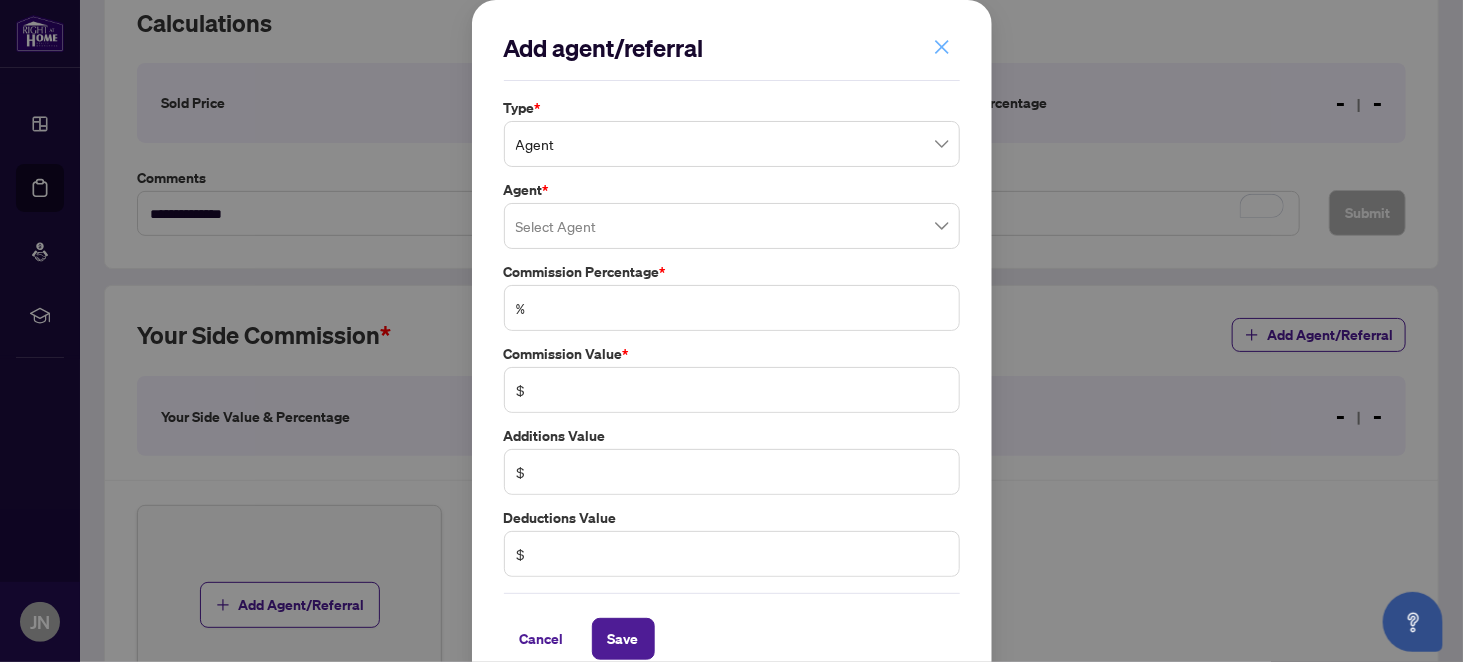 click 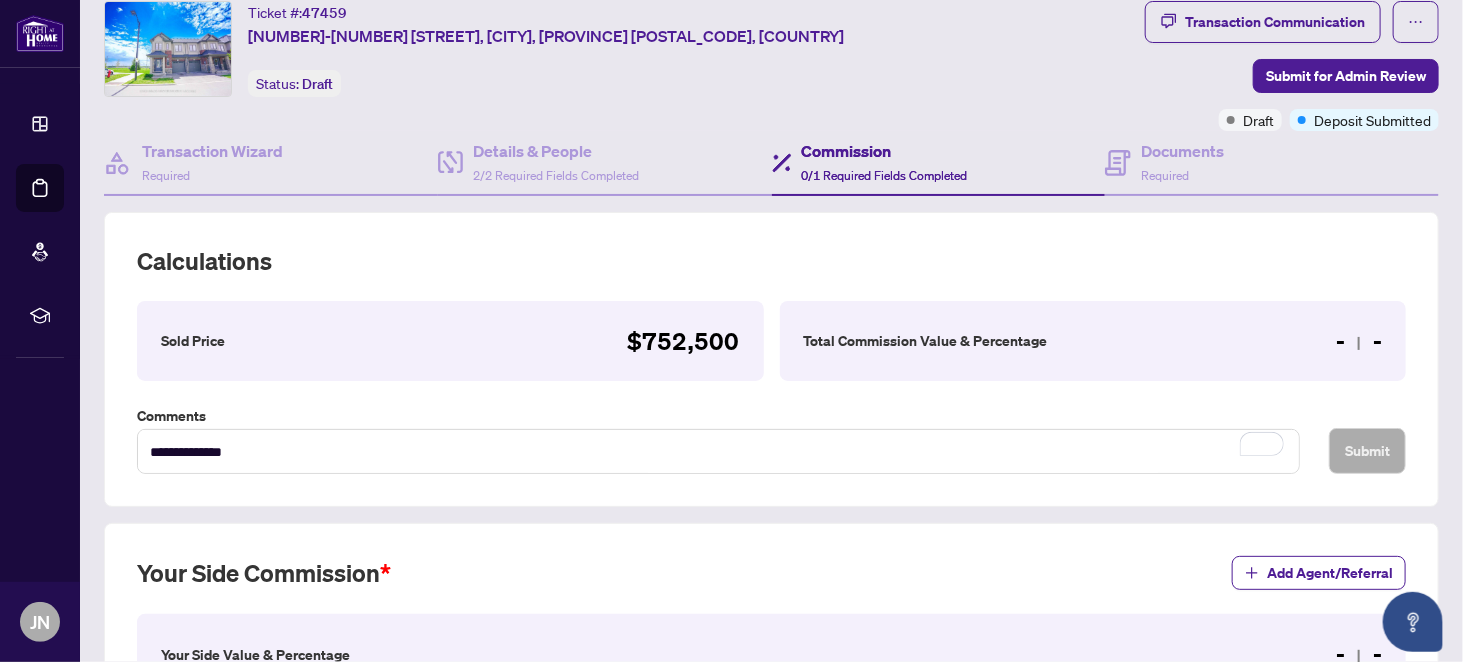 scroll, scrollTop: 300, scrollLeft: 0, axis: vertical 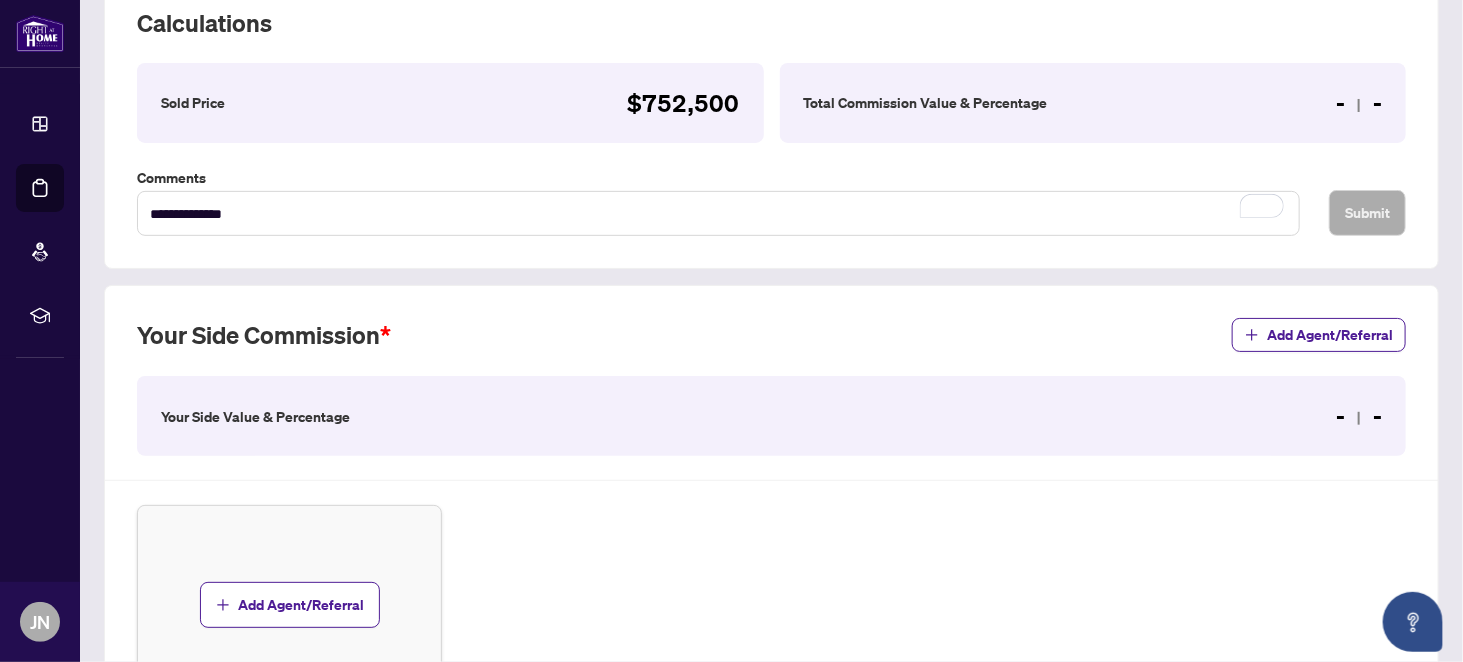 click on "Your Side Value & Percentage -     -" at bounding box center (771, 416) 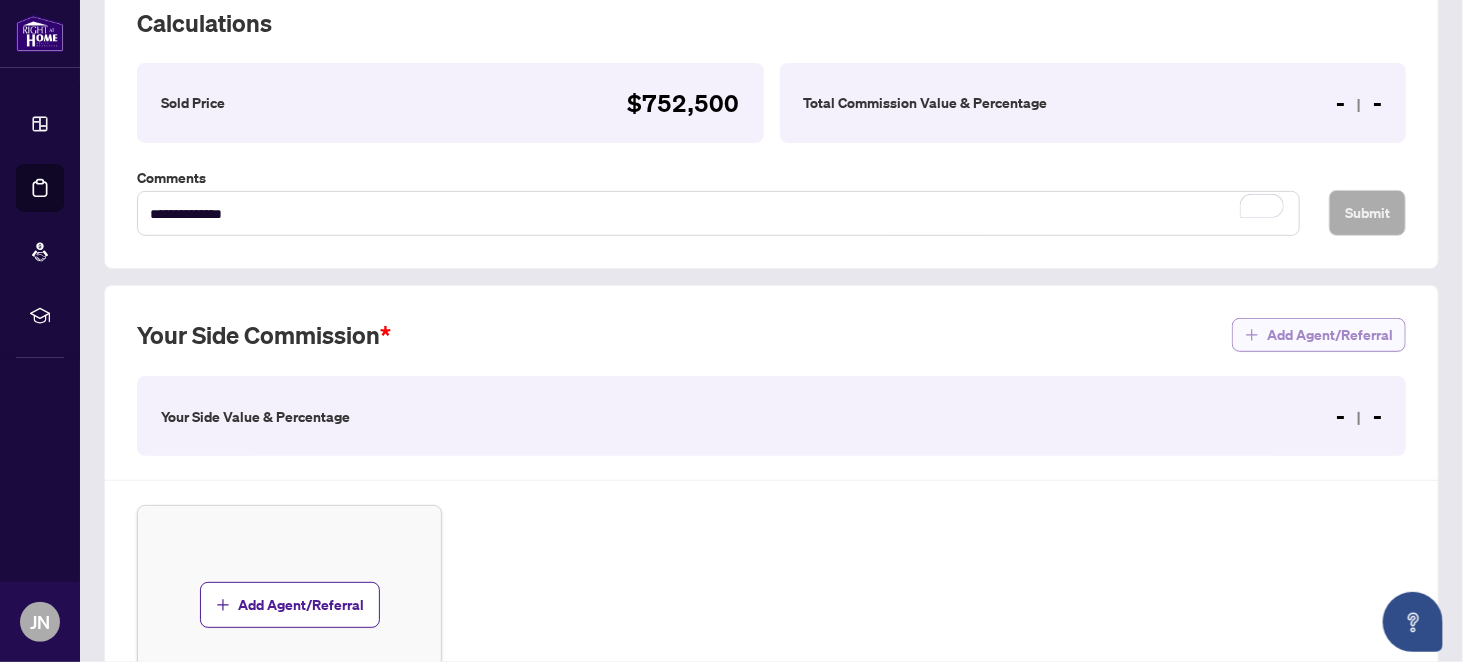 click on "Add Agent/Referral" at bounding box center (1330, 335) 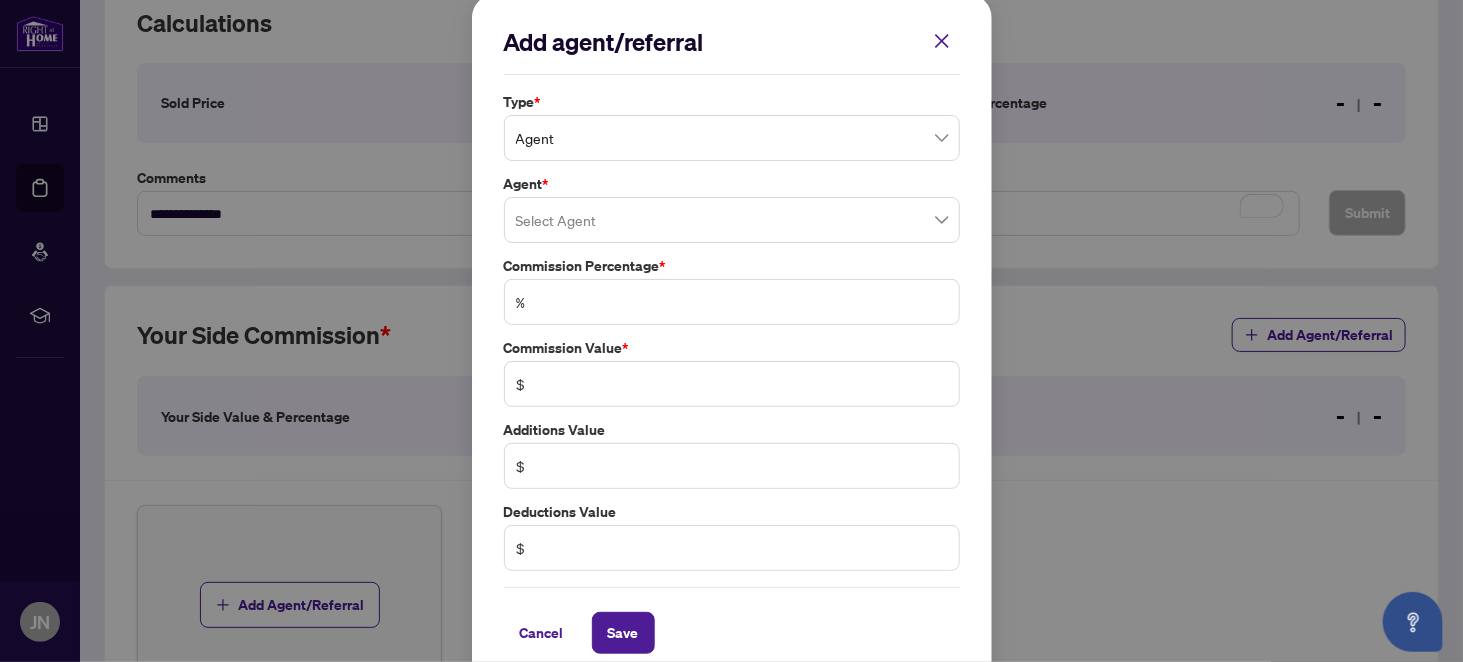 scroll, scrollTop: 0, scrollLeft: 0, axis: both 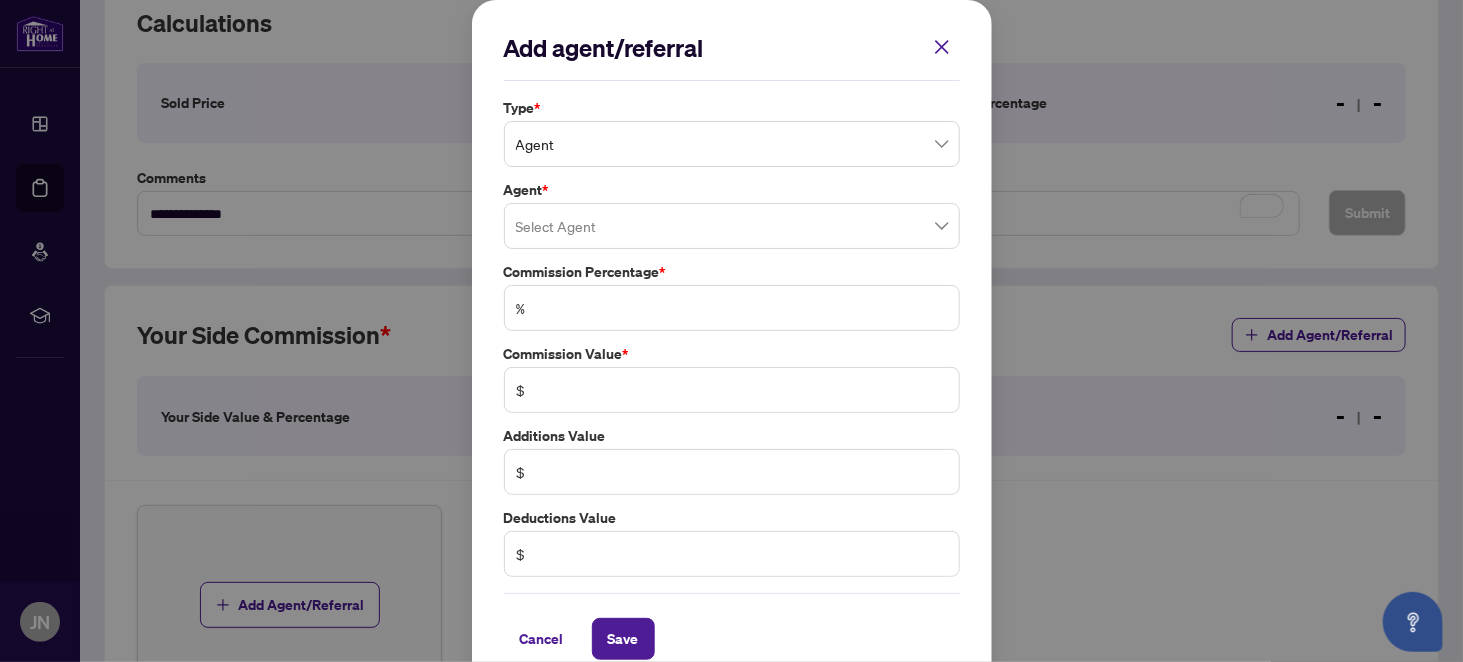 click on "Agent" at bounding box center (732, 144) 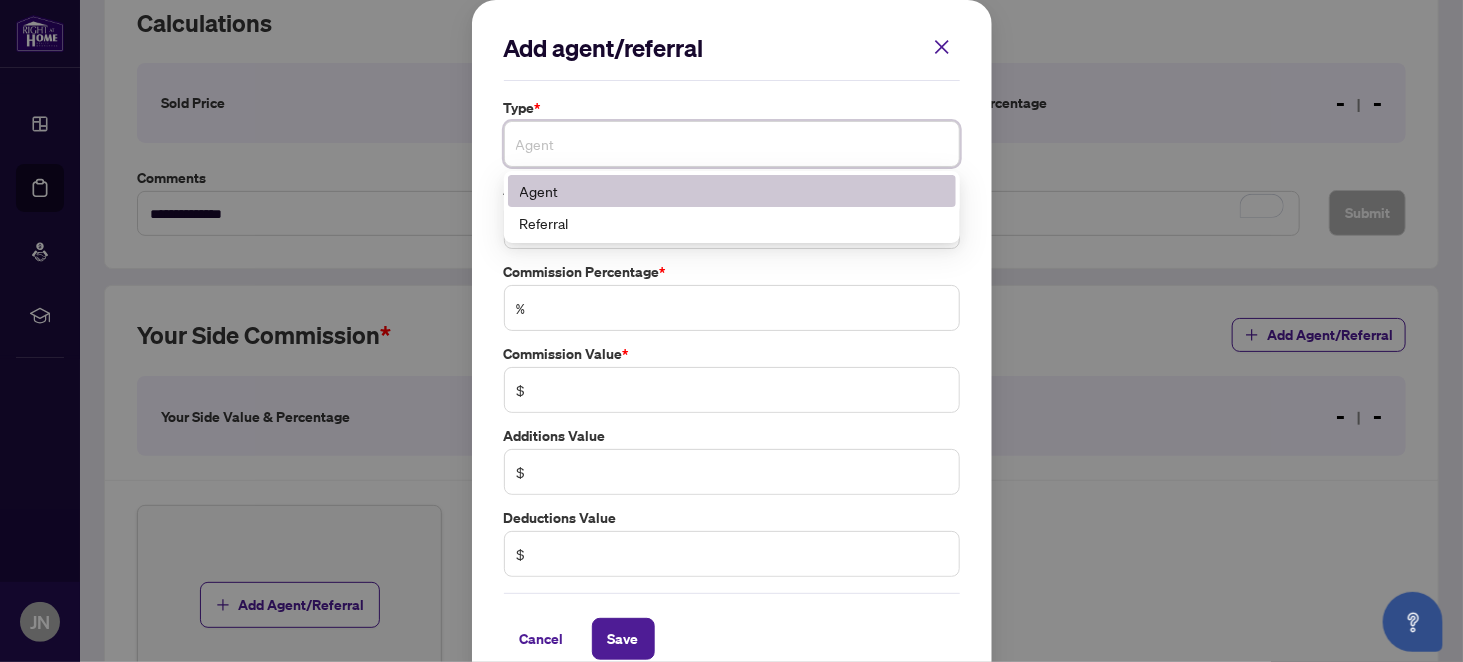 click on "Agent" at bounding box center [732, 191] 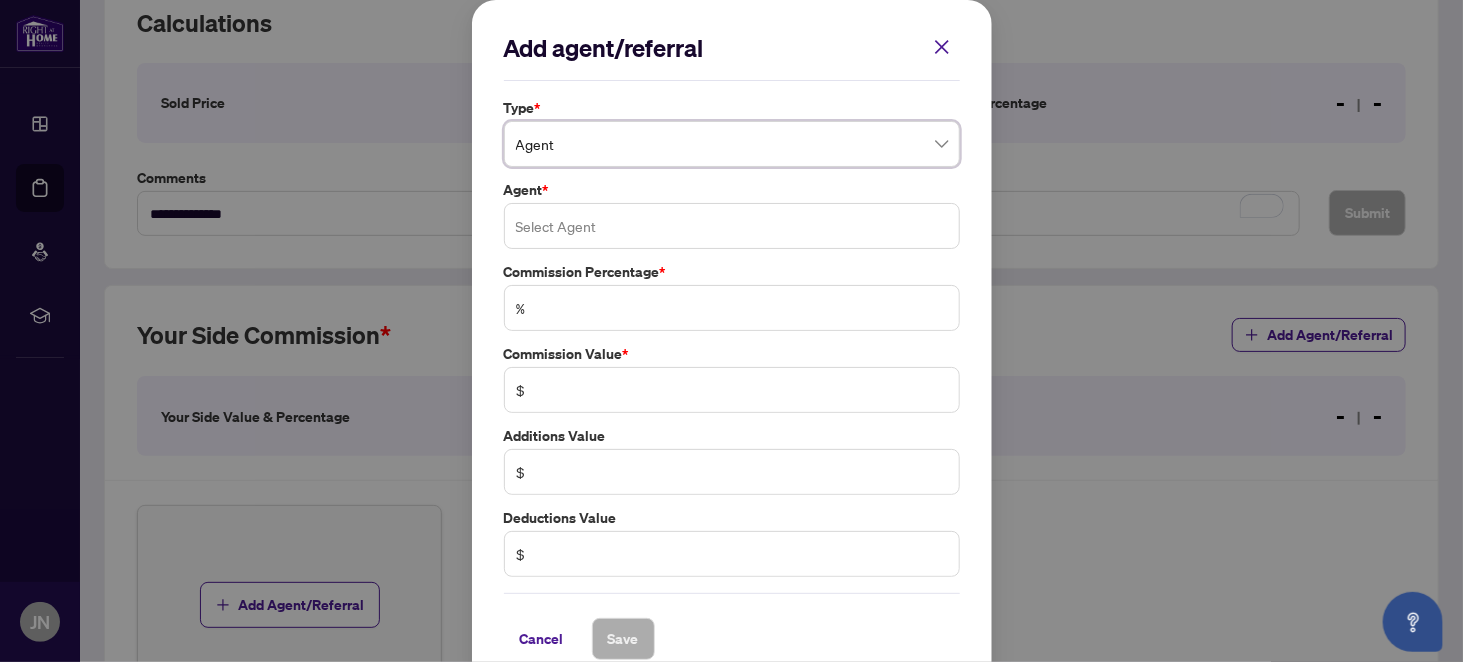click at bounding box center [732, 226] 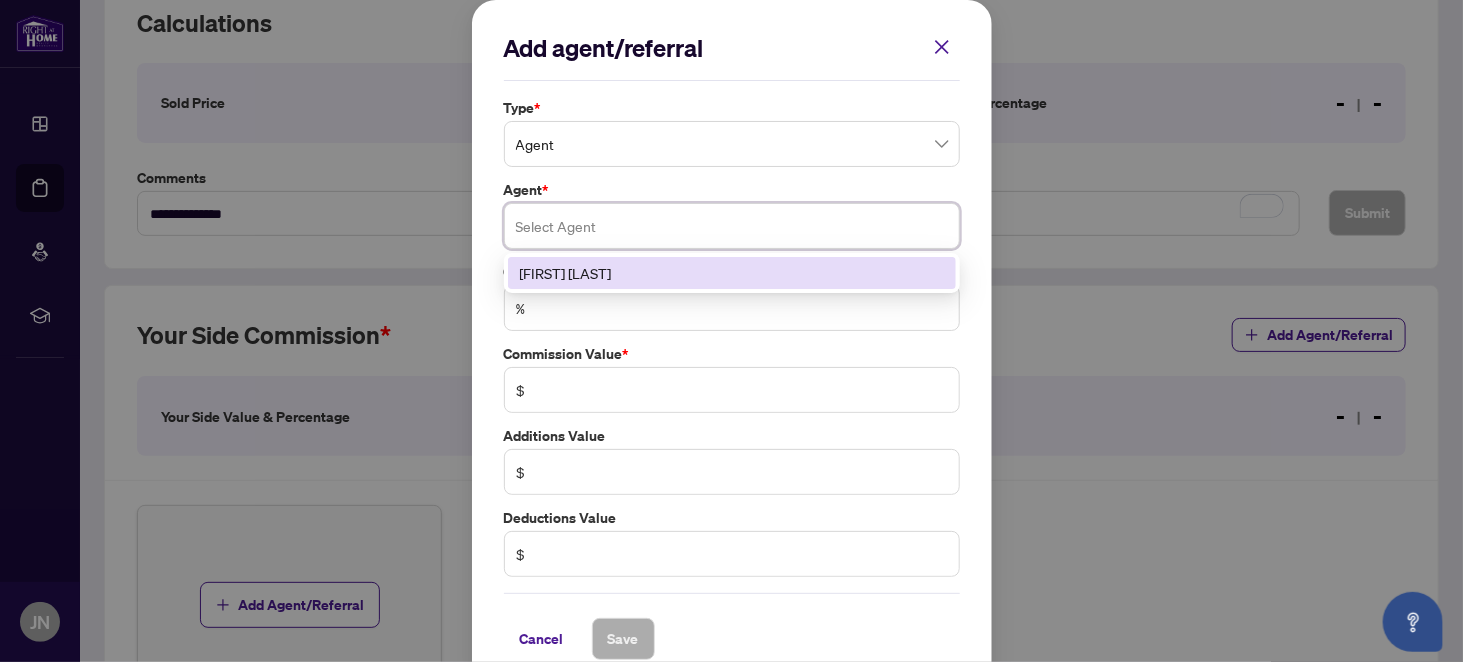 click on "[FIRST] [LAST]" at bounding box center [732, 273] 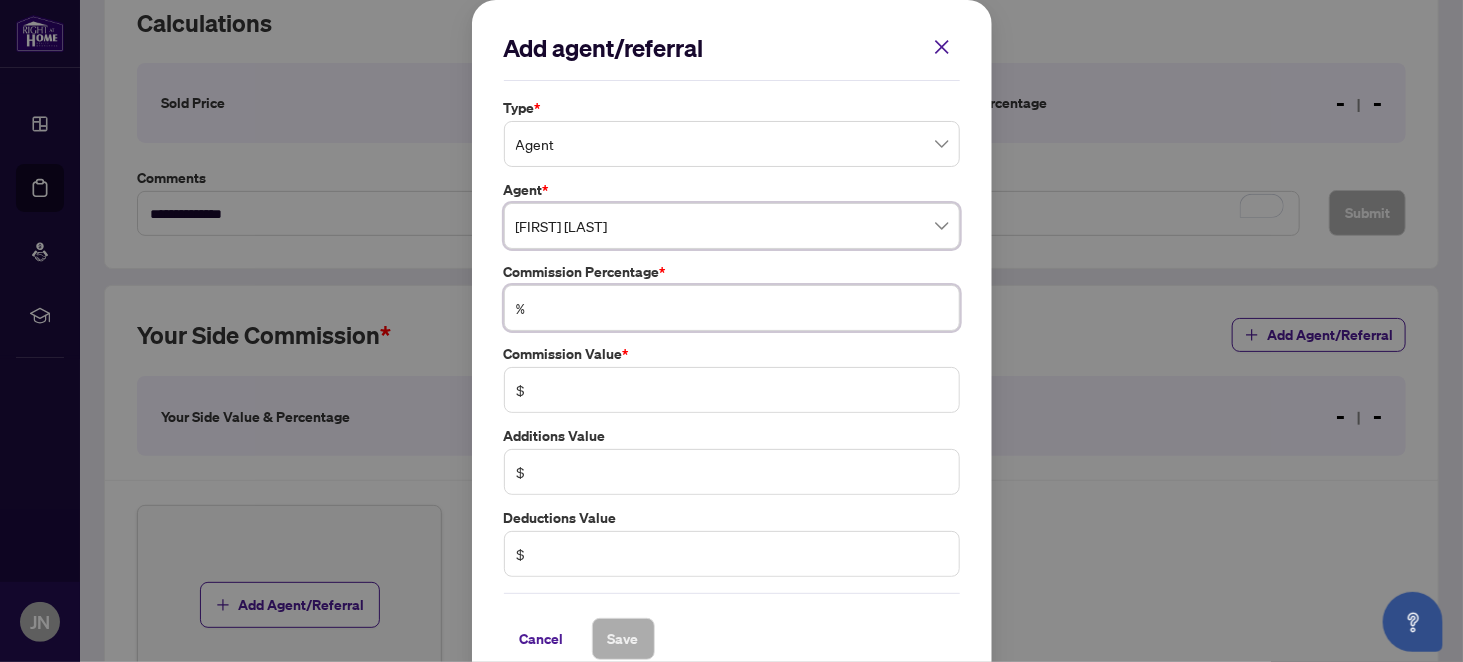 click at bounding box center [742, 308] 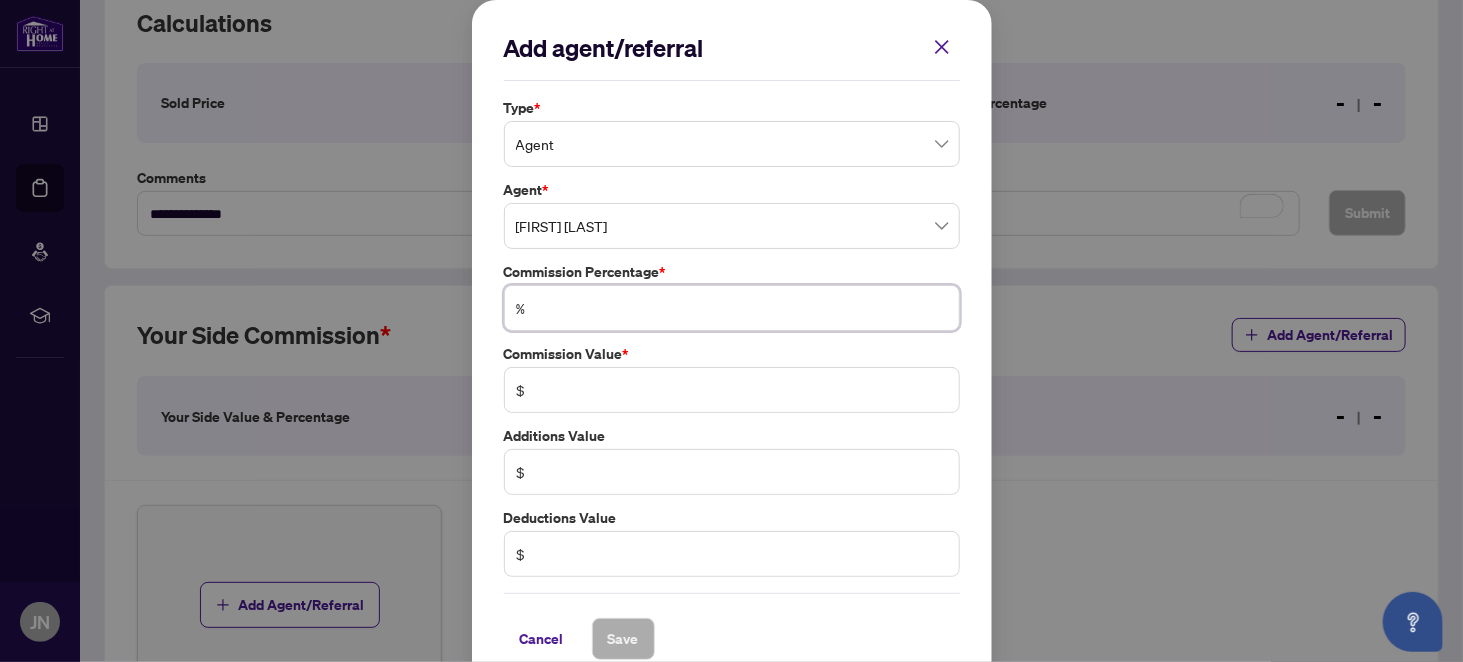 type on "*" 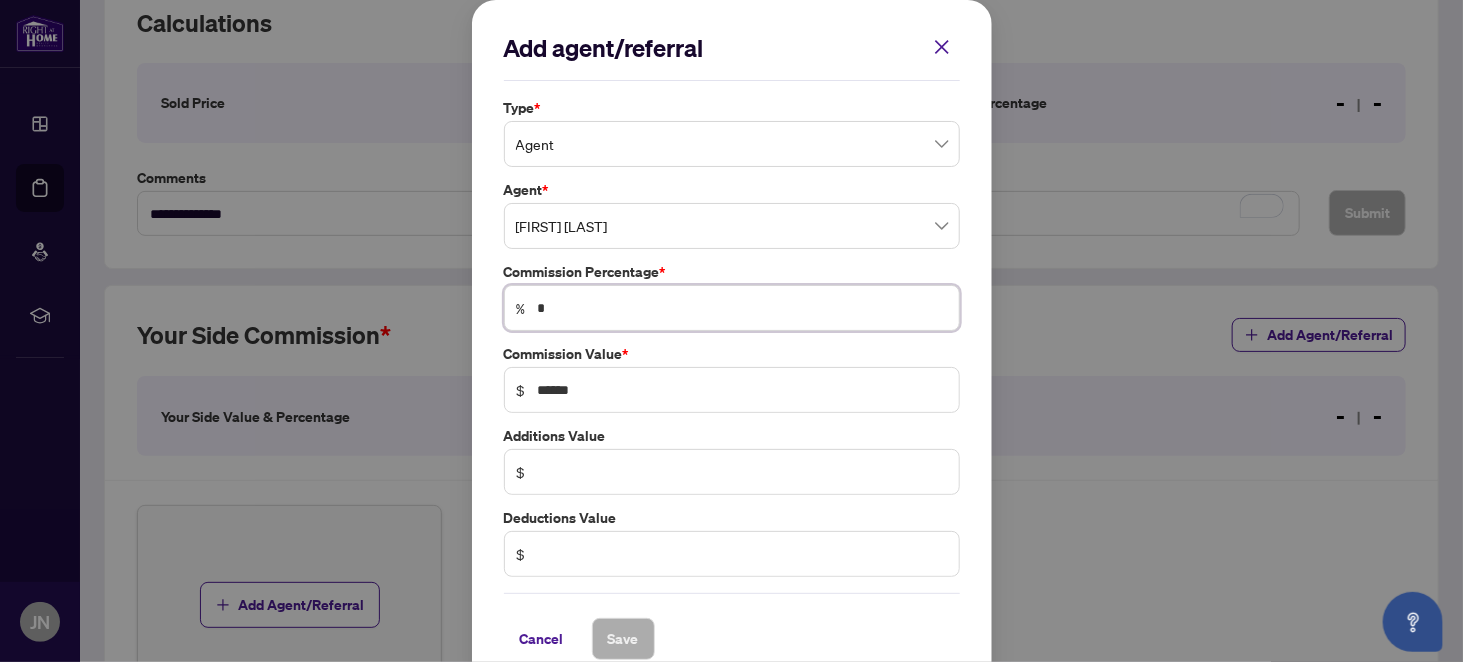 type on "**" 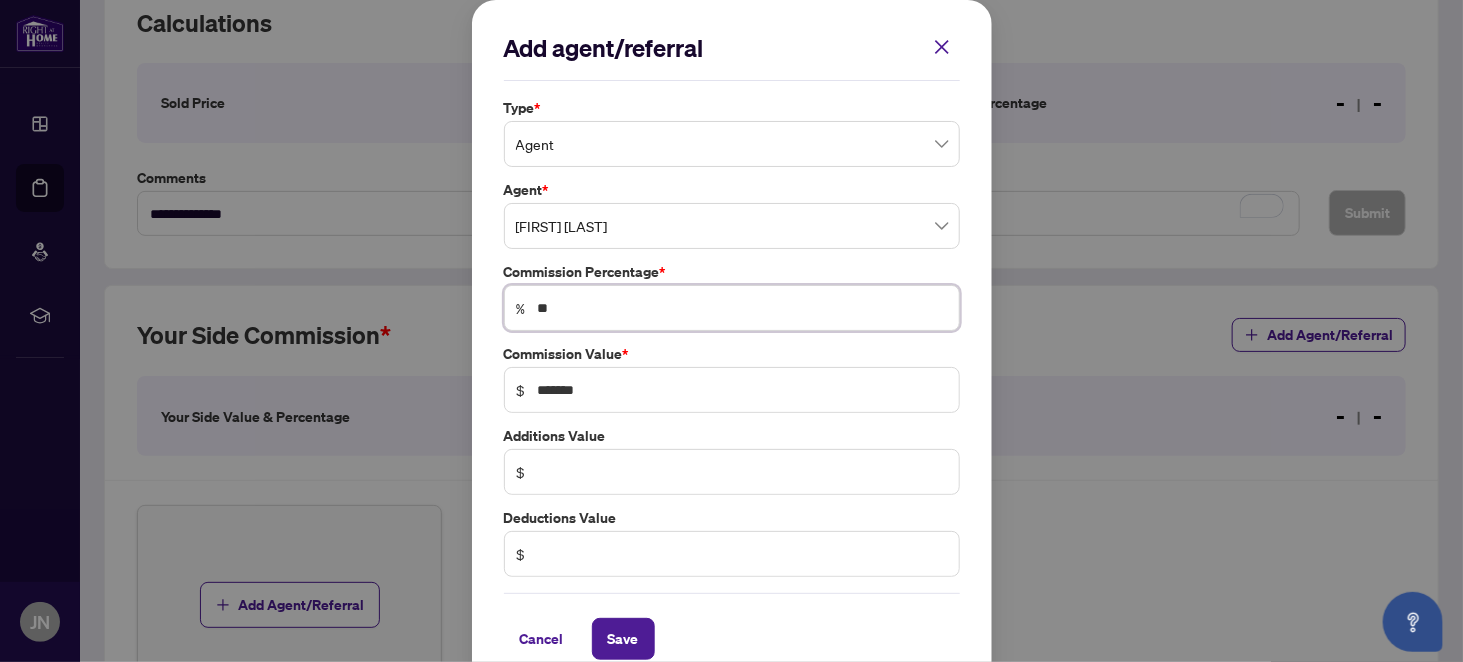 type on "*" 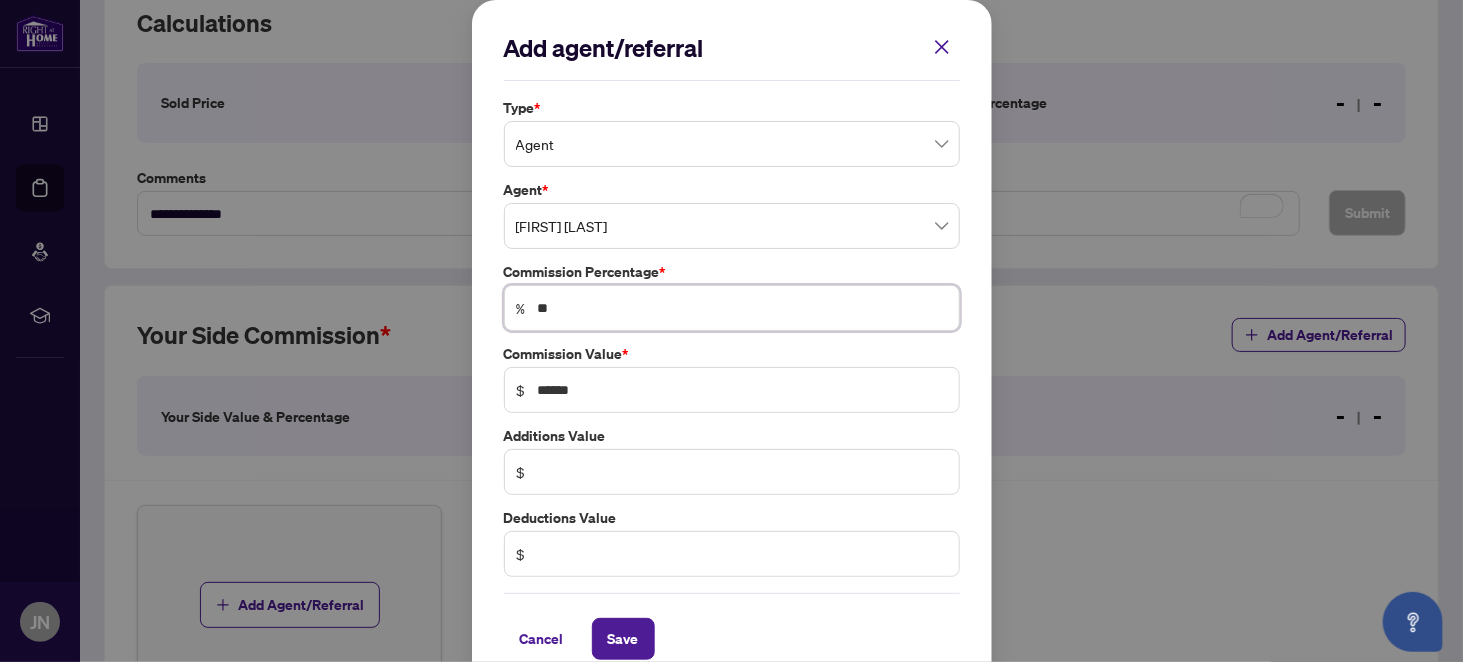 type on "***" 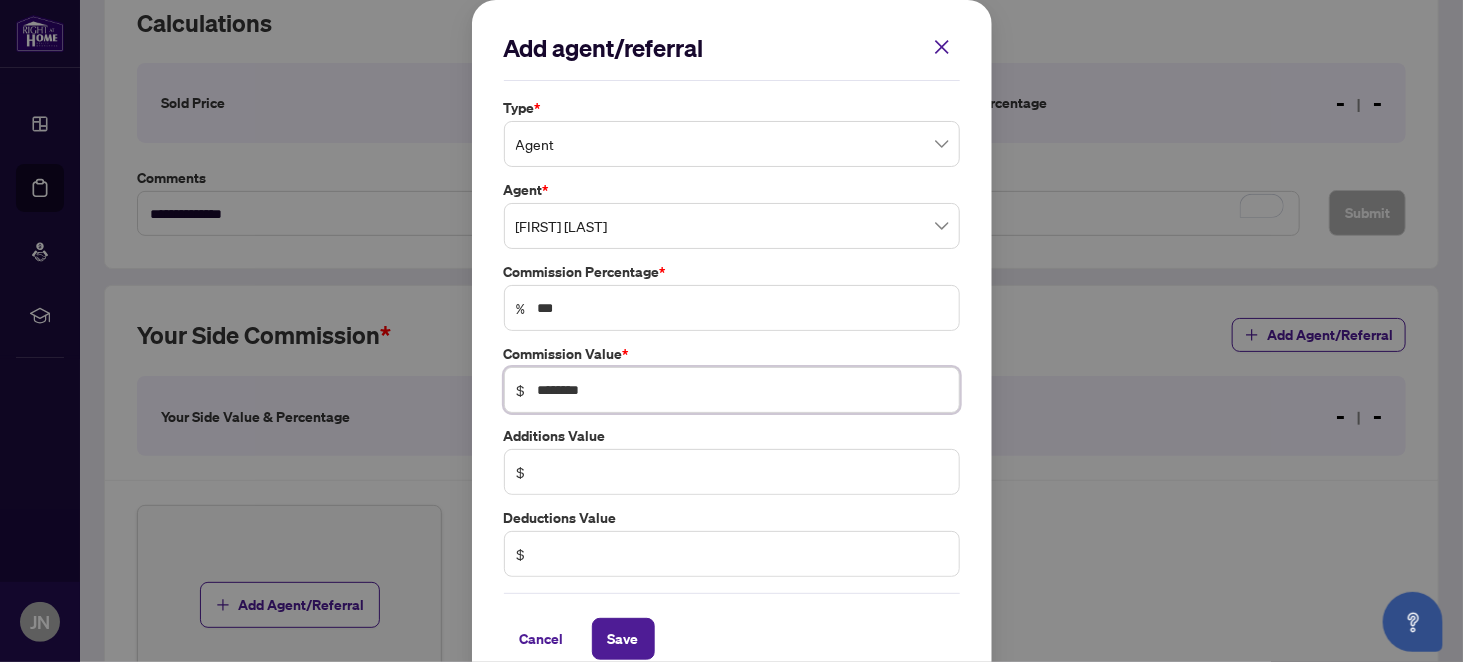 click on "********" at bounding box center [742, 390] 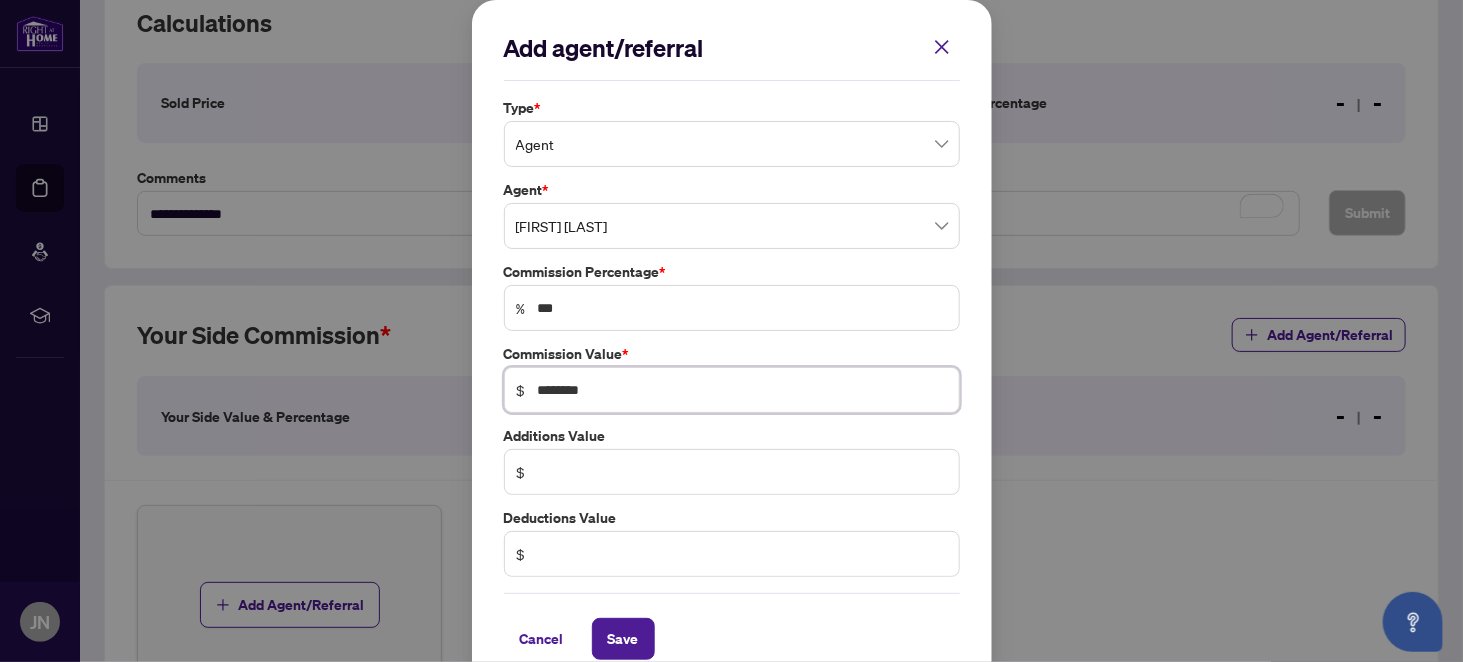 scroll, scrollTop: 24, scrollLeft: 0, axis: vertical 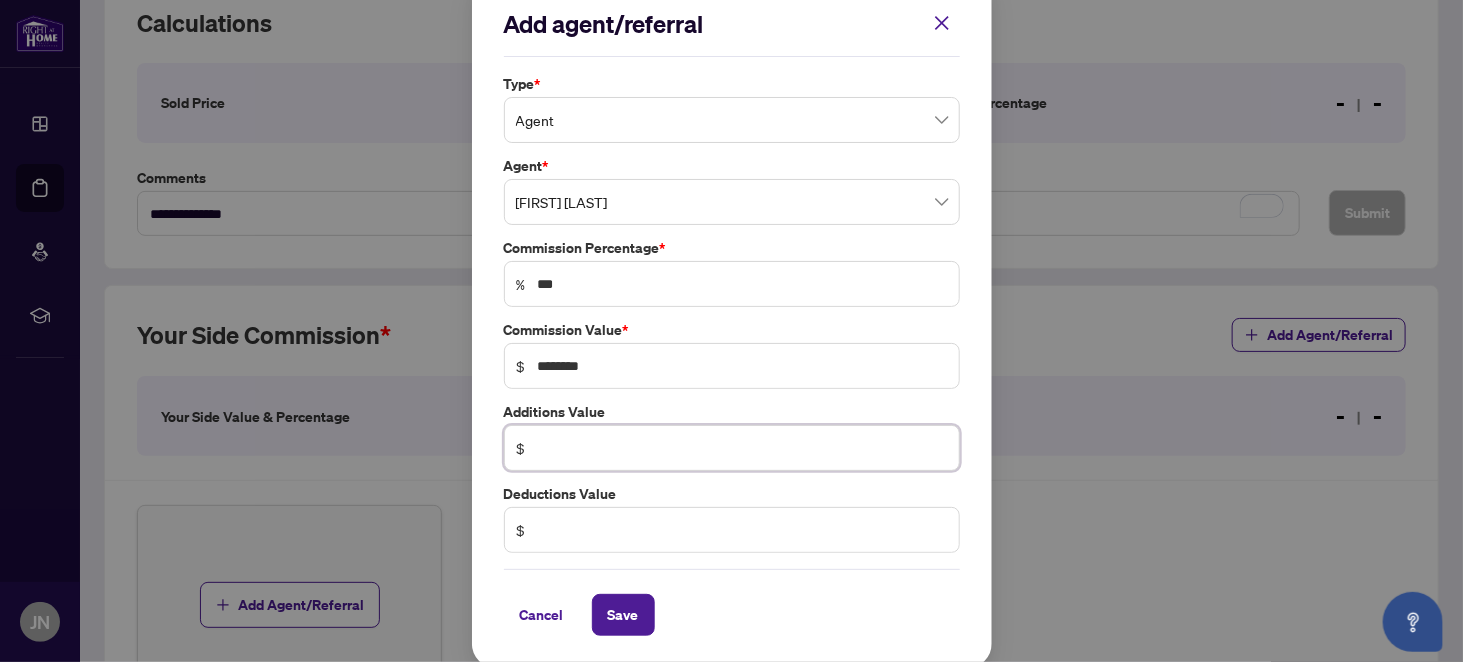 click at bounding box center (742, 448) 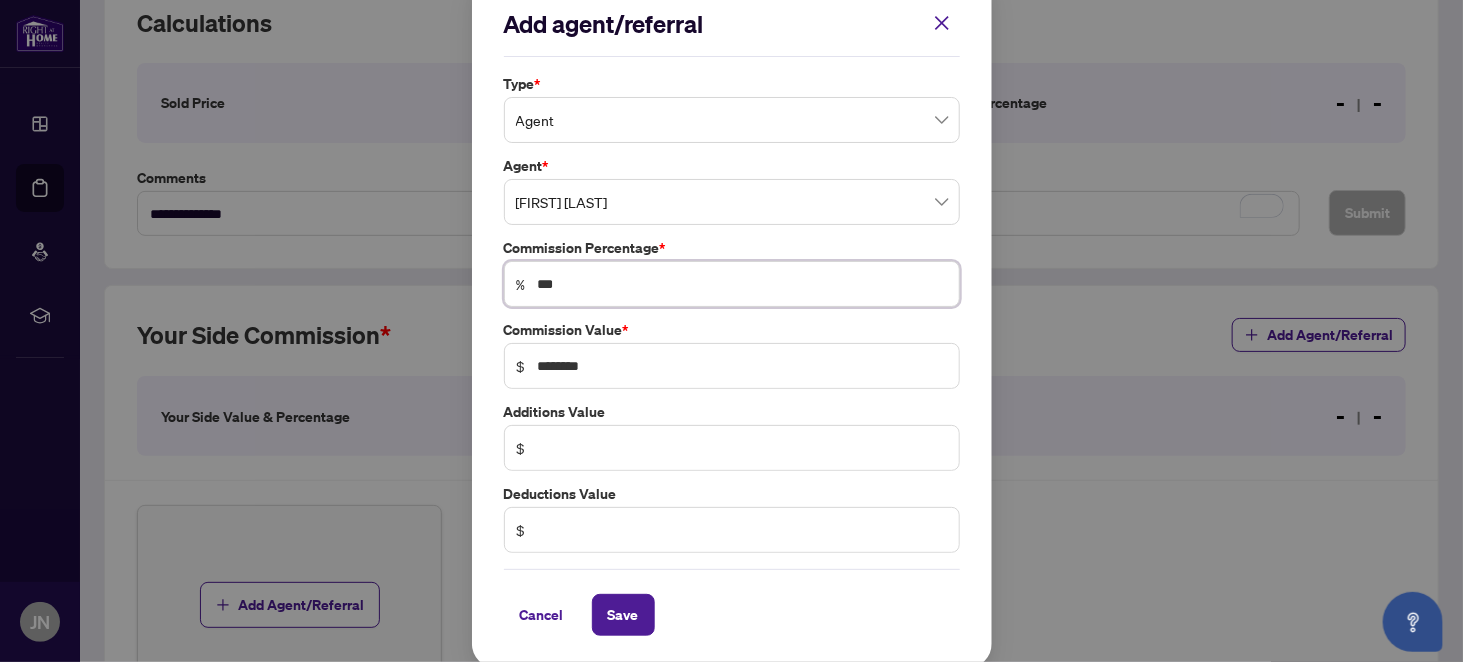 click on "***" at bounding box center [742, 284] 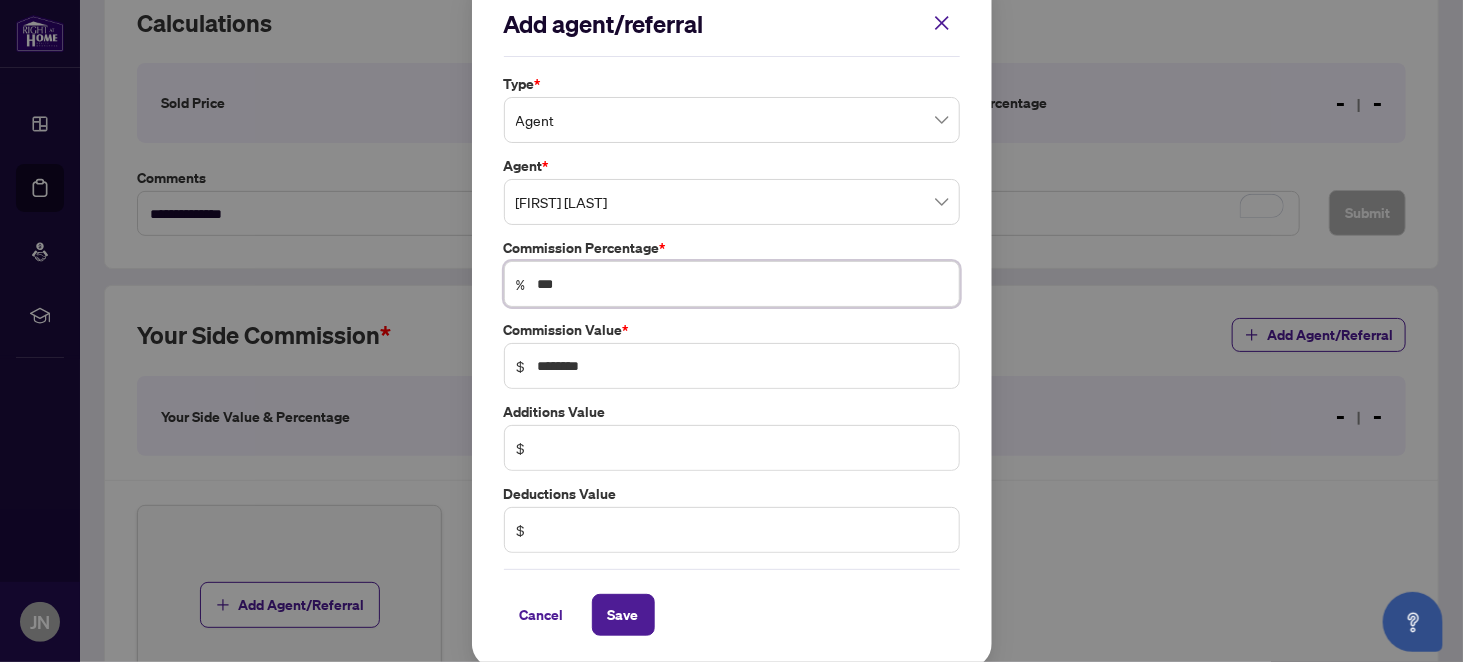 type on "***" 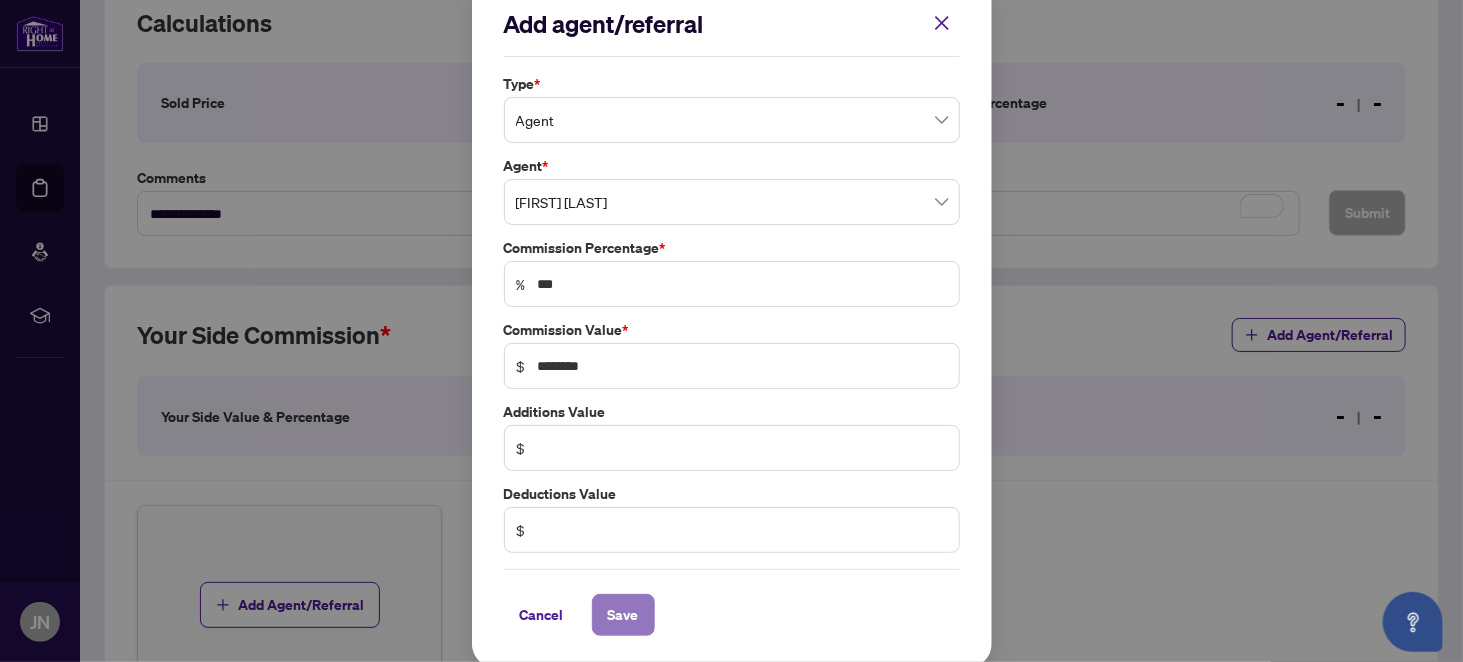 click on "Save" at bounding box center [623, 615] 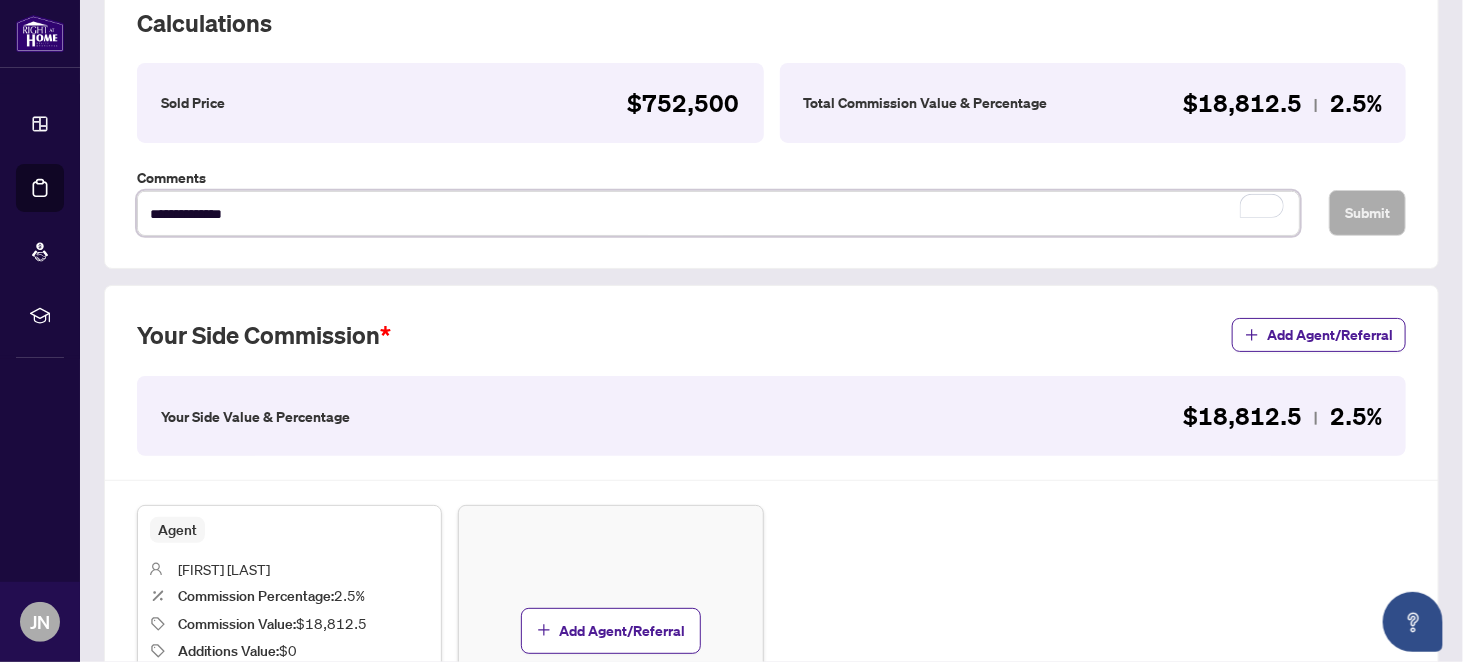 click on "**********" at bounding box center (718, 213) 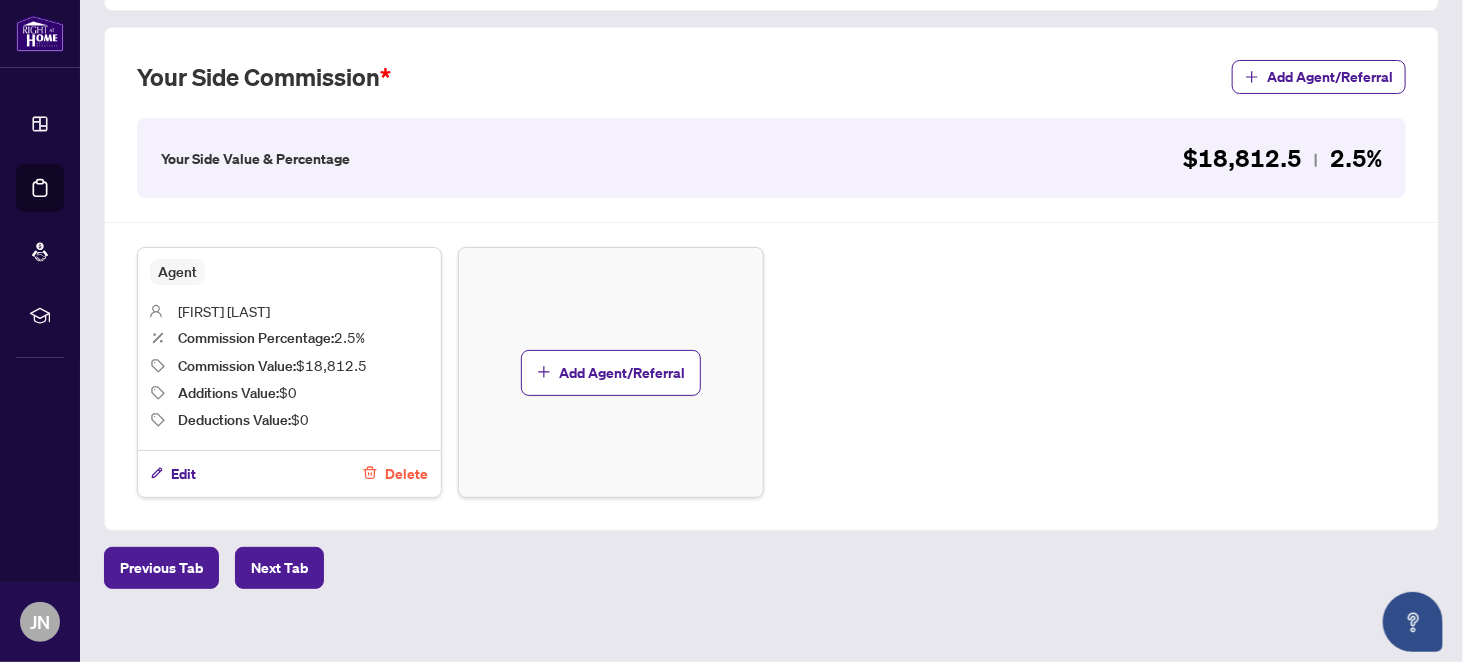 scroll, scrollTop: 564, scrollLeft: 0, axis: vertical 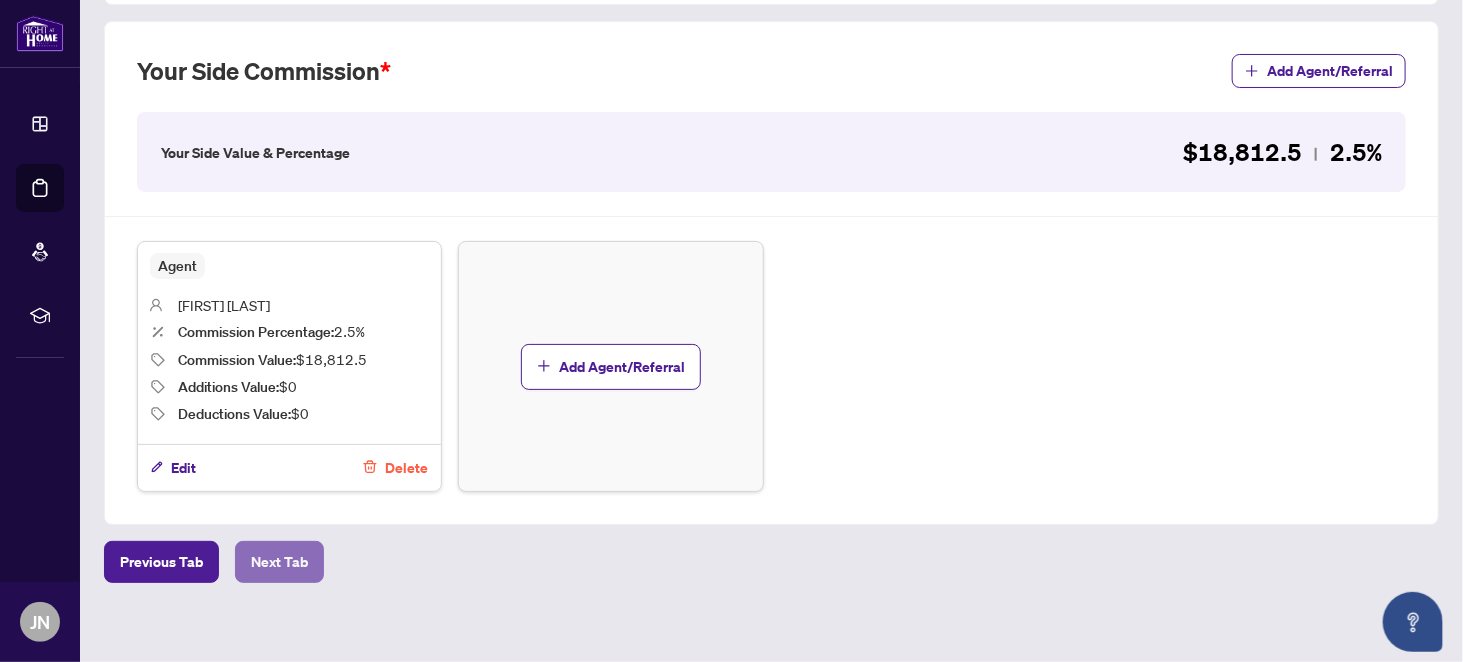 click on "Next Tab" at bounding box center [279, 562] 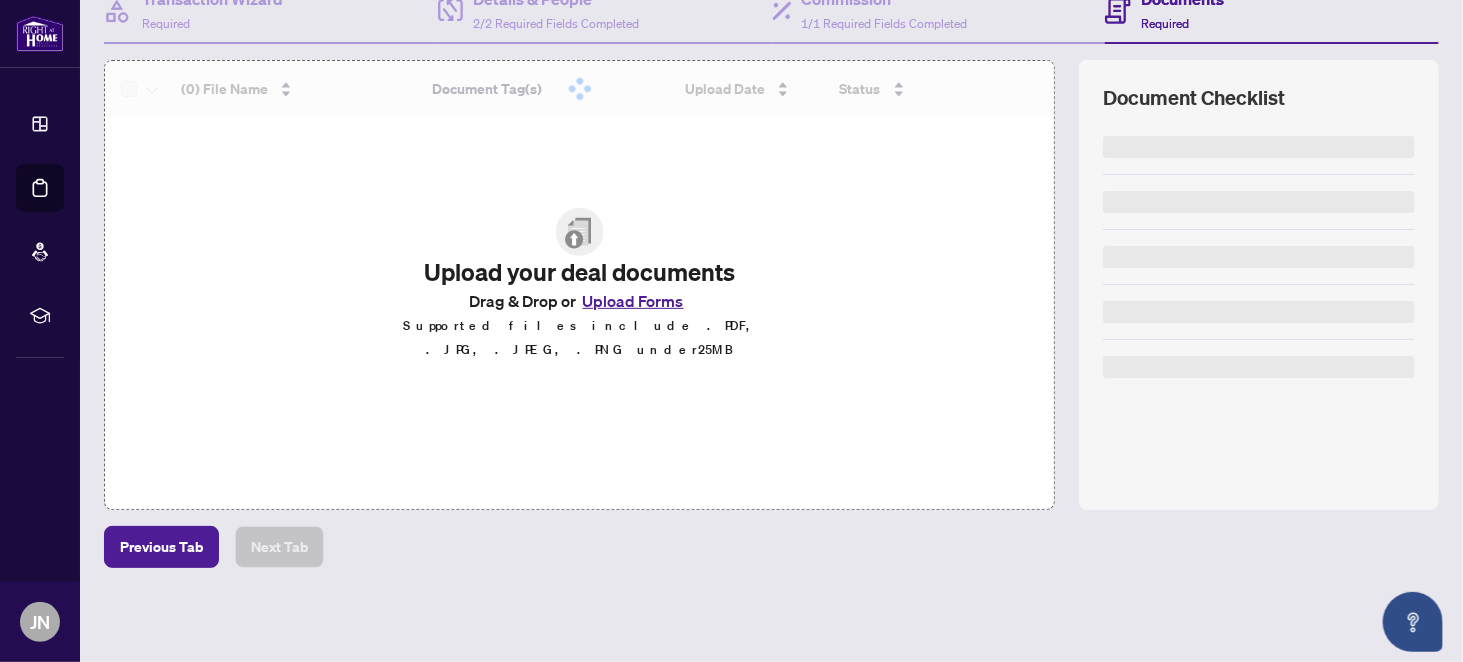 scroll, scrollTop: 0, scrollLeft: 0, axis: both 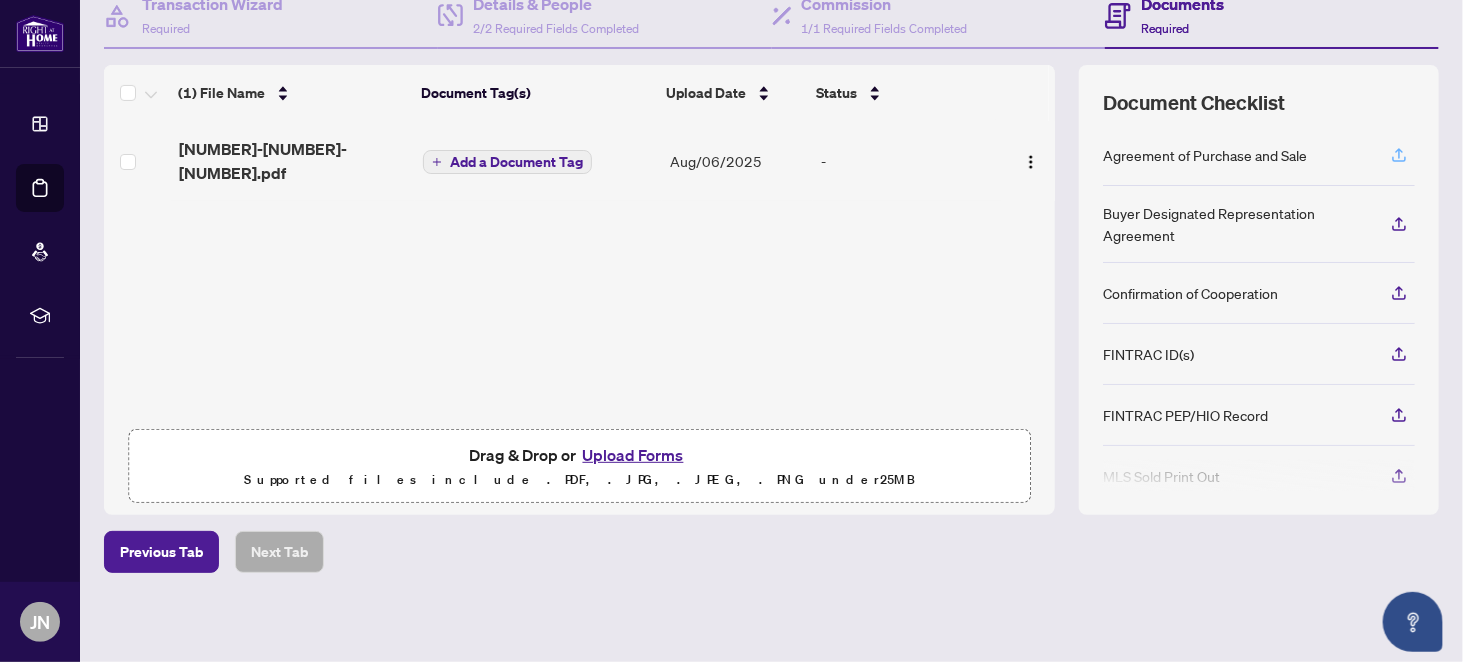 click 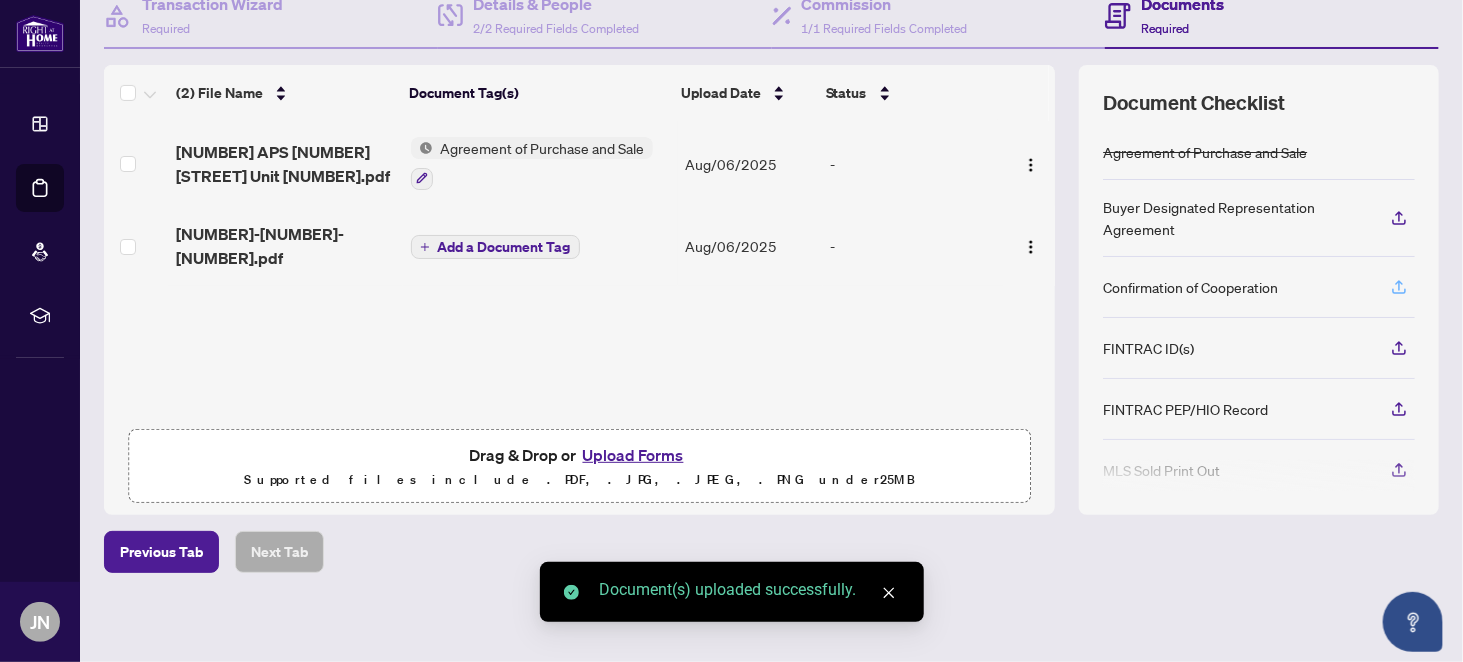 click 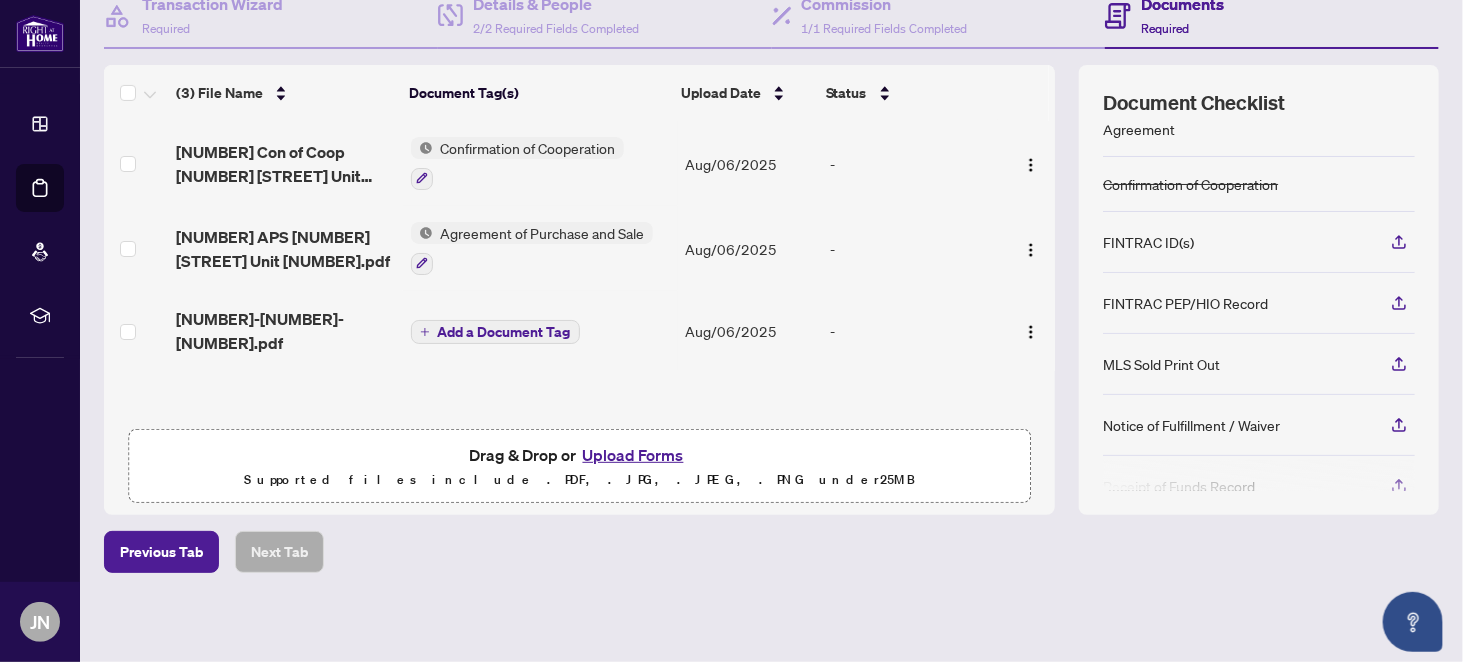 scroll, scrollTop: 185, scrollLeft: 0, axis: vertical 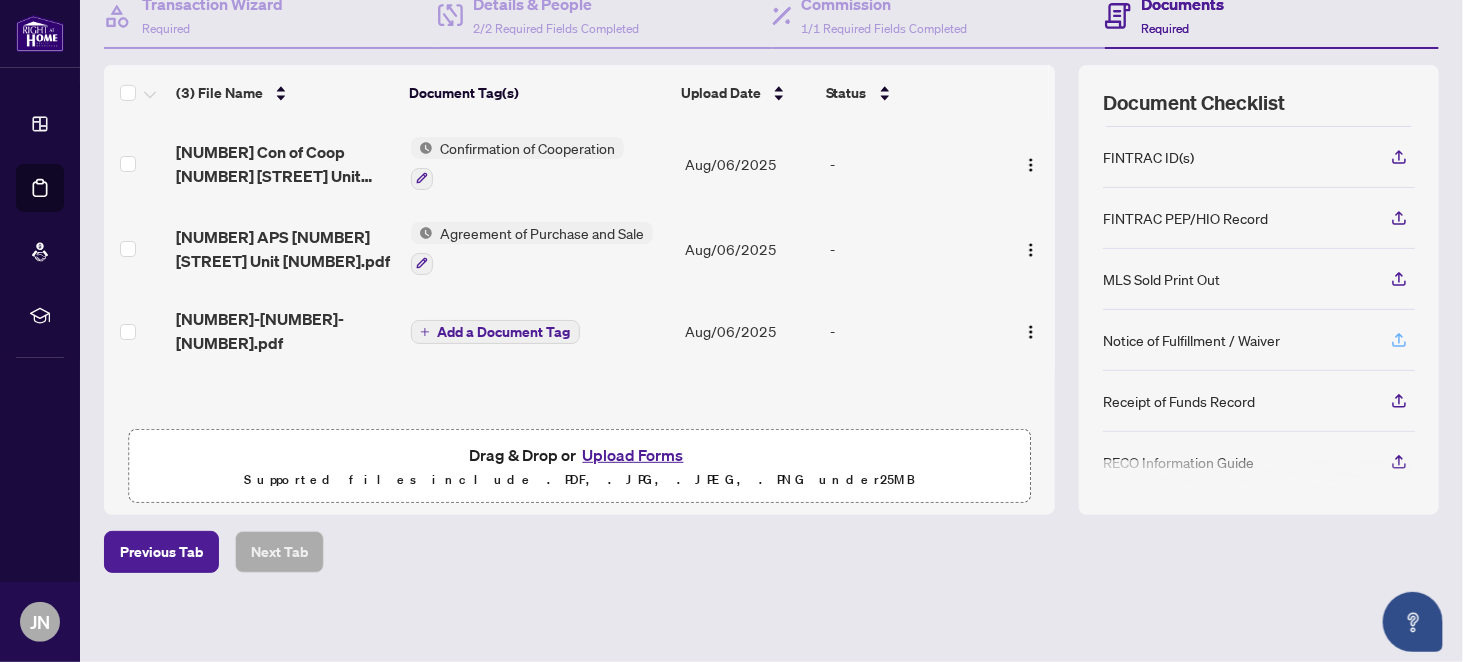 click 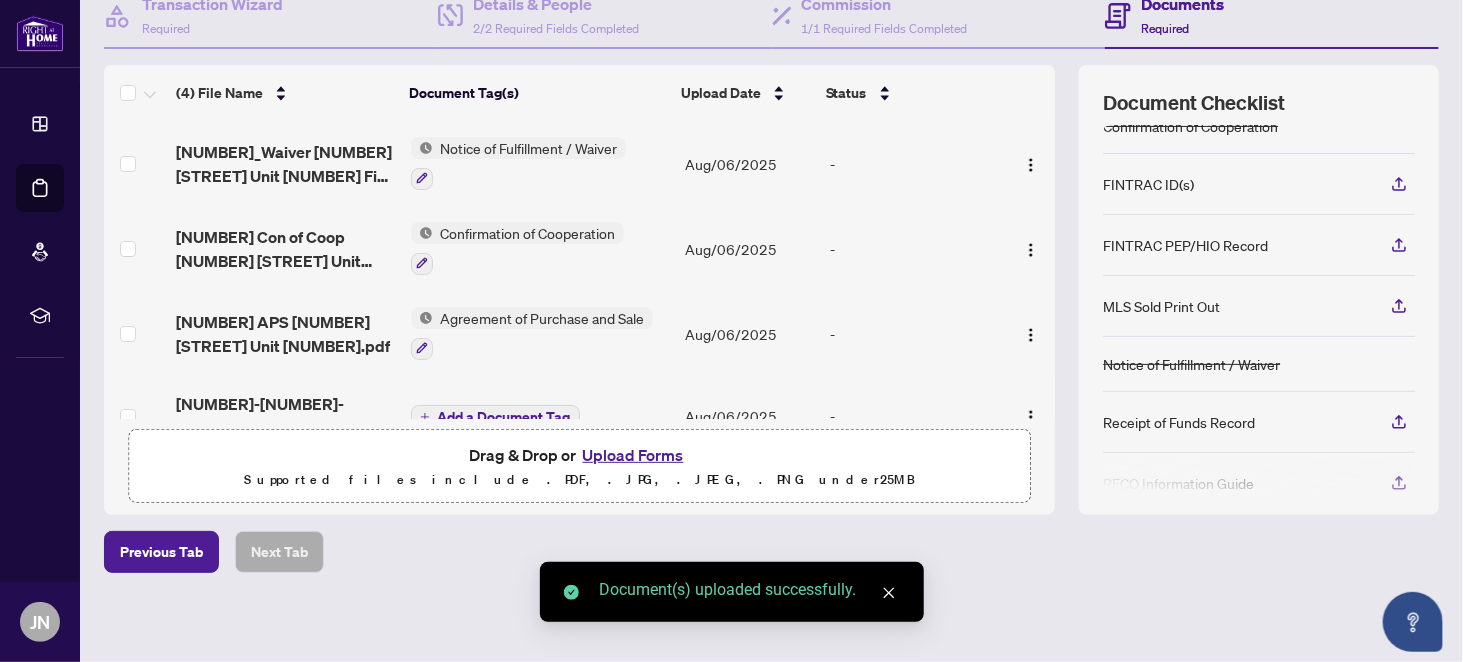 scroll, scrollTop: 180, scrollLeft: 0, axis: vertical 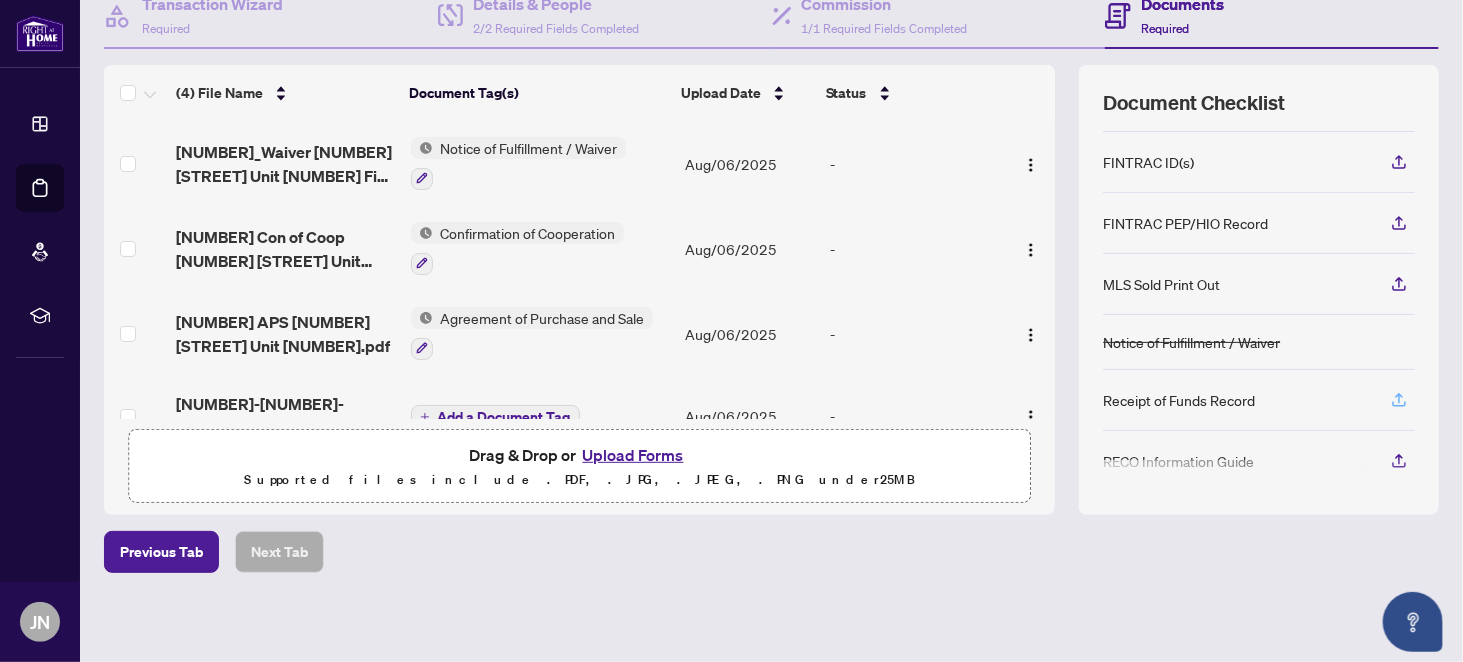 click 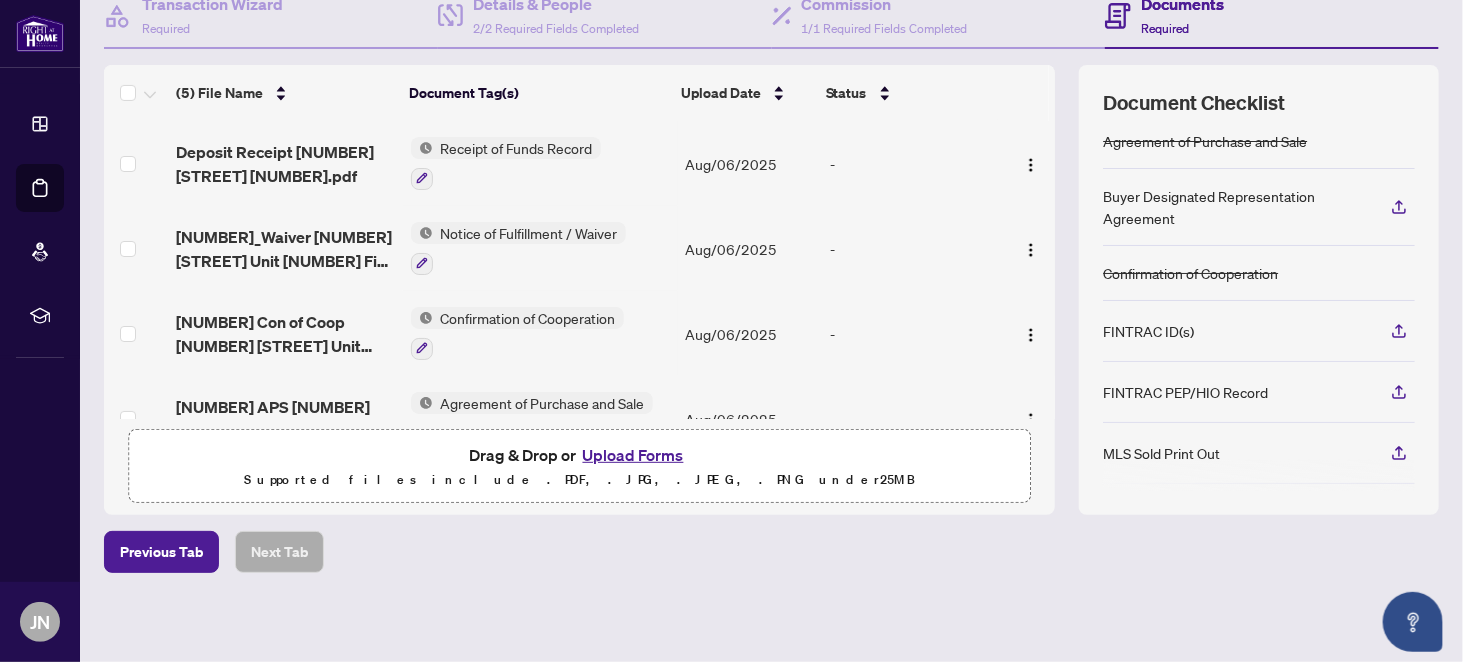 scroll, scrollTop: 0, scrollLeft: 0, axis: both 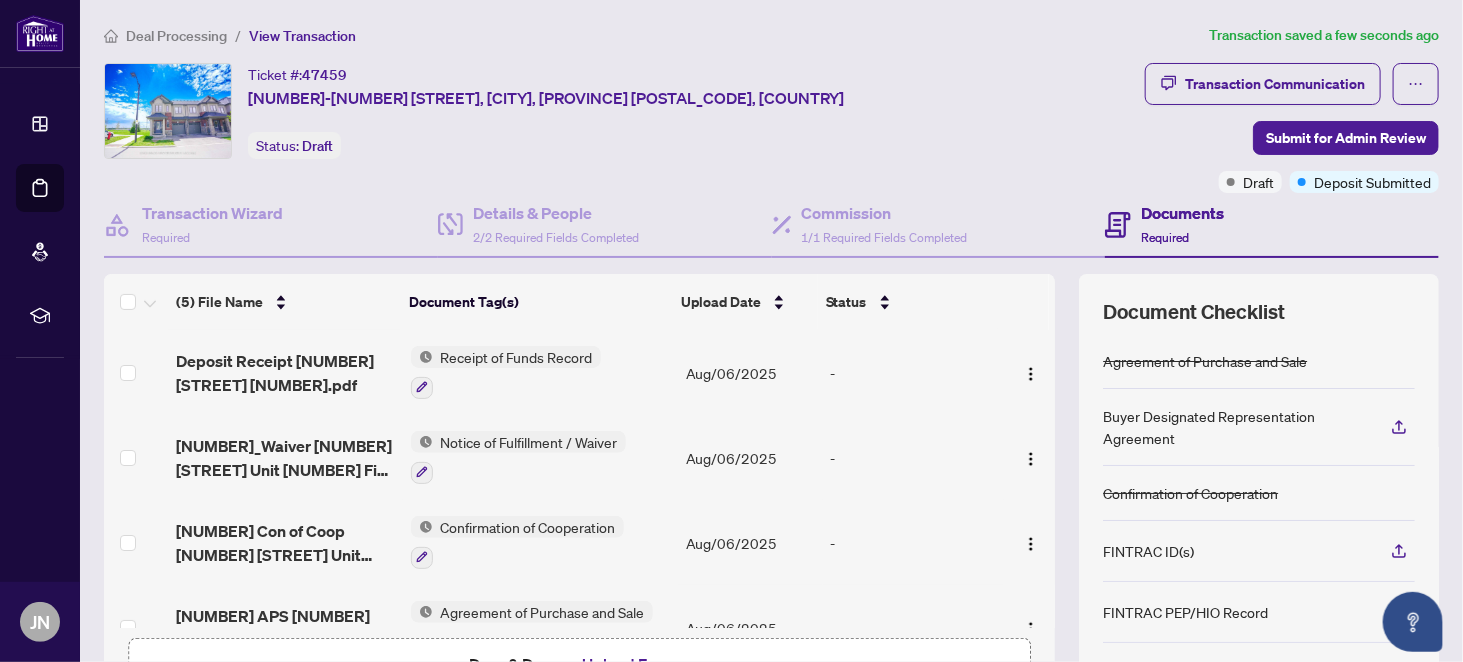 click on "Deal Processing" at bounding box center (176, 36) 